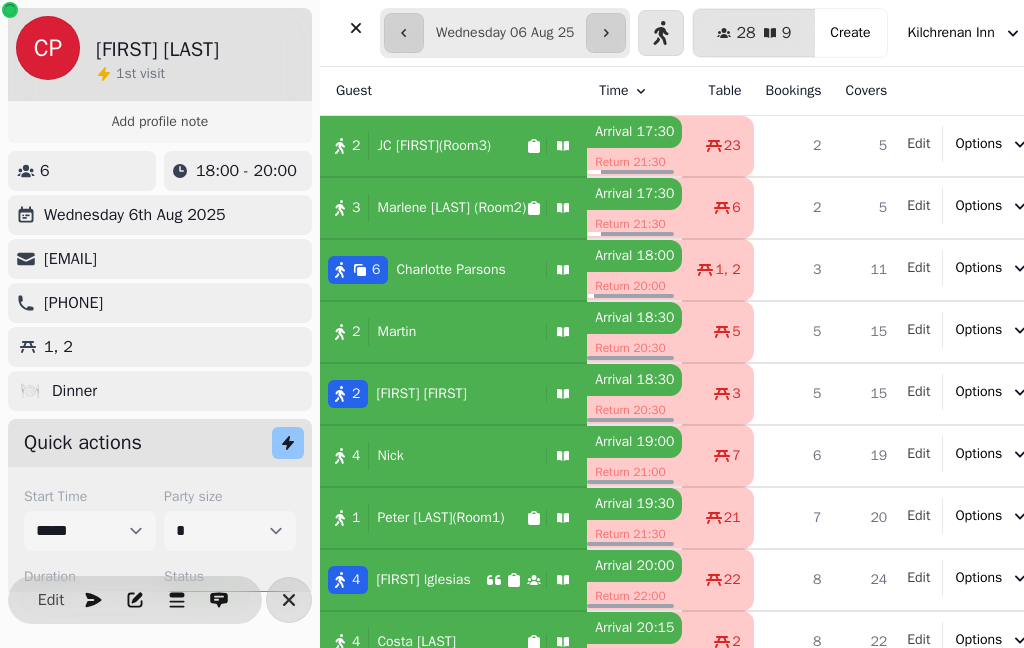 select on "**********" 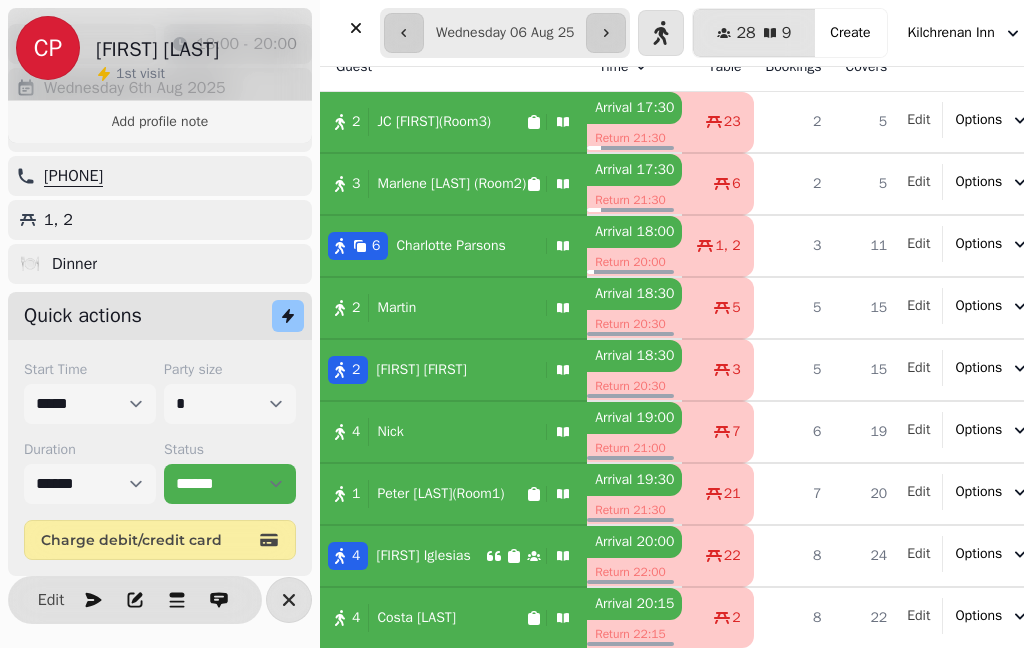scroll, scrollTop: 126, scrollLeft: 0, axis: vertical 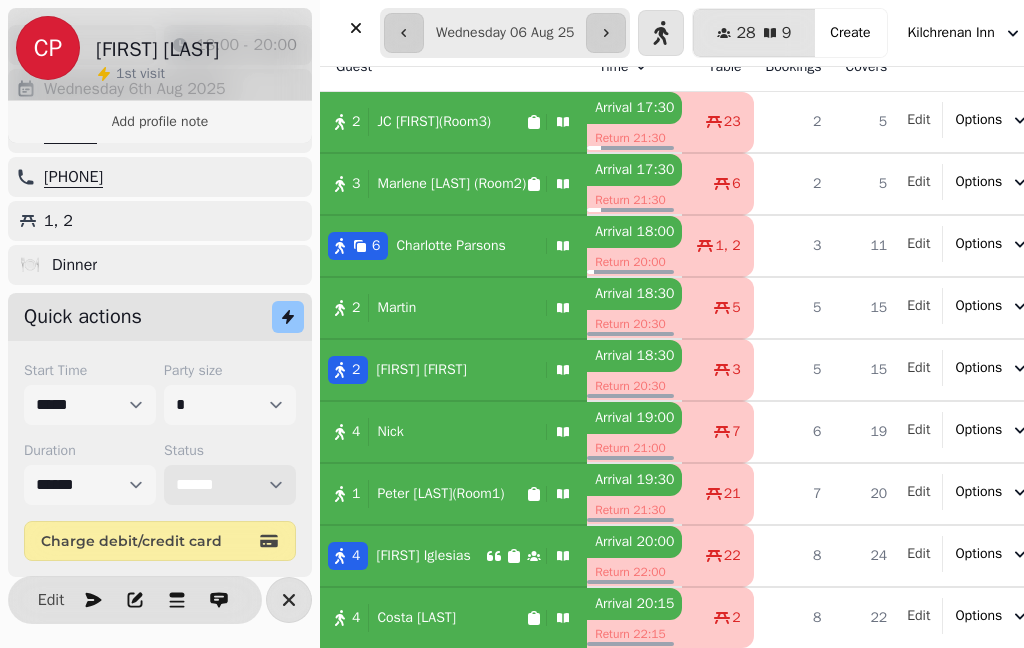 click on "**********" at bounding box center (230, 485) 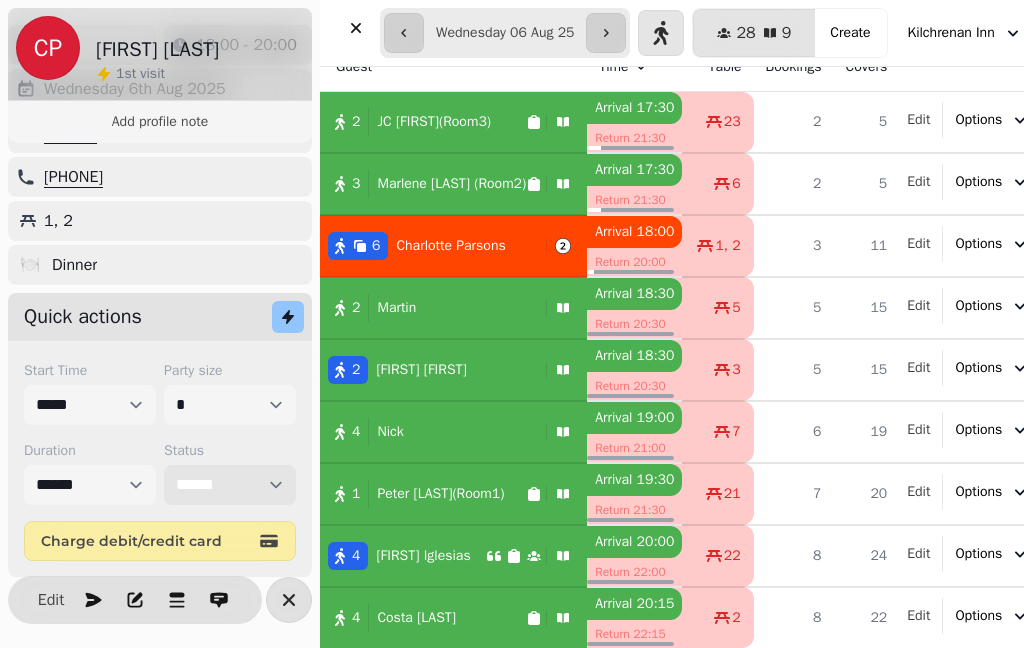 select on "******" 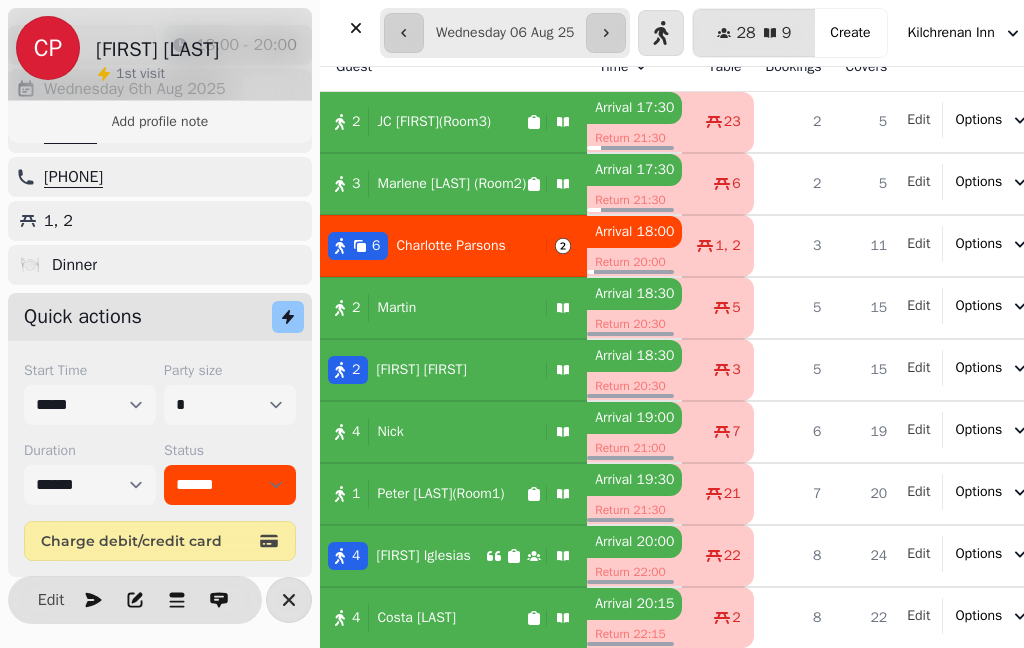 click at bounding box center [356, 28] 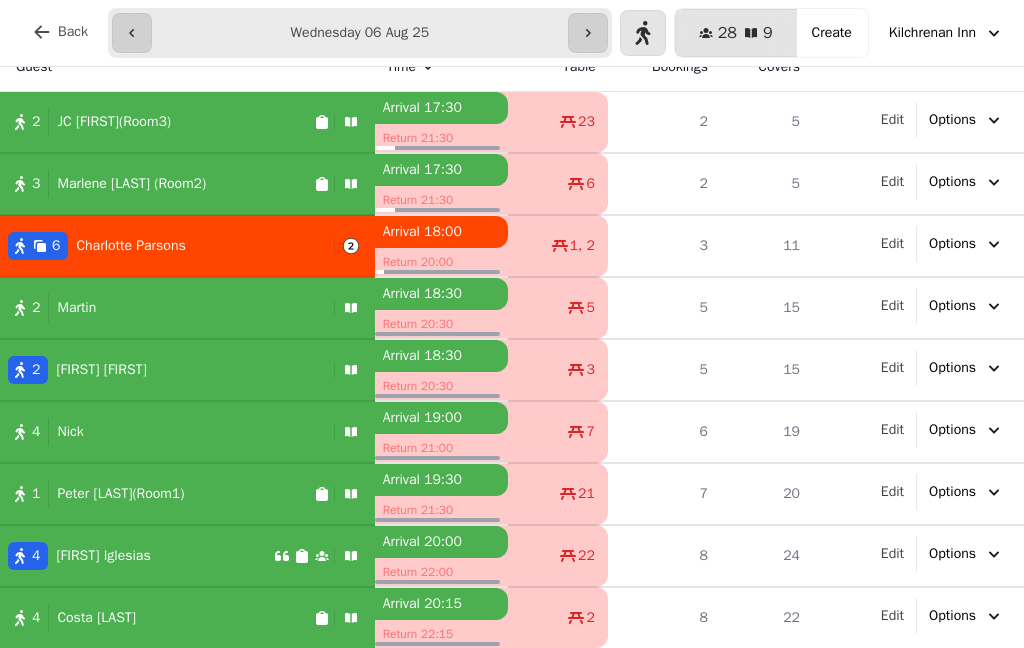 click on "4 Bárbara   Iglesias" at bounding box center [137, 556] 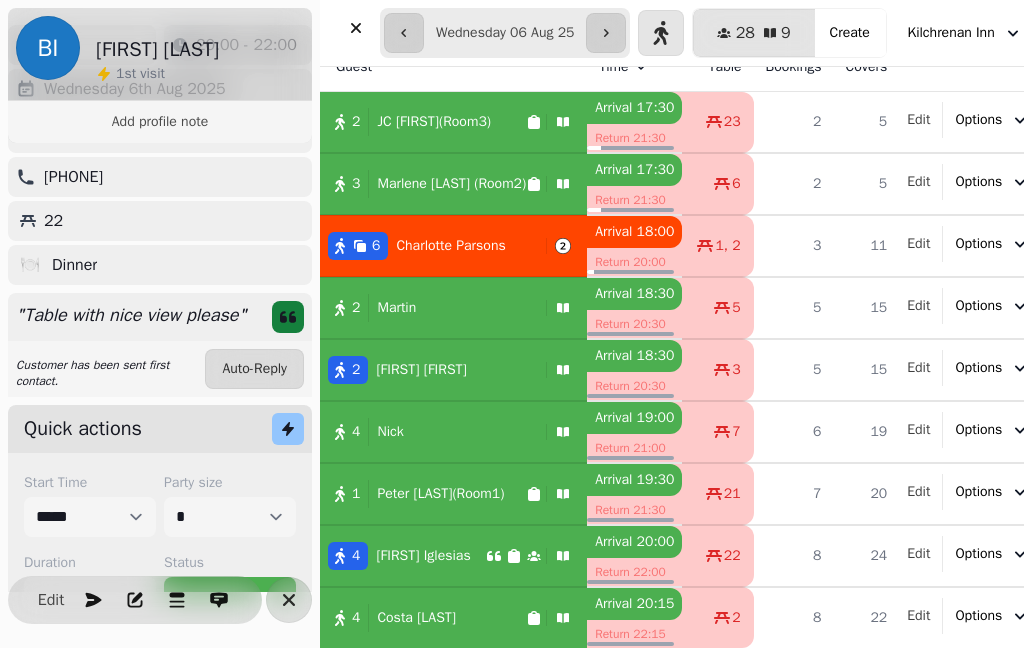 select on "**********" 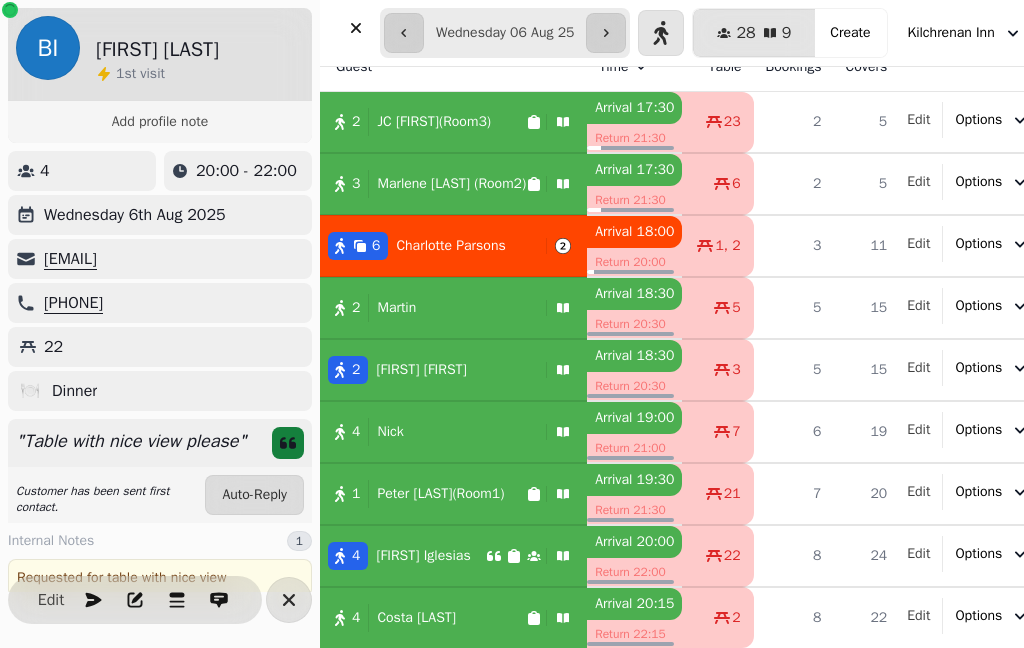 scroll, scrollTop: 0, scrollLeft: 0, axis: both 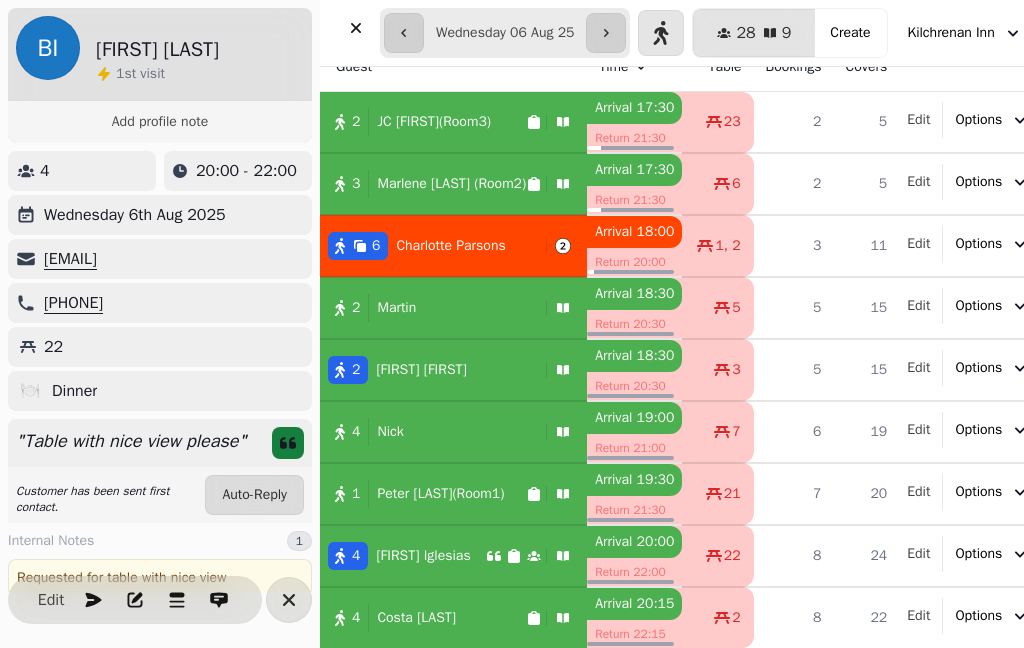 click 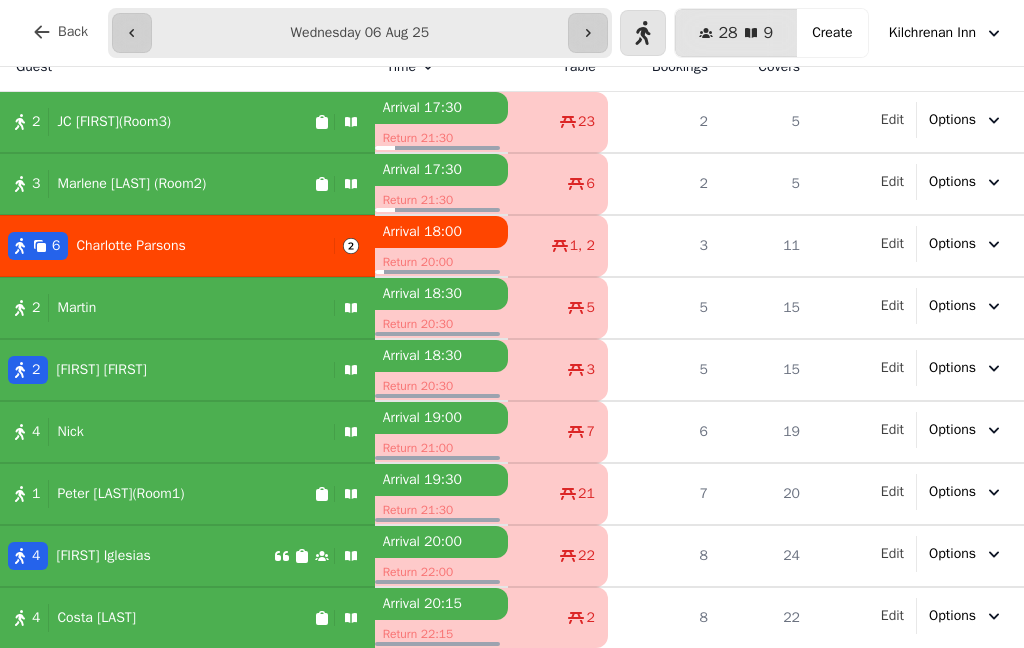 click on "[NUMBER] [FIRST]   [LAST]" at bounding box center [137, 556] 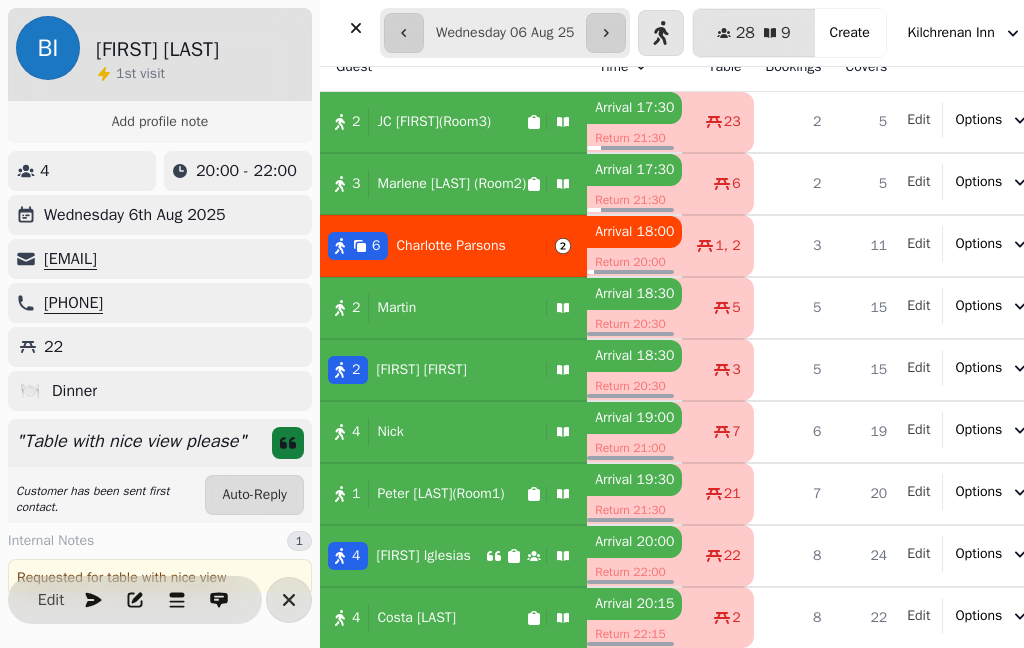 click 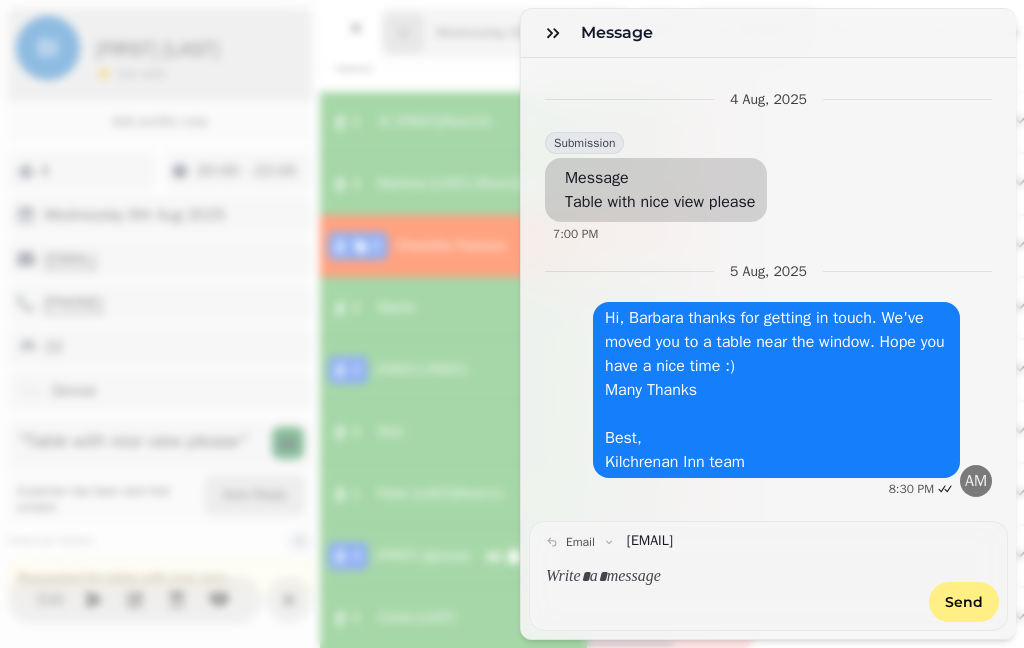 click 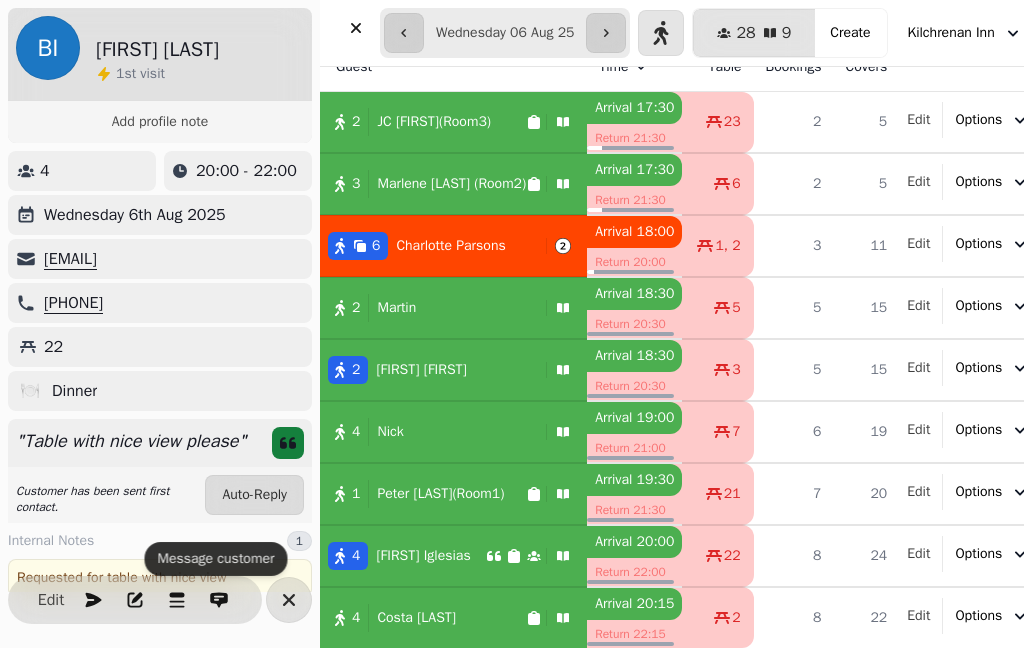 scroll, scrollTop: 0, scrollLeft: 0, axis: both 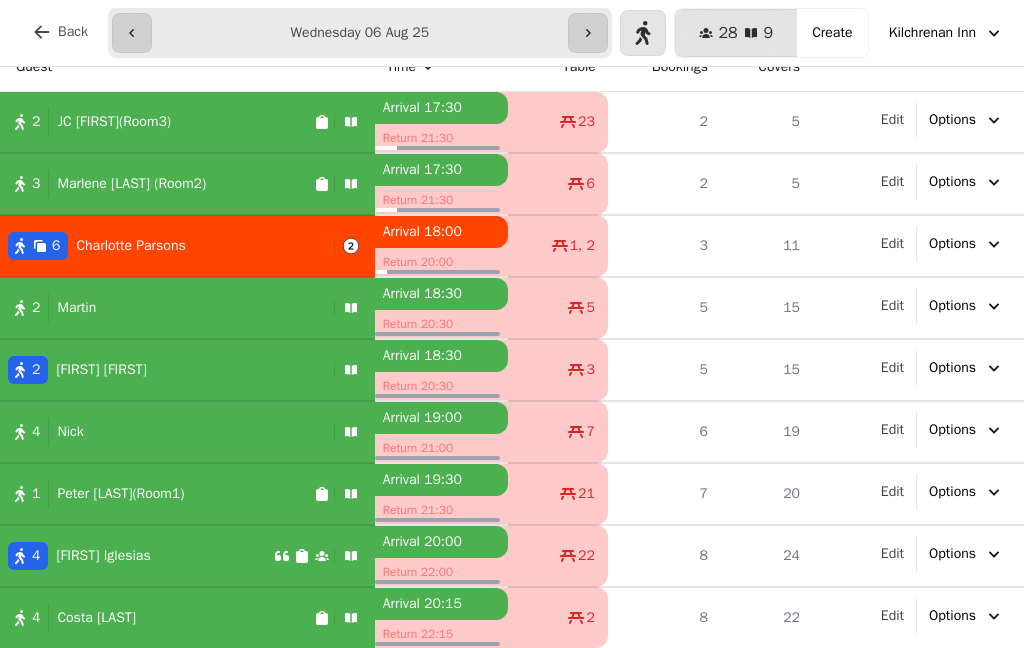 click 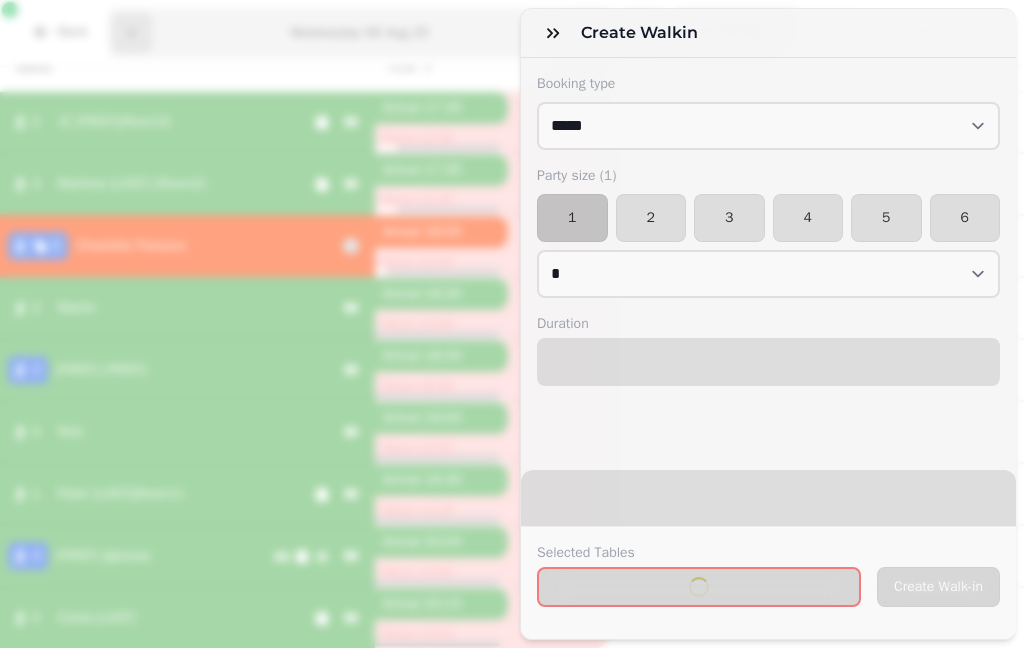 click on "2" at bounding box center [651, 218] 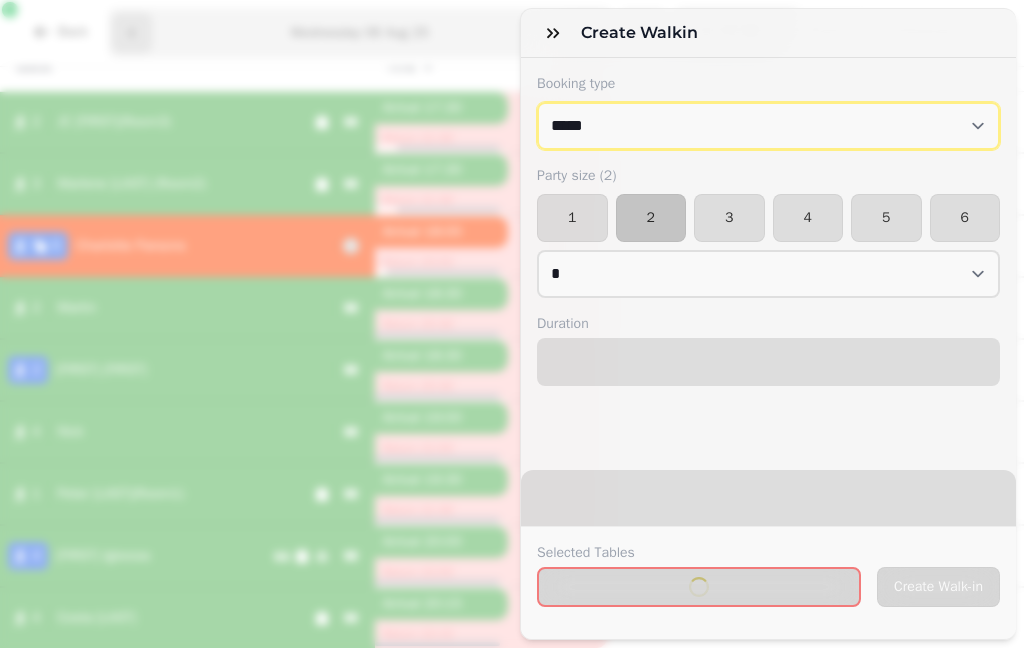click on "**********" at bounding box center [768, 126] 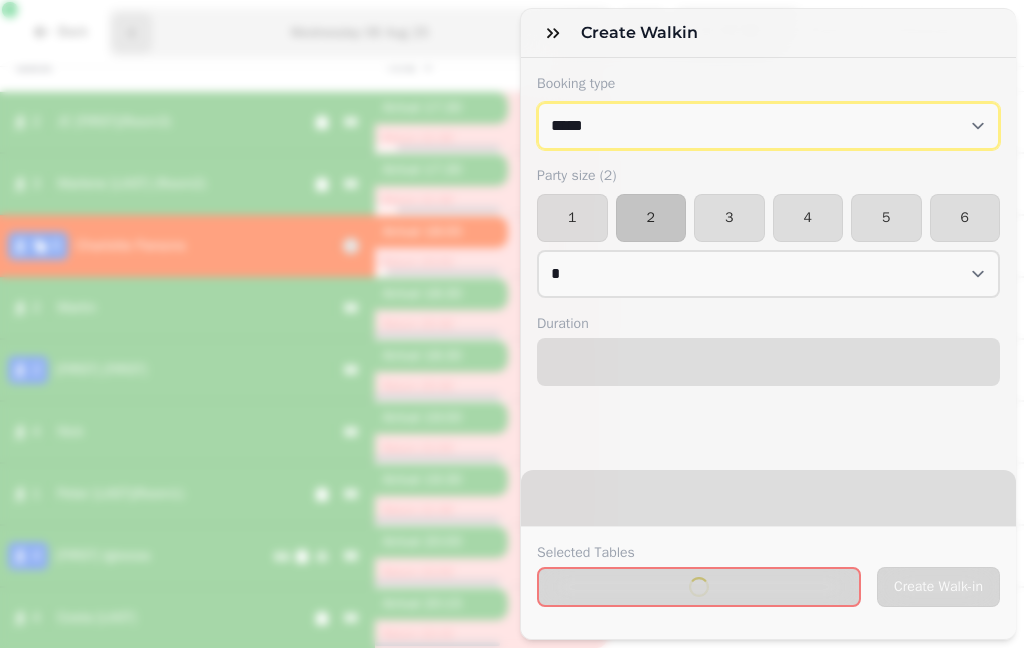select on "****" 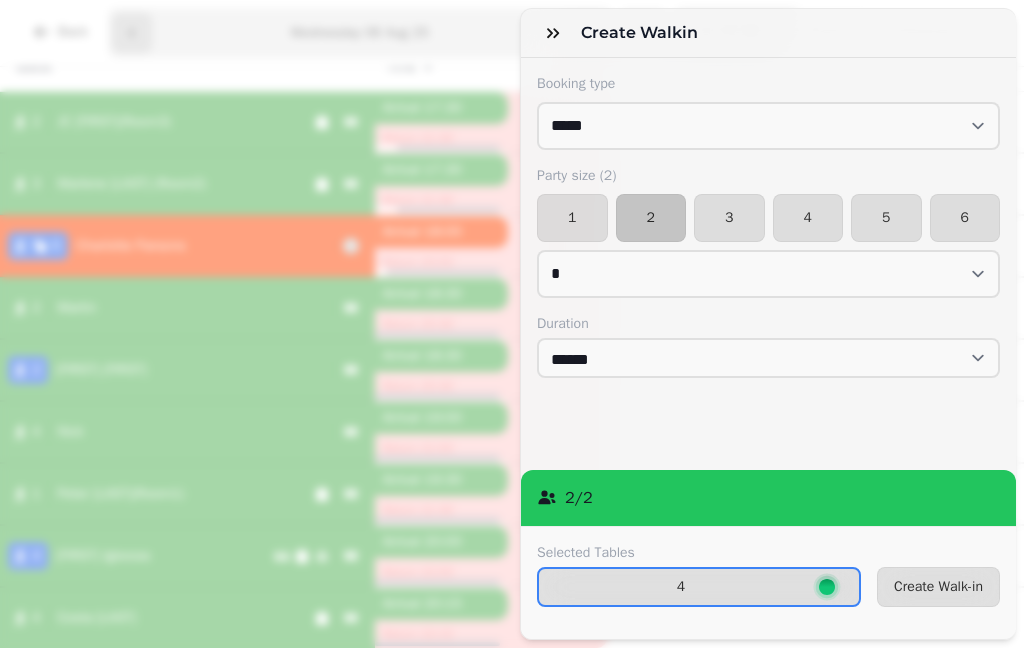 click on "Create Walk-in" at bounding box center (938, 587) 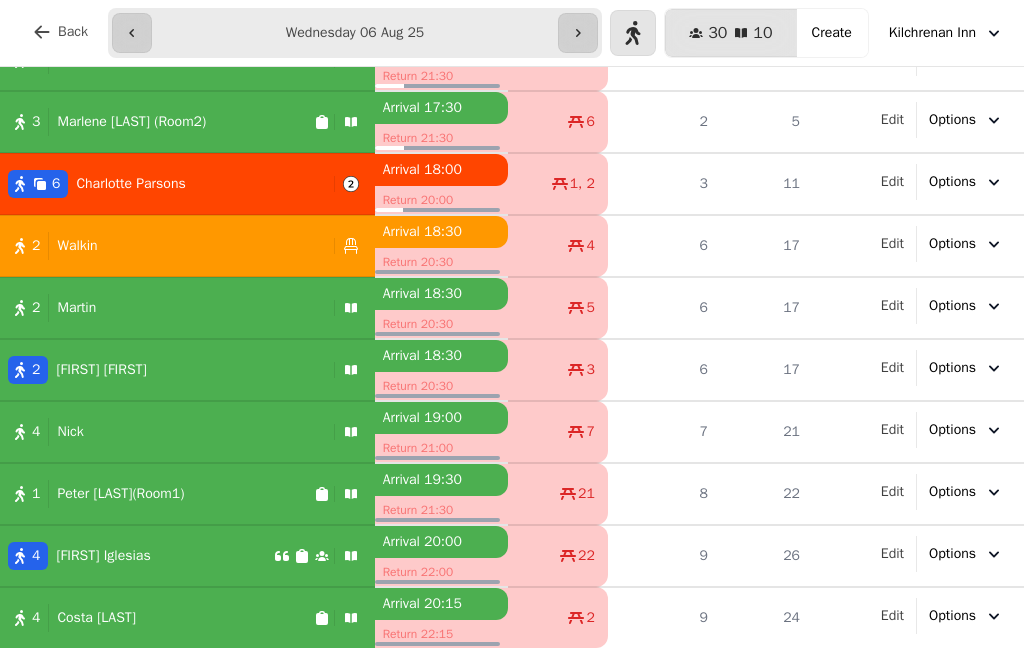 scroll, scrollTop: 86, scrollLeft: 0, axis: vertical 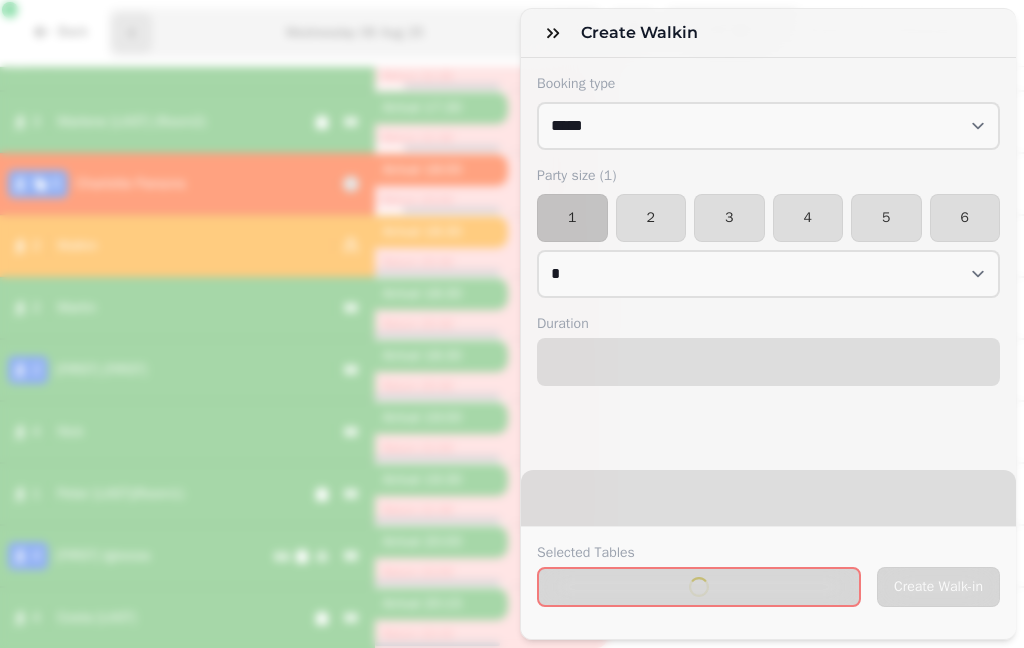 select on "****" 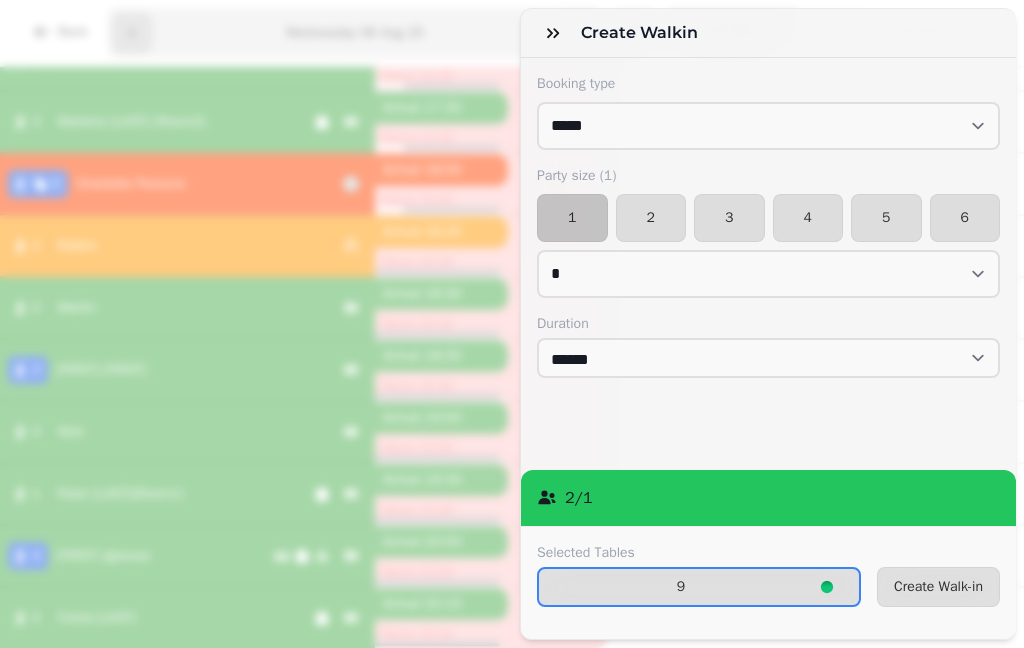 click on "Create Walk-in" at bounding box center [938, 587] 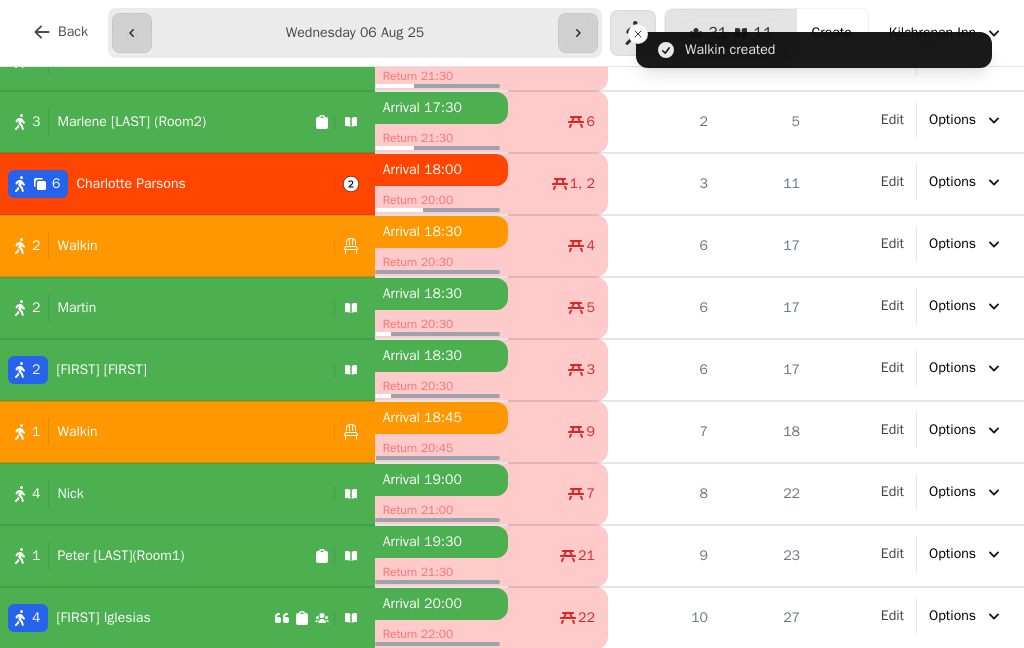 click on "1 Walkin" at bounding box center [163, 432] 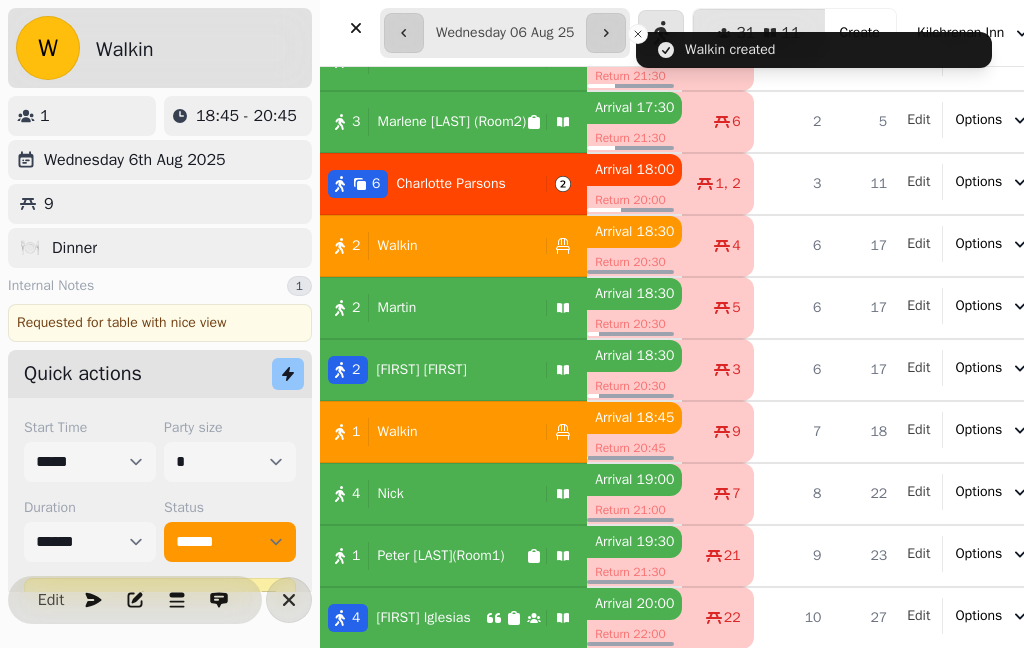 select on "**********" 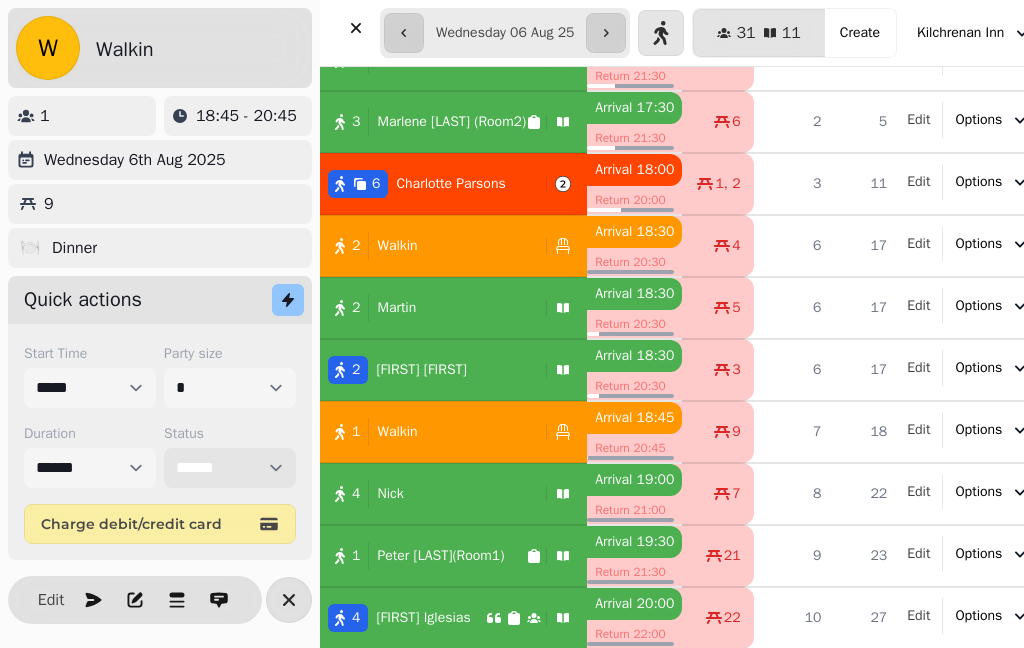 click on "**********" at bounding box center [230, 468] 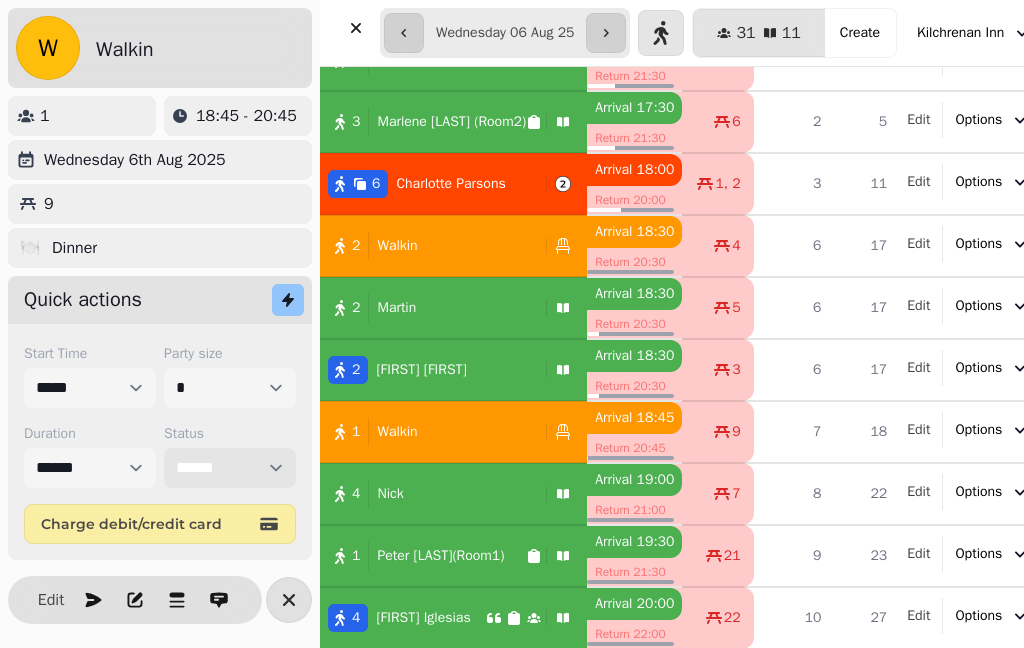 select on "*********" 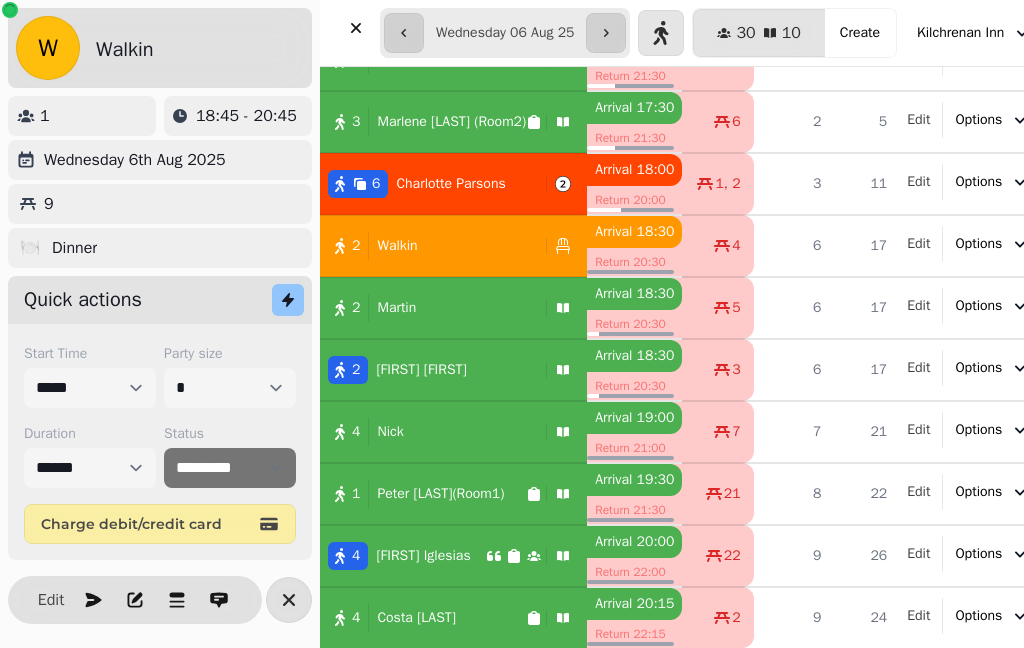click at bounding box center (356, 28) 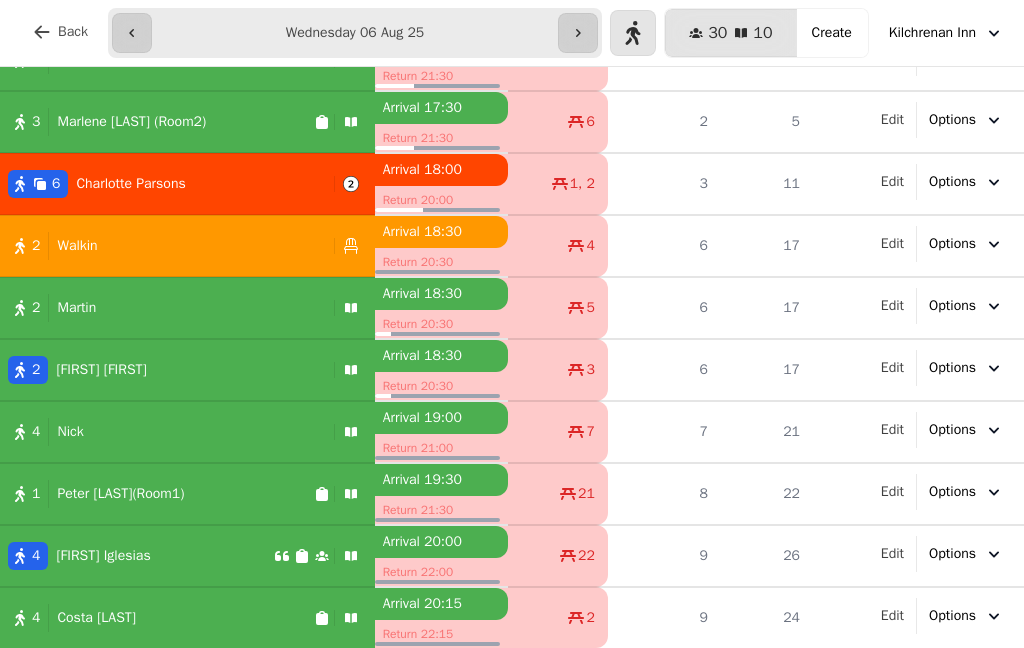scroll, scrollTop: 86, scrollLeft: 0, axis: vertical 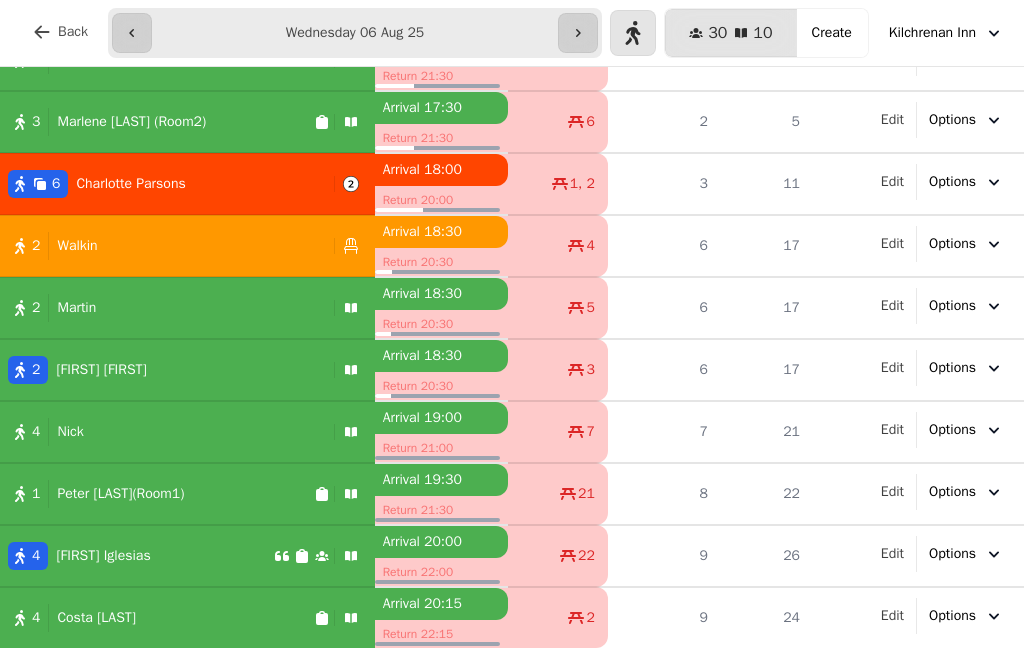 click at bounding box center (578, 33) 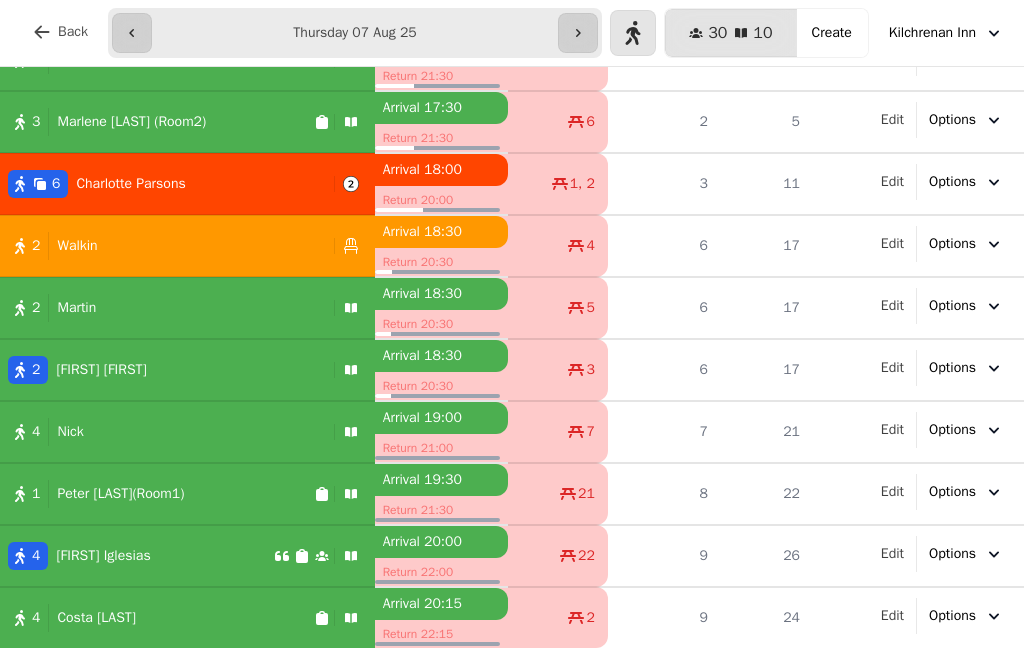 type on "**********" 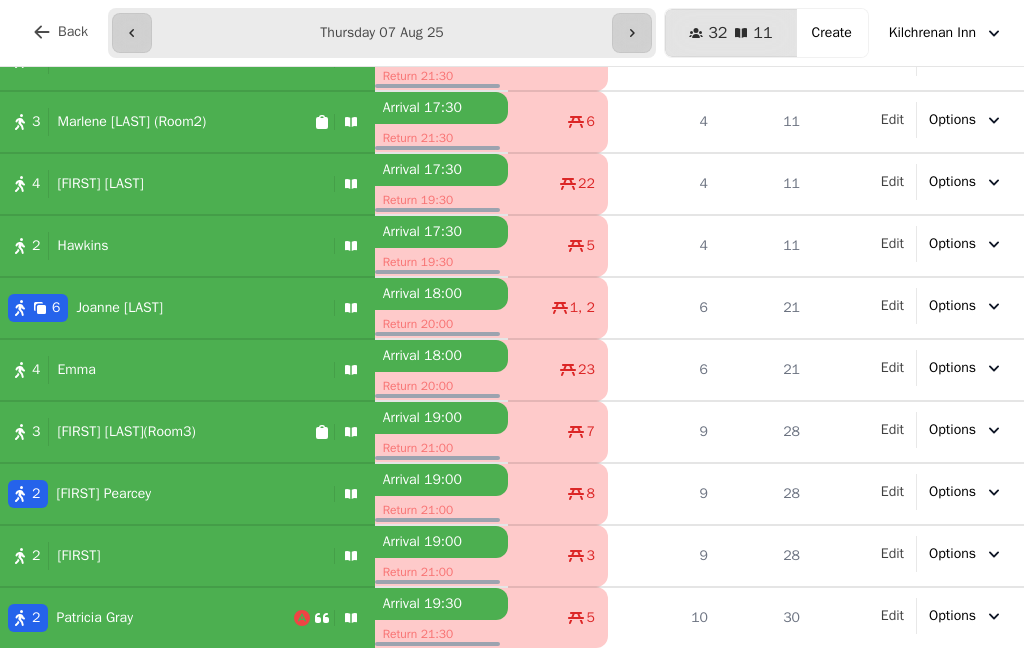 scroll, scrollTop: 148, scrollLeft: 0, axis: vertical 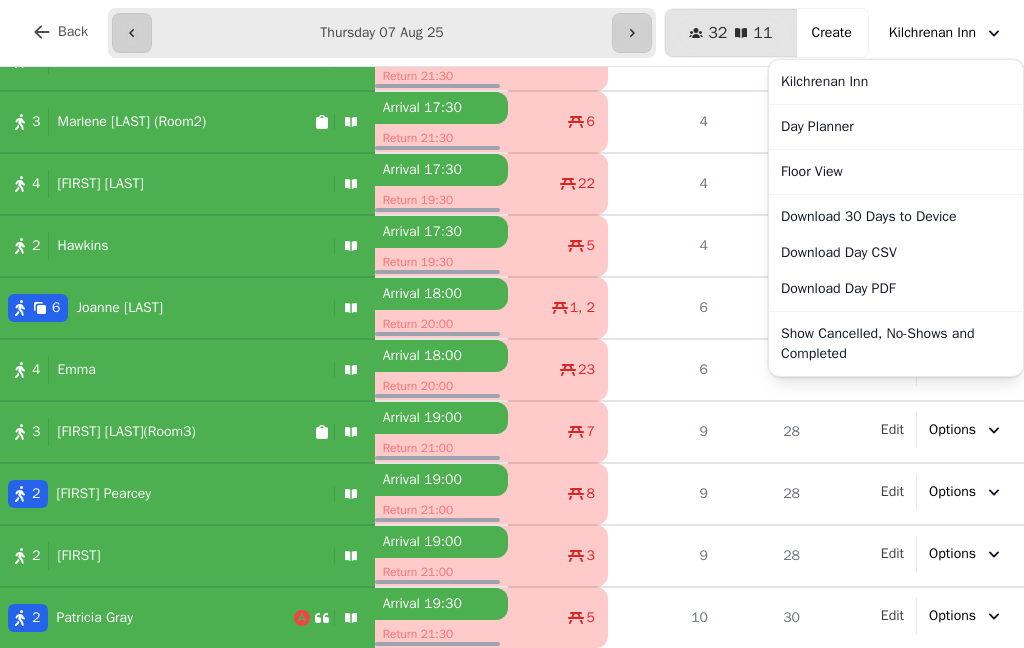 click on "Day Planner" at bounding box center [896, 127] 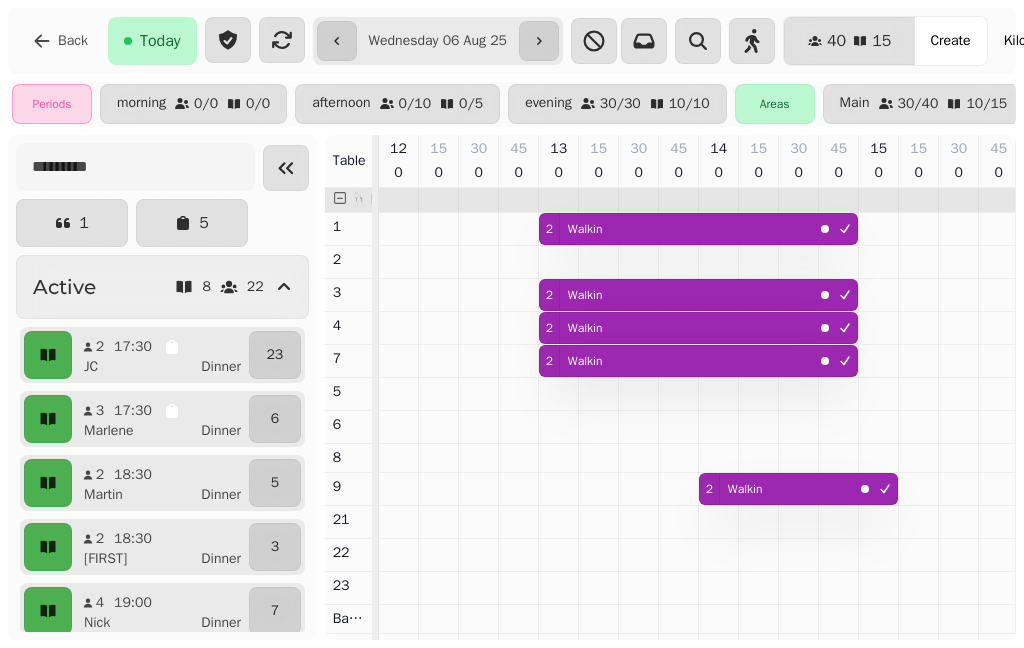 scroll, scrollTop: 0, scrollLeft: 1044, axis: horizontal 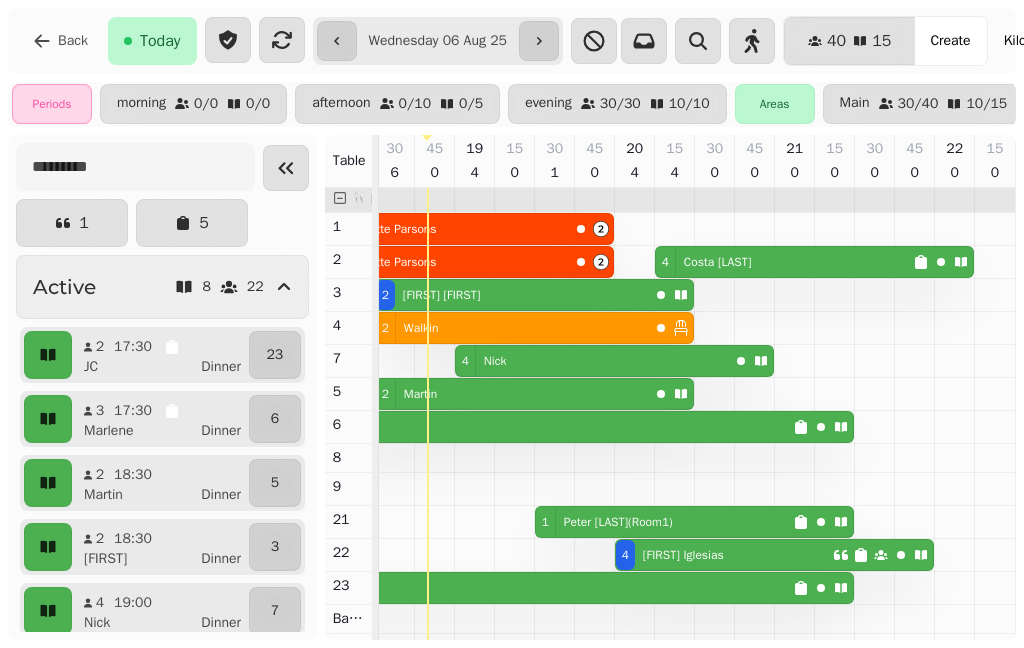 click on "40 15" at bounding box center [850, 41] 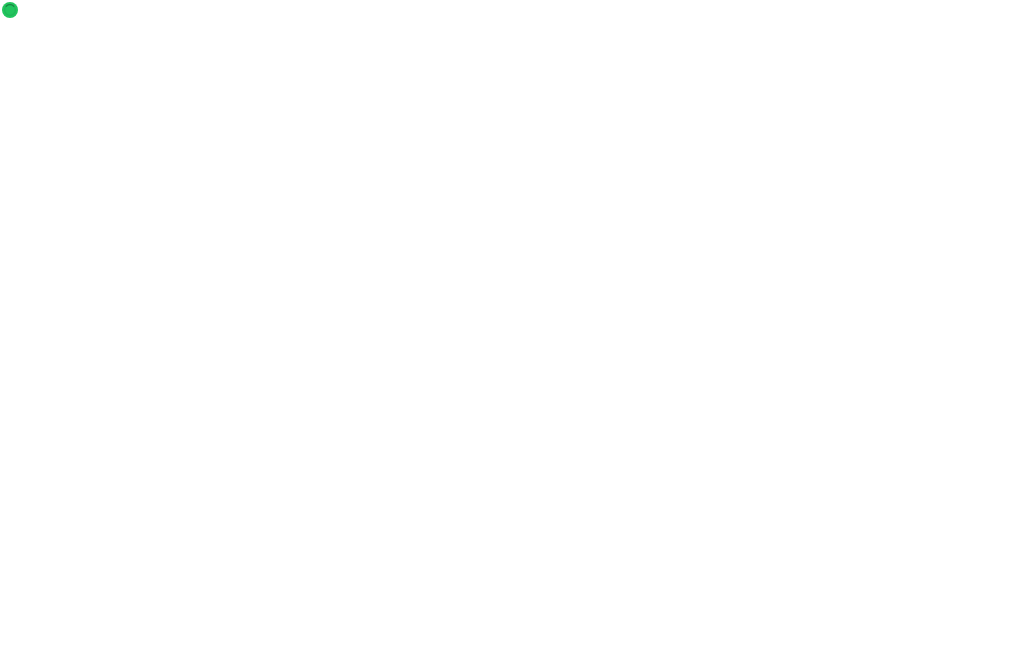 scroll, scrollTop: 0, scrollLeft: 0, axis: both 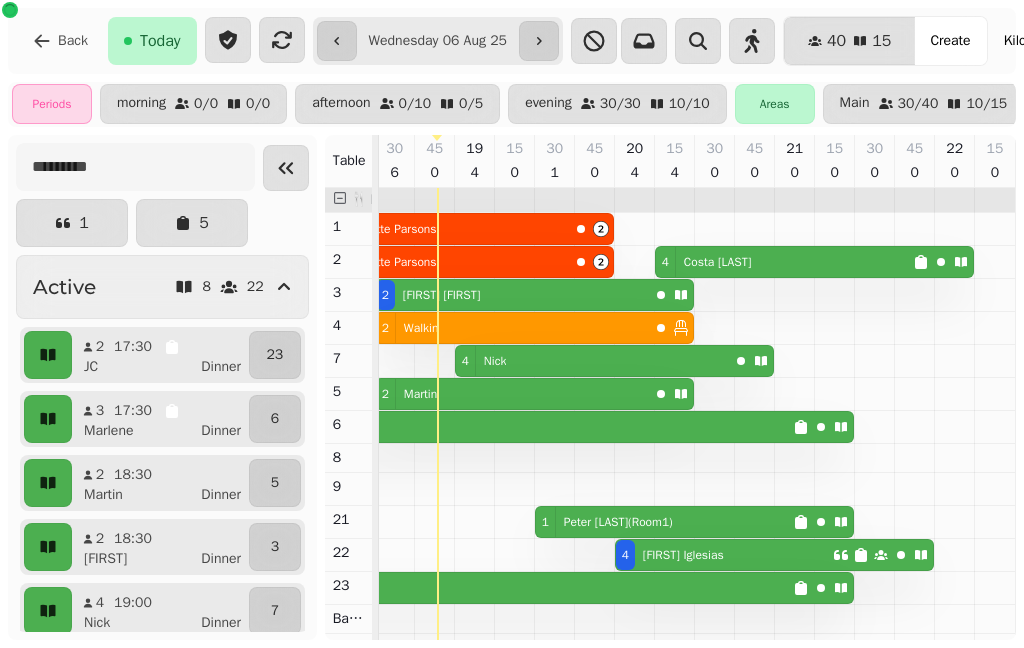 click on "2 Walkin" at bounding box center [512, 328] 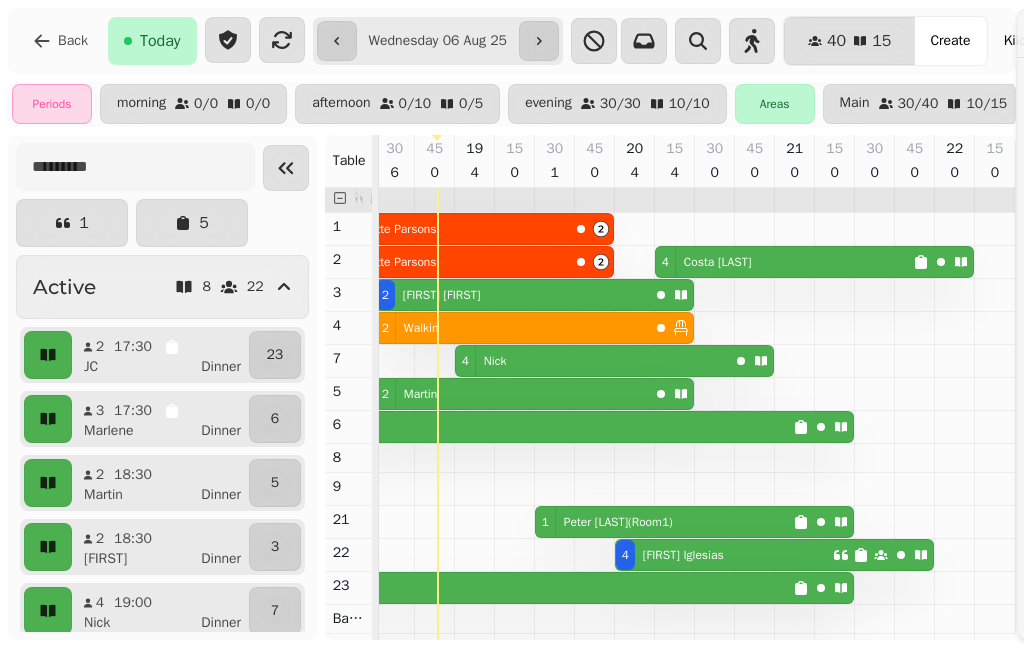 scroll, scrollTop: 0, scrollLeft: 1027, axis: horizontal 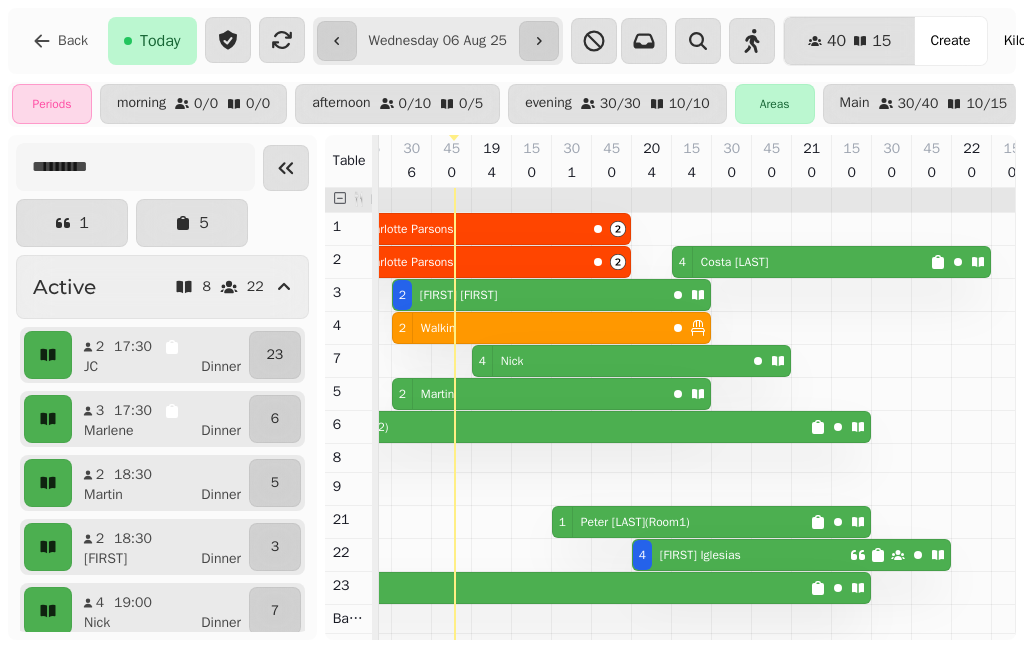 click on "2 Walkin" at bounding box center (529, 328) 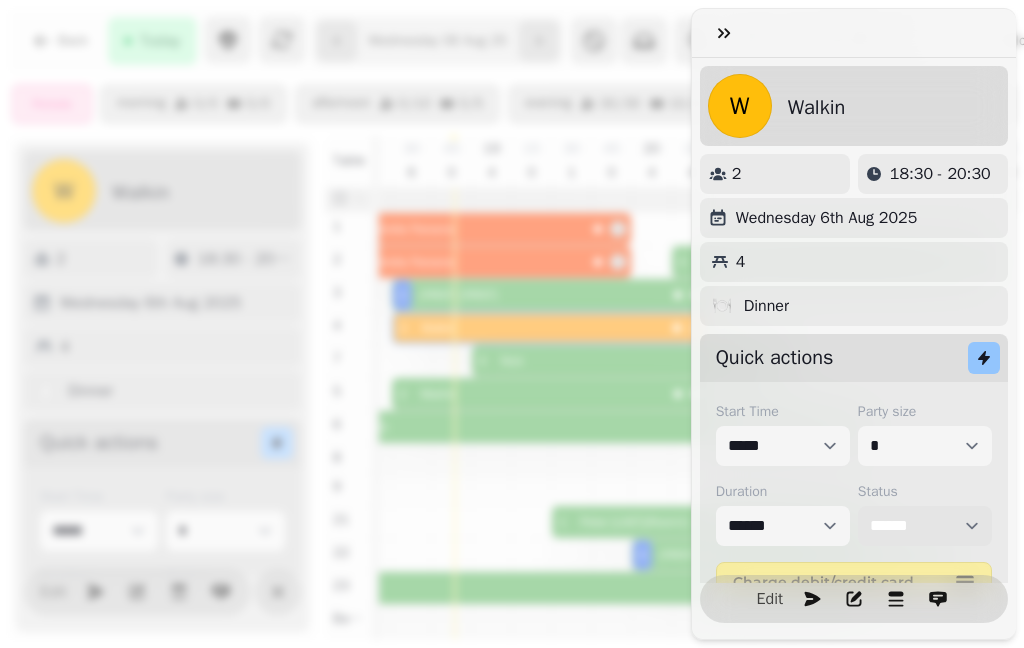 click on "**********" at bounding box center [925, 526] 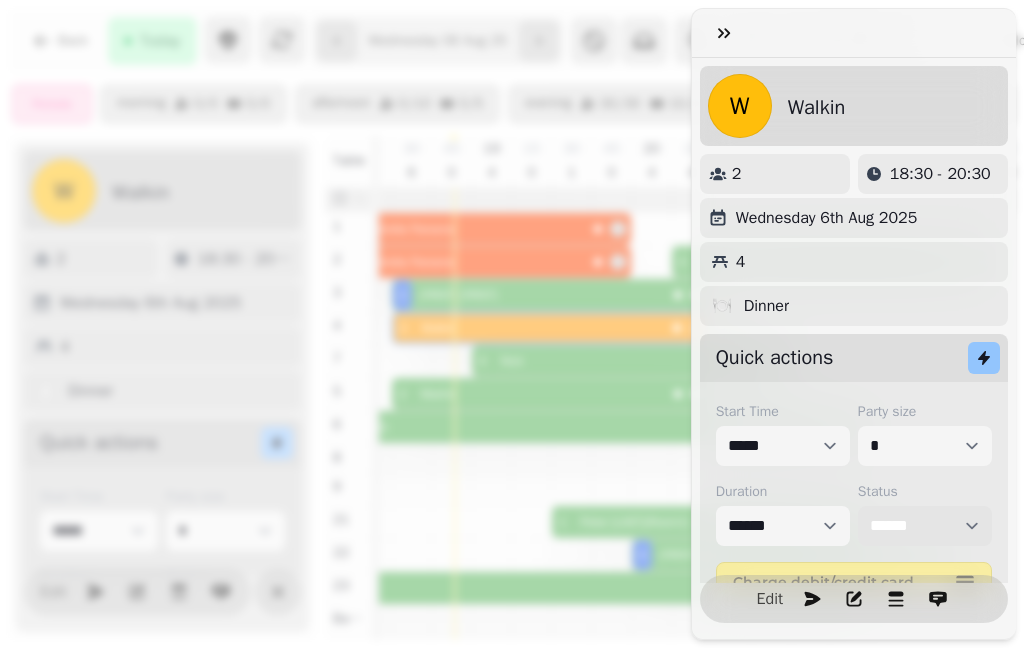 select on "********" 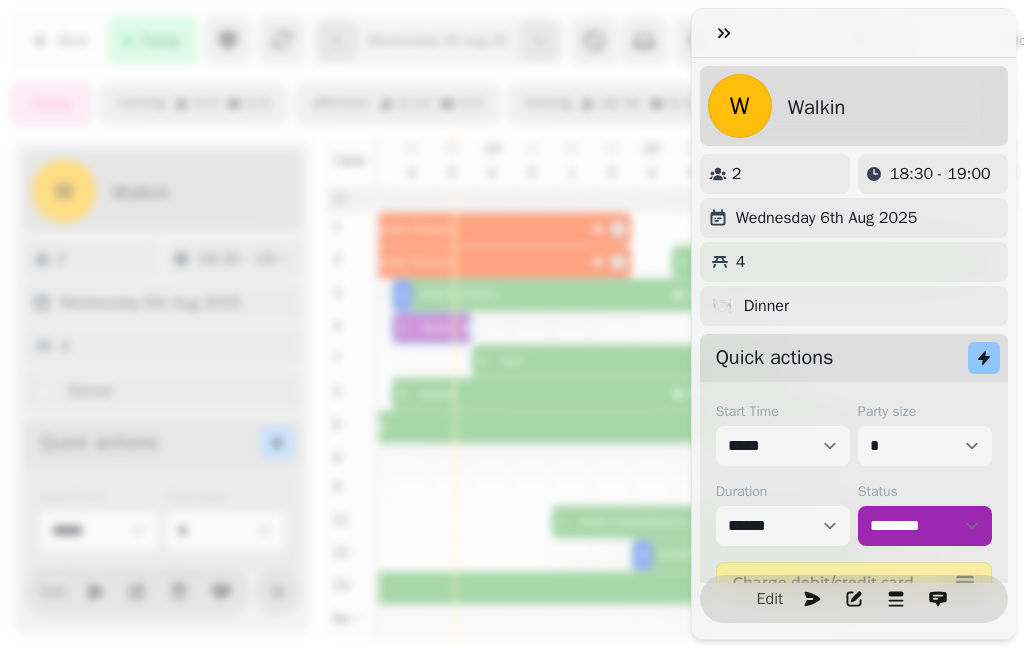 click 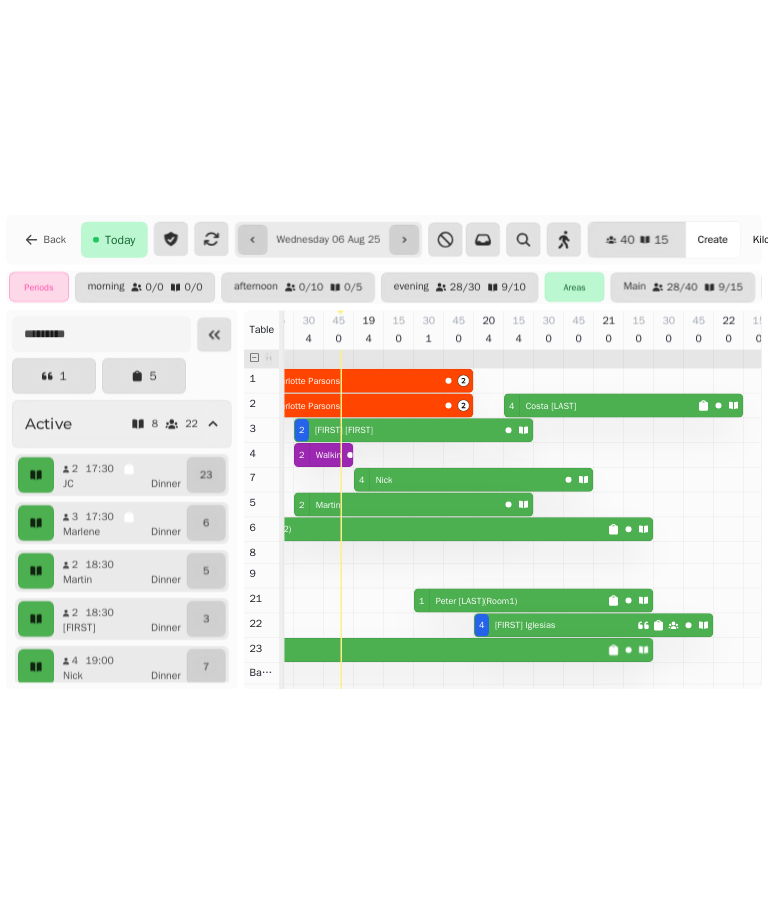 scroll, scrollTop: 0, scrollLeft: 983, axis: horizontal 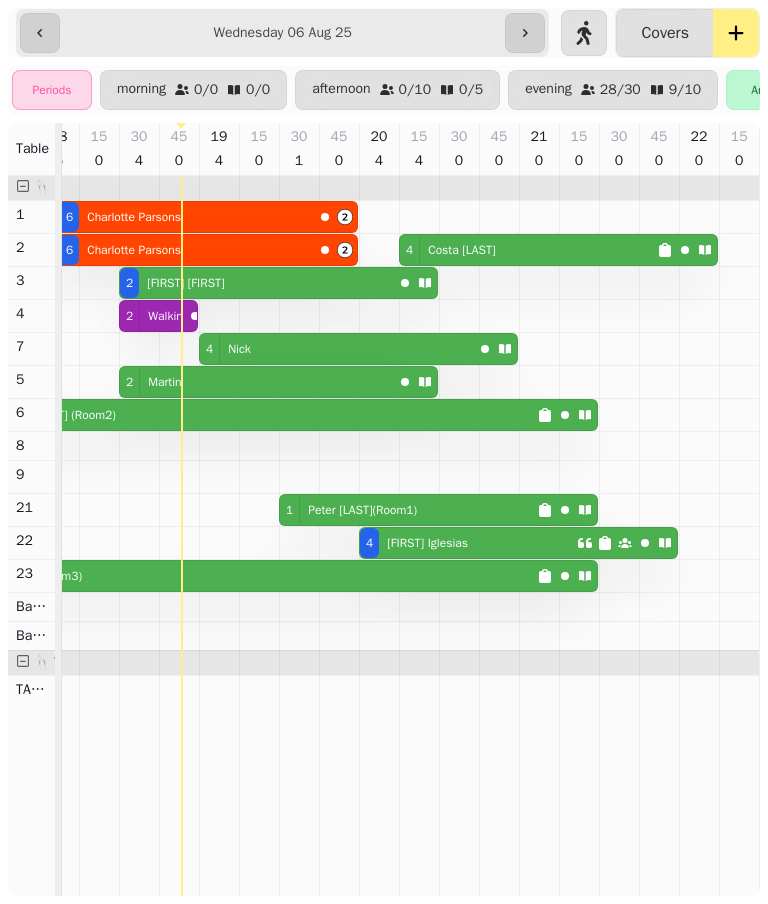 click on "Covers" at bounding box center [665, 33] 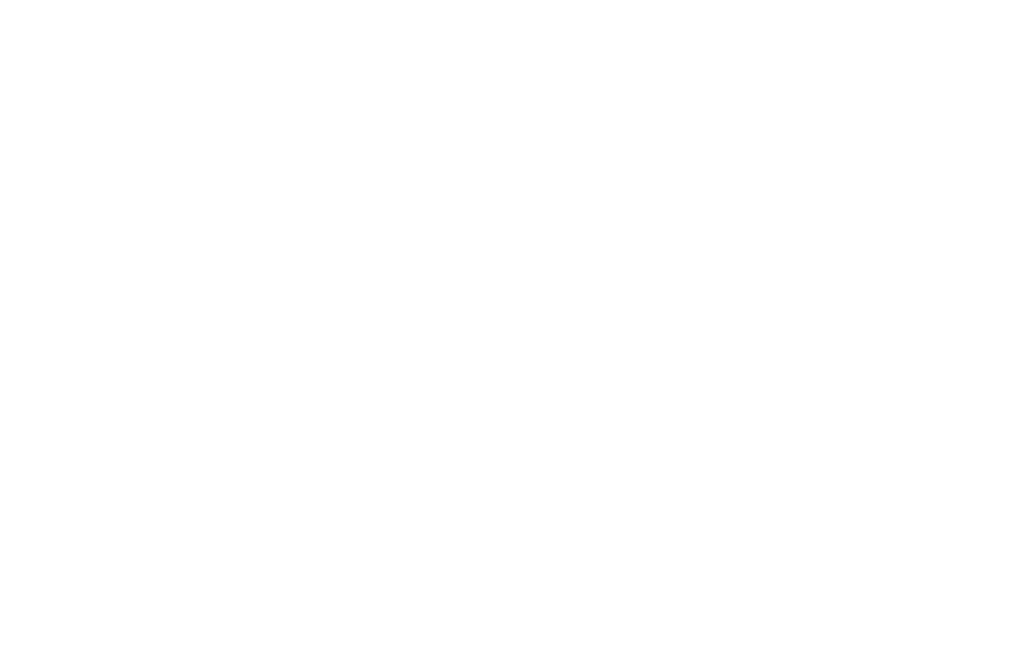 scroll, scrollTop: 0, scrollLeft: 0, axis: both 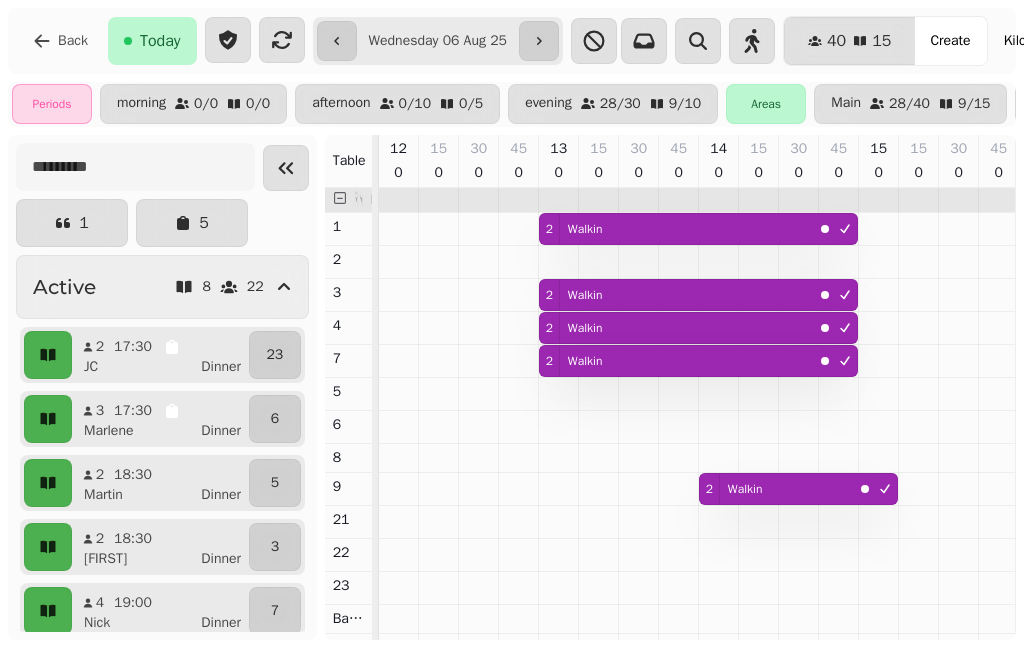 click on "Kilchrenan Inn" at bounding box center [1061, 41] 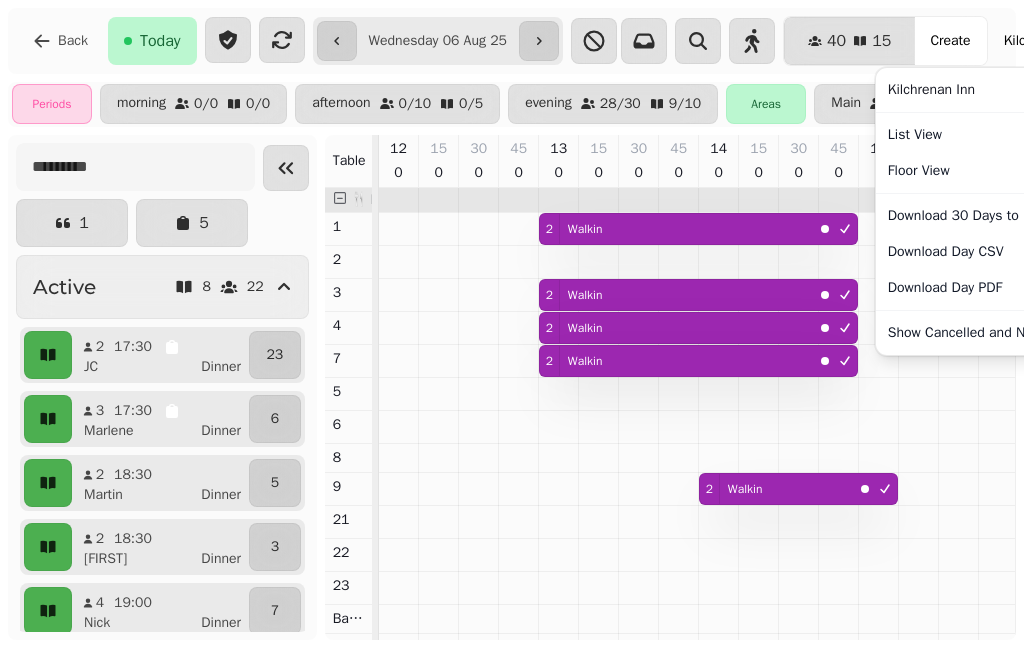 scroll, scrollTop: 0, scrollLeft: 1044, axis: horizontal 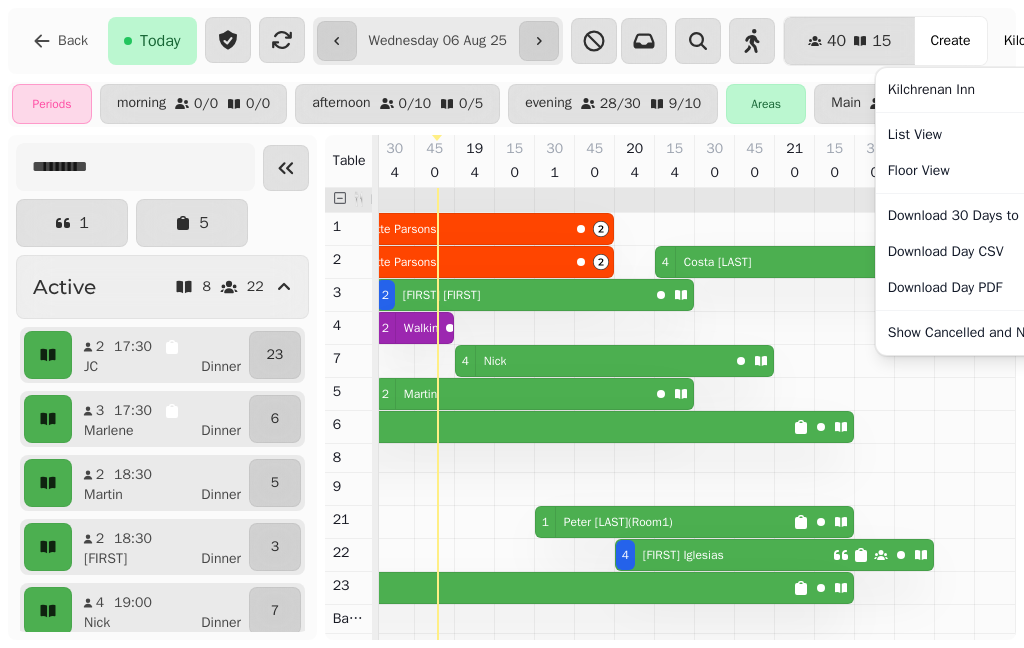click on "Kilchrenan Inn" at bounding box center (1061, 41) 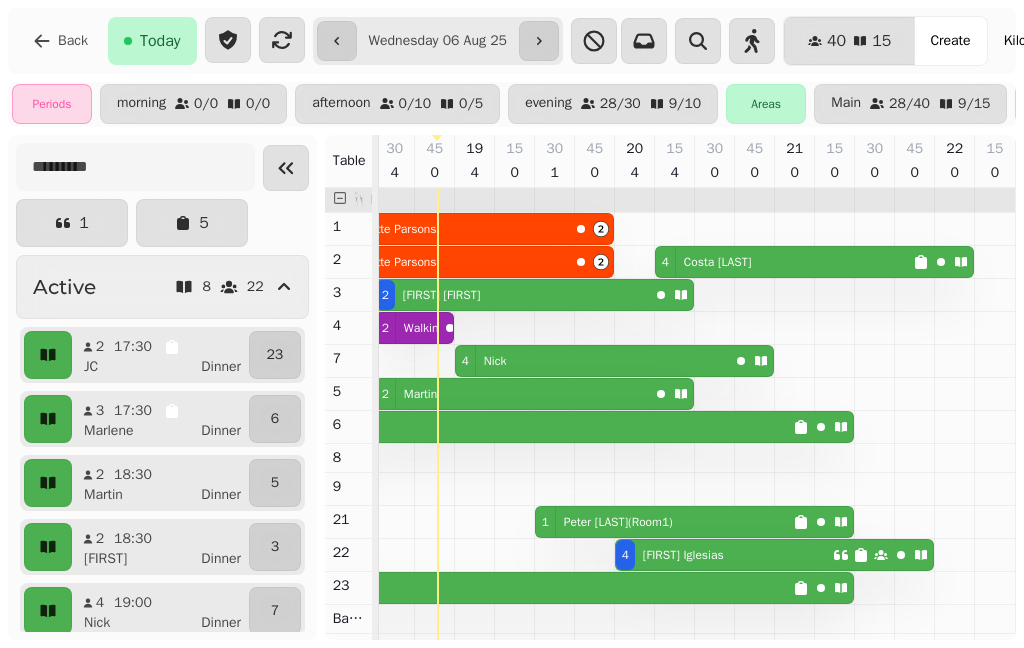 click on "Main [NUMBER] / [NUMBER] [NUMBER] / [NUMBER]" at bounding box center (910, 104) 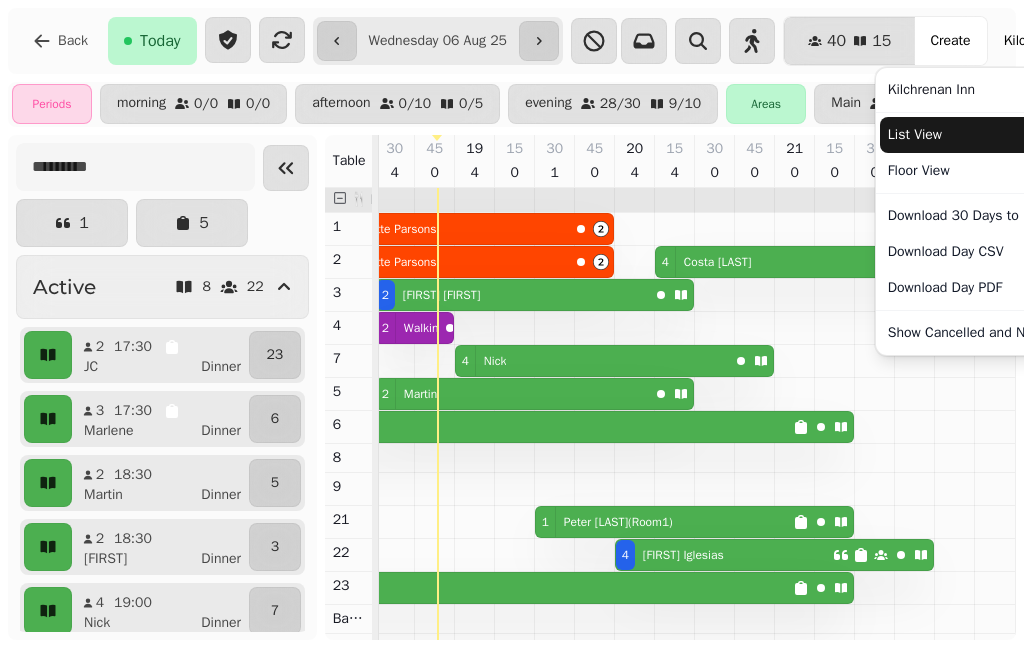 click on "List View" at bounding box center [1003, 135] 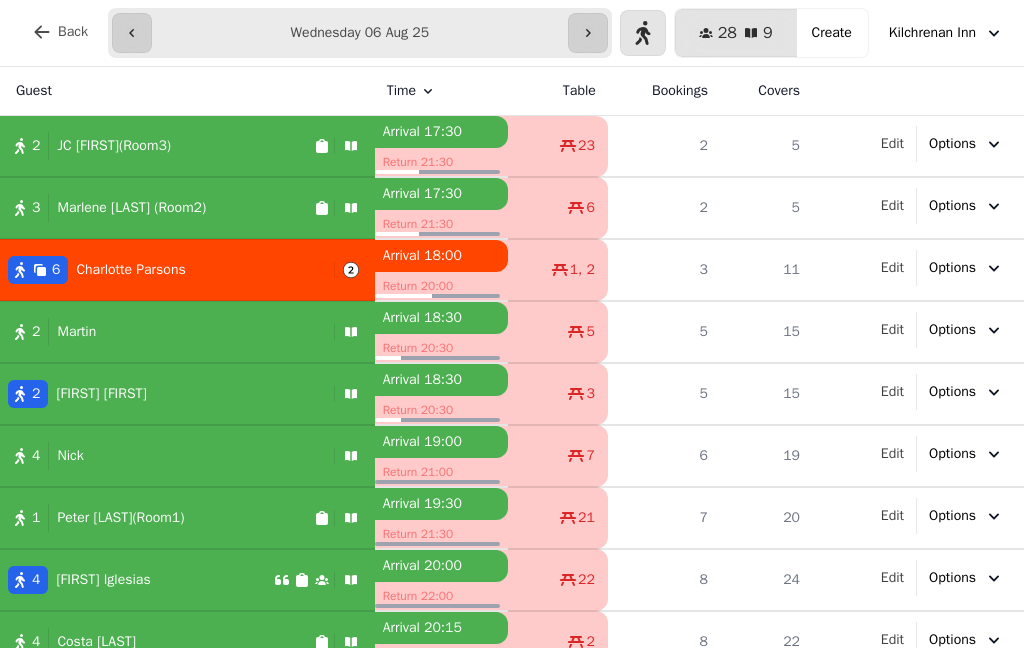 scroll, scrollTop: 0, scrollLeft: 0, axis: both 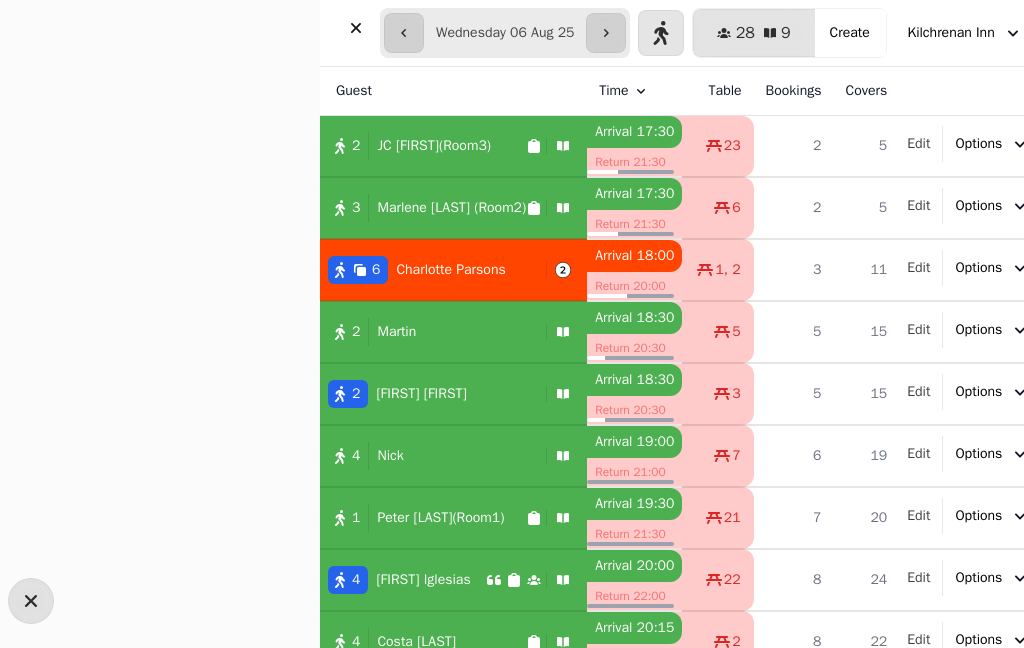 select on "**********" 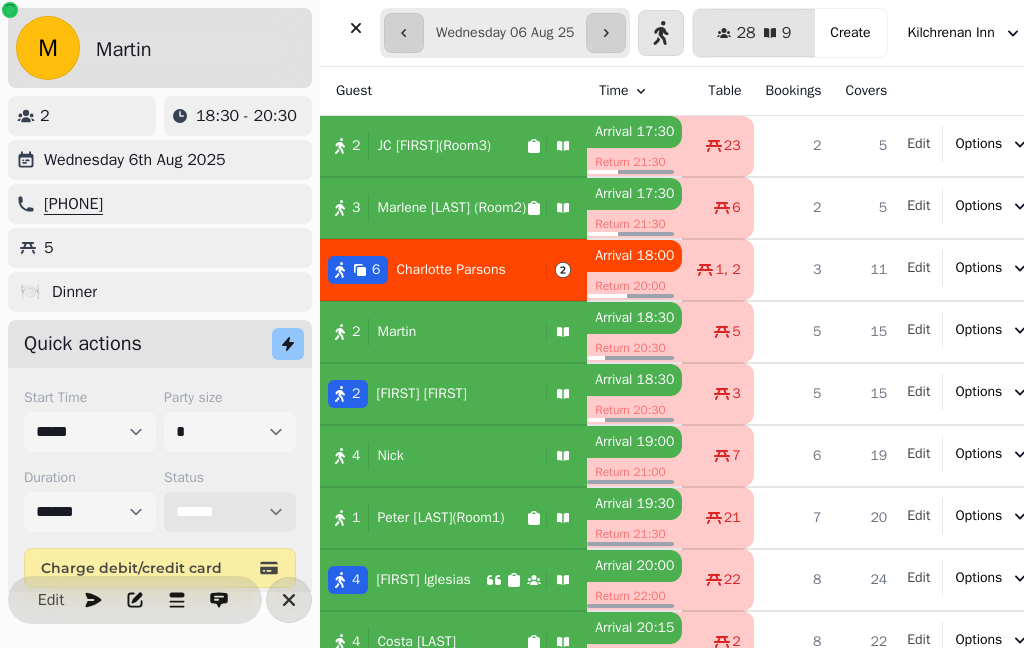 click on "**********" at bounding box center (230, 512) 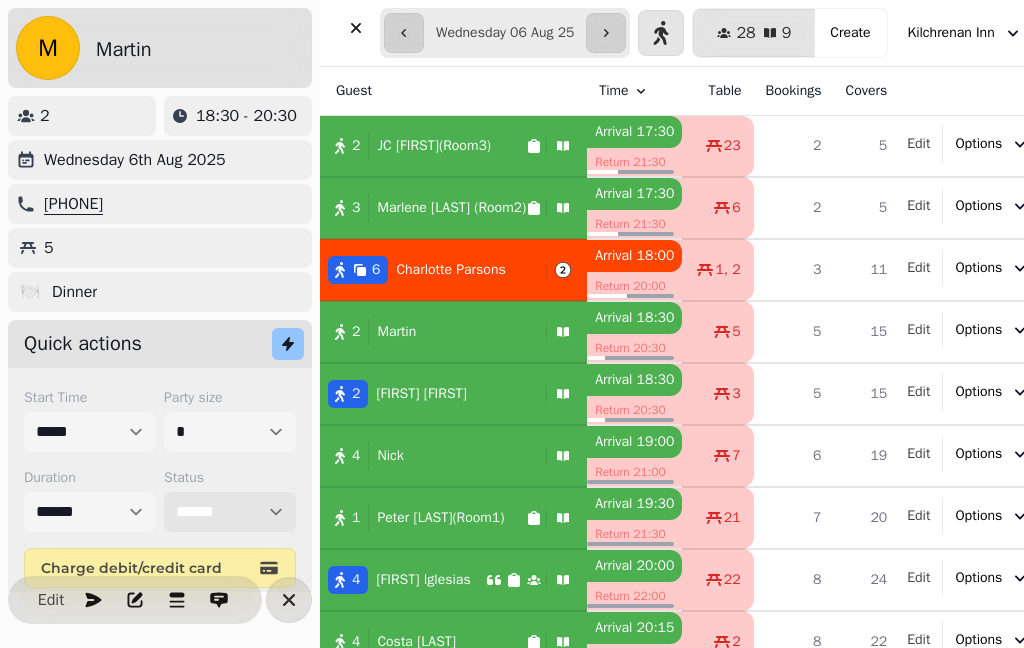 select on "******" 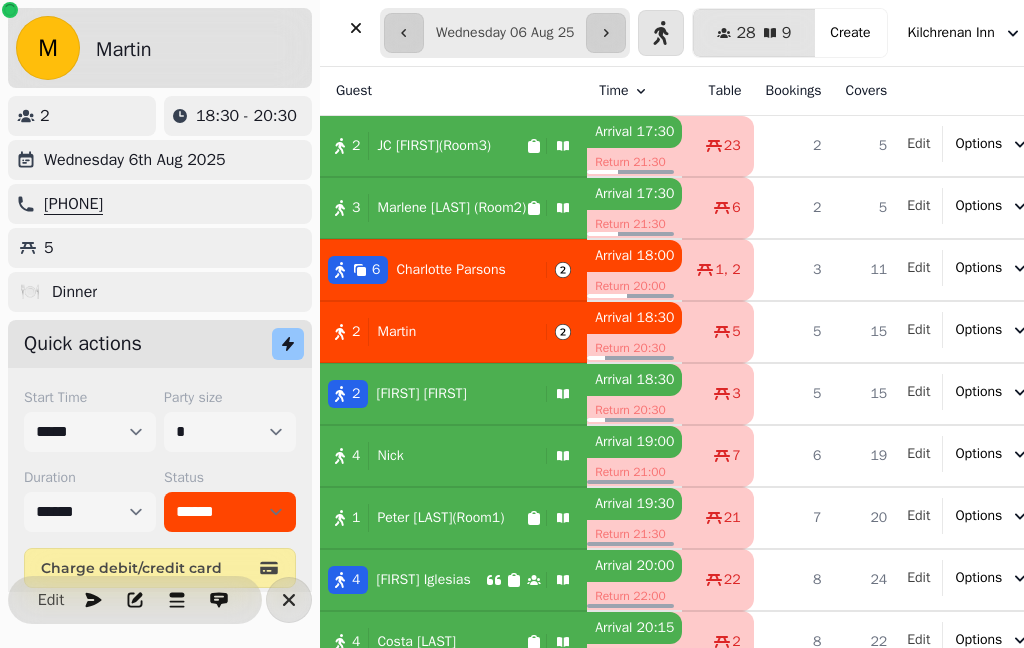 click 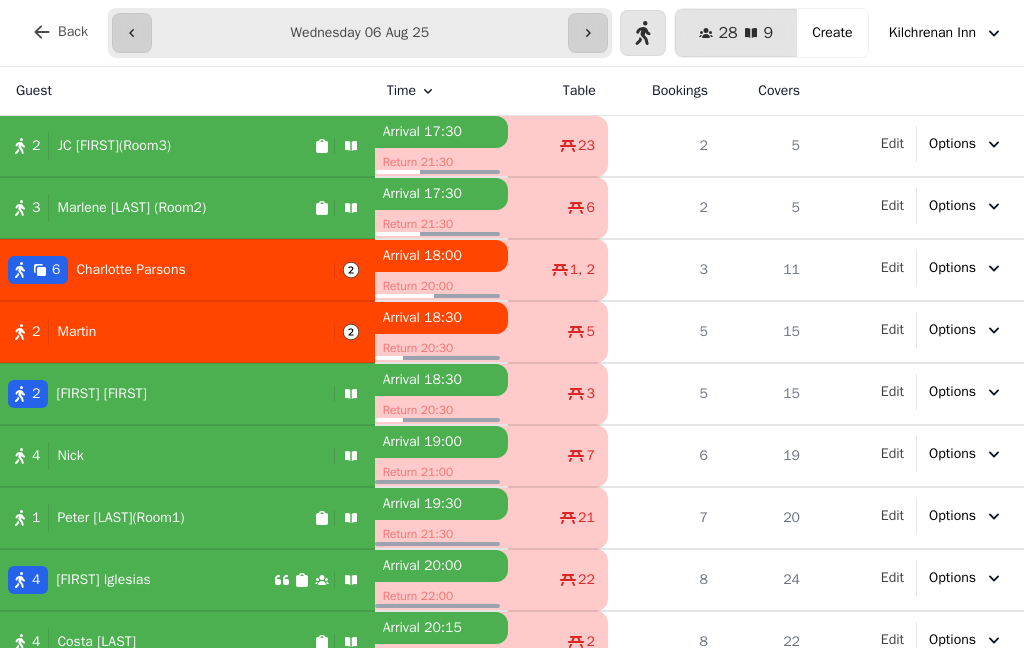 click on "[NUMBER] [FIRST]   [LAST]" at bounding box center (163, 394) 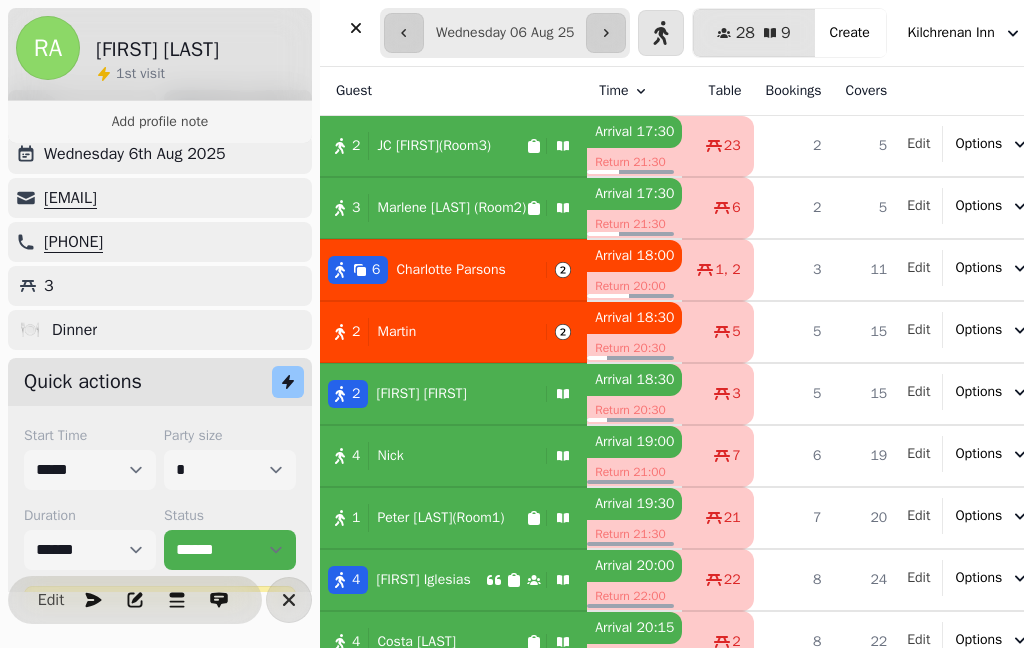scroll, scrollTop: 62, scrollLeft: 0, axis: vertical 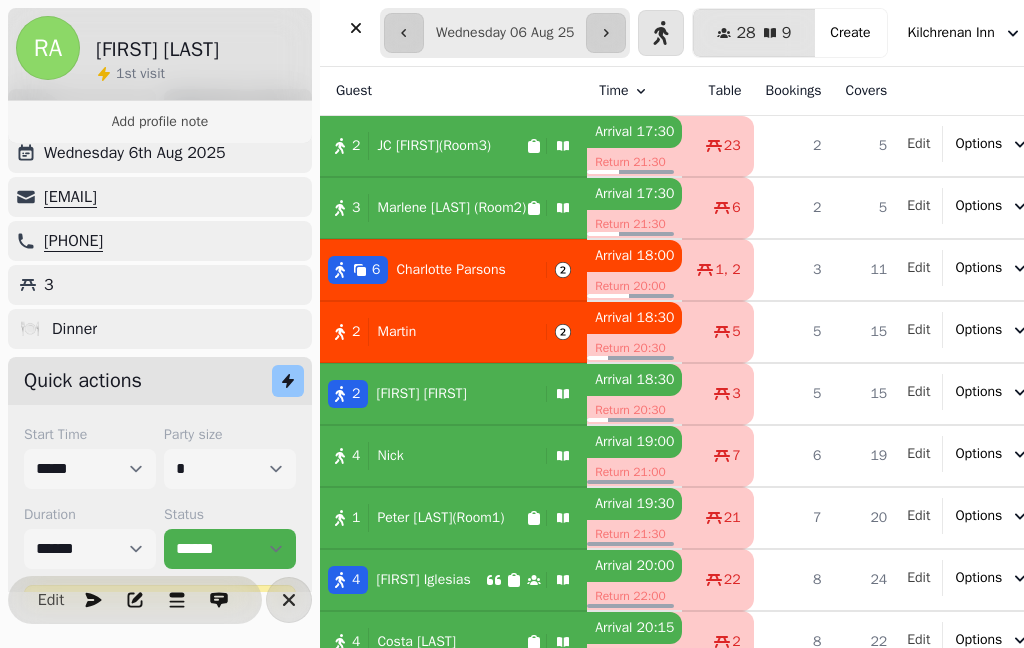 click at bounding box center [356, 28] 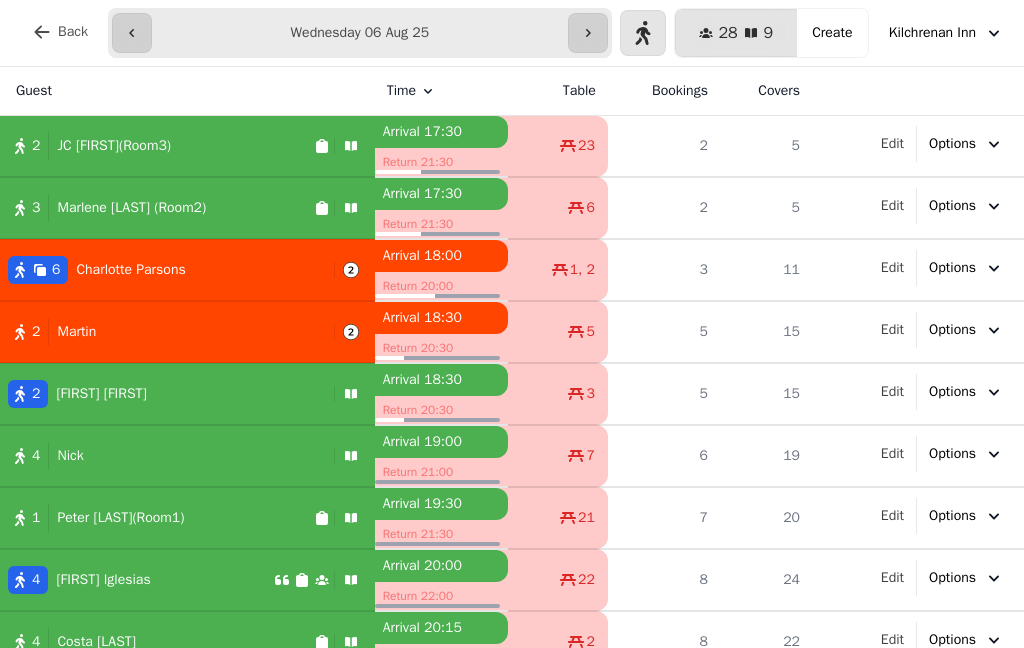click 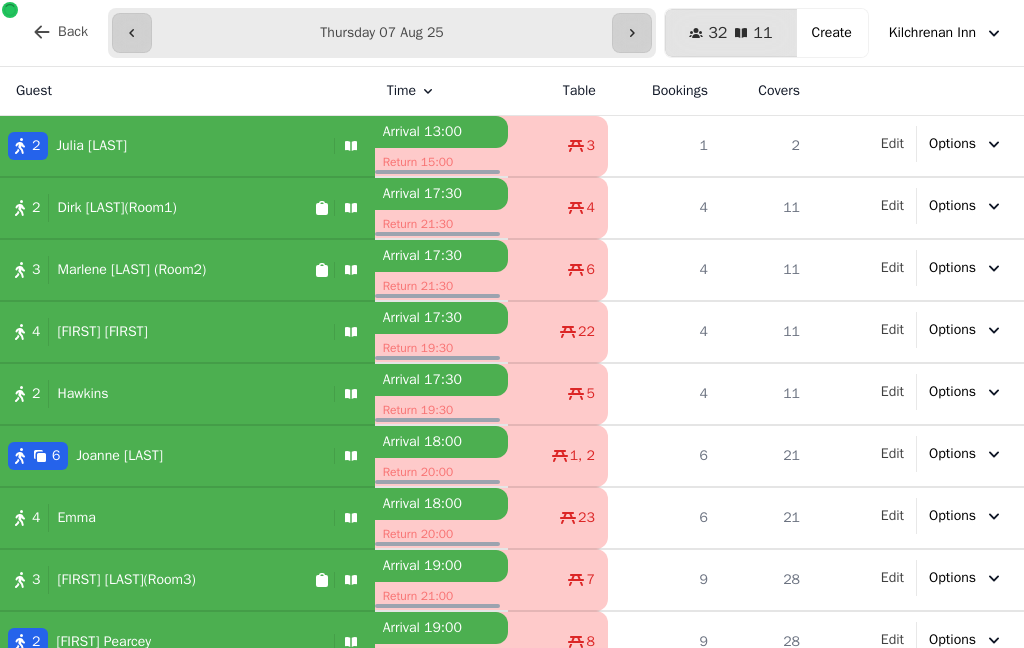 click 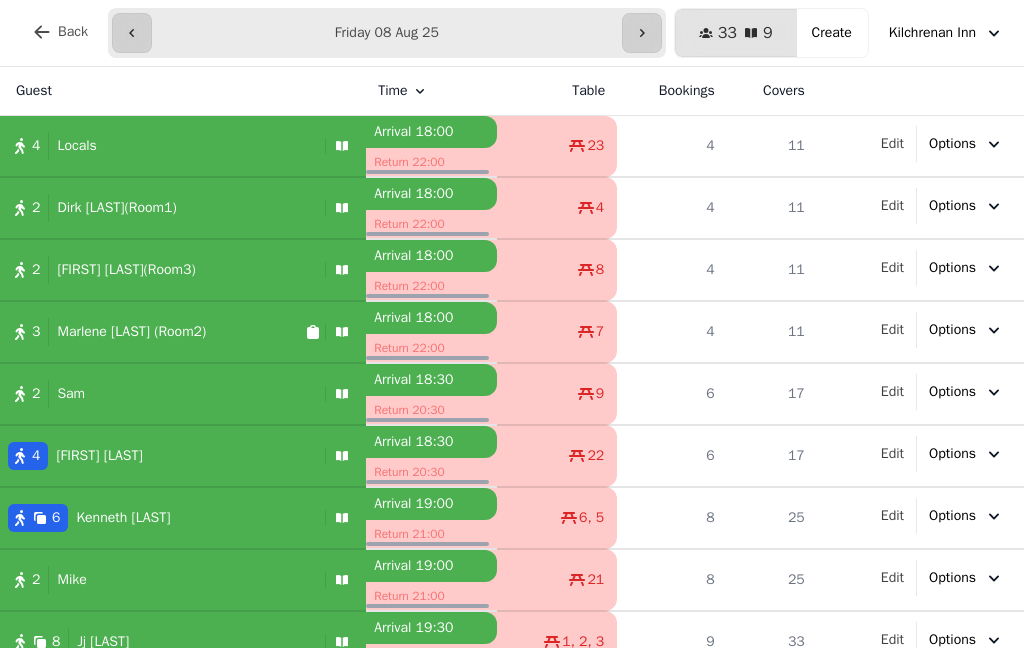 click 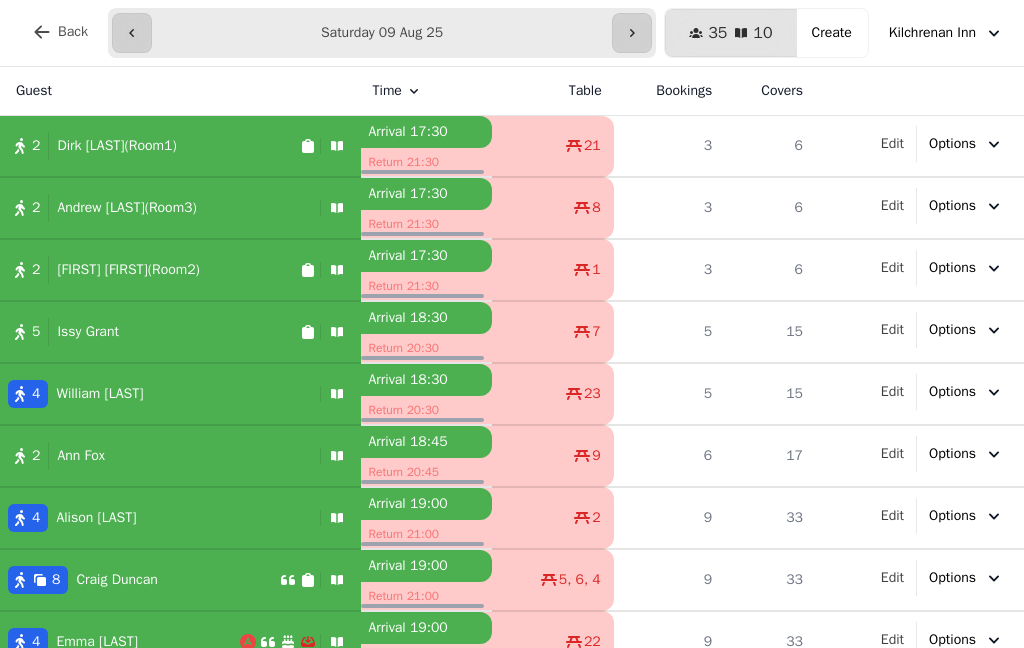 click on "[NUMBER] [FIRST]   [LAST]" at bounding box center (156, 394) 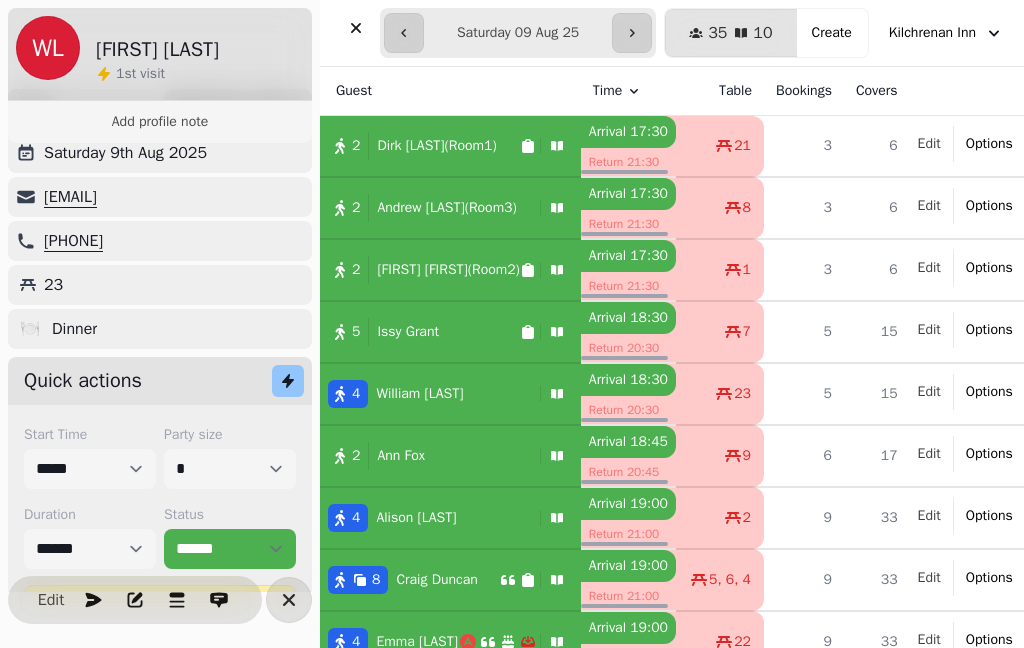 click 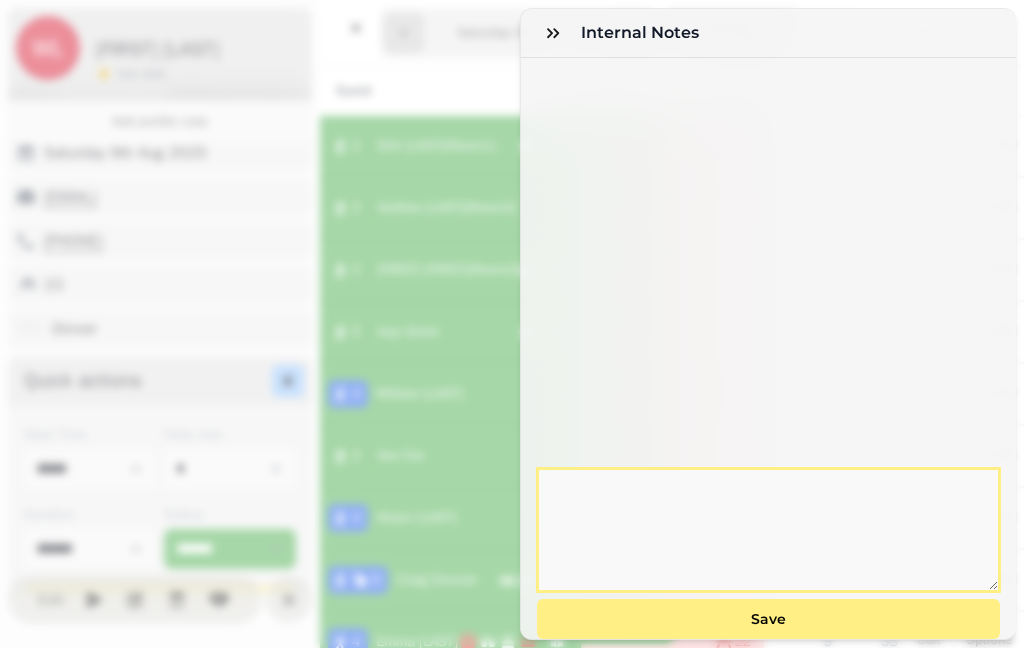 click at bounding box center (768, 530) 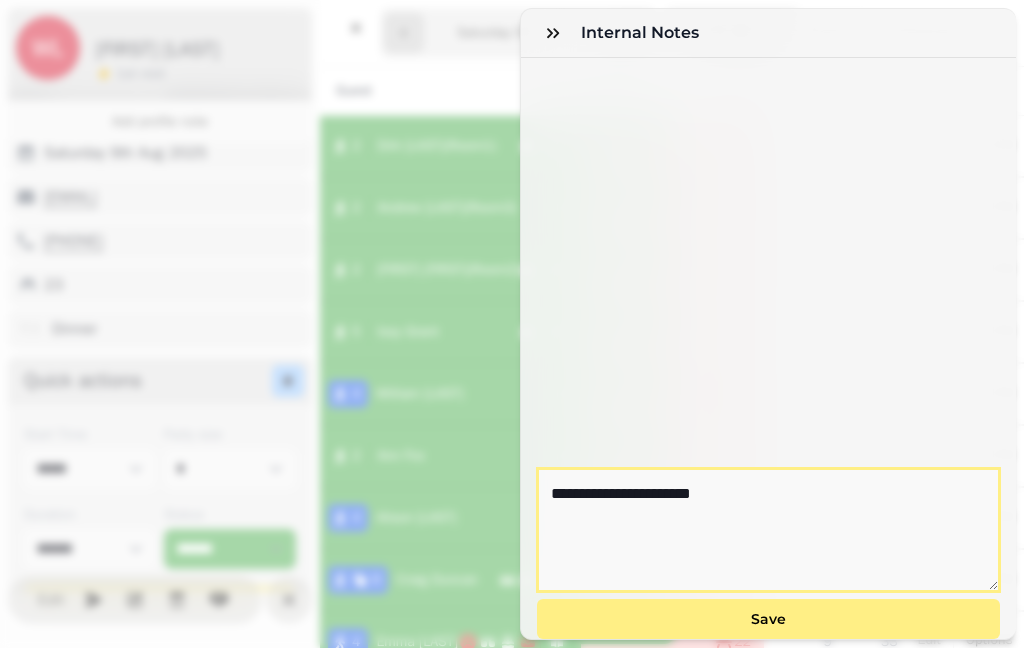 type on "**********" 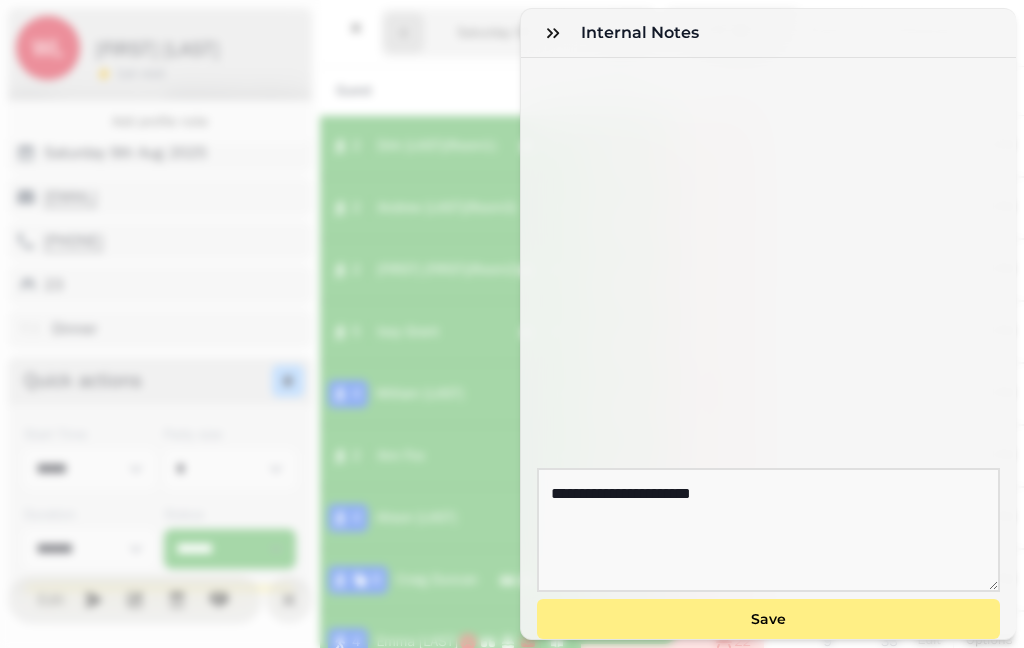 click on "Save" at bounding box center [768, 619] 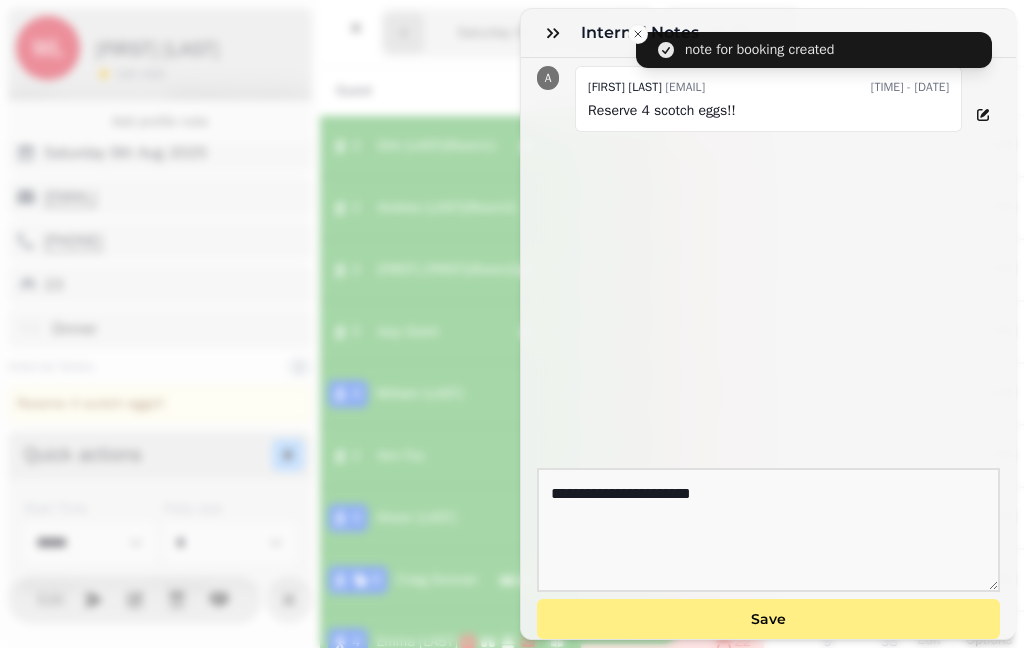 click at bounding box center [553, 33] 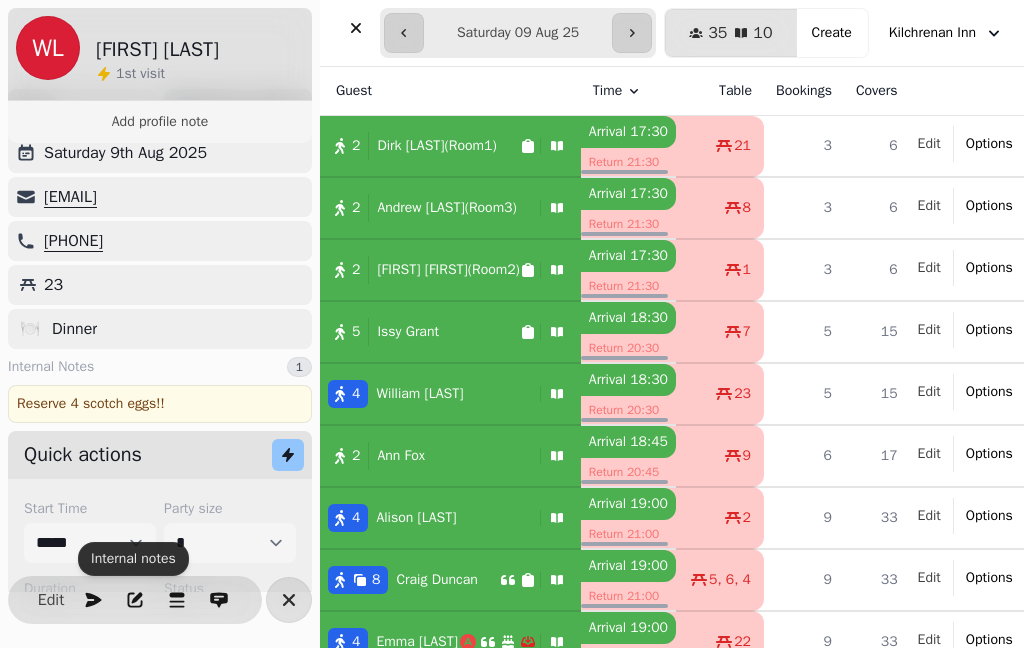 click 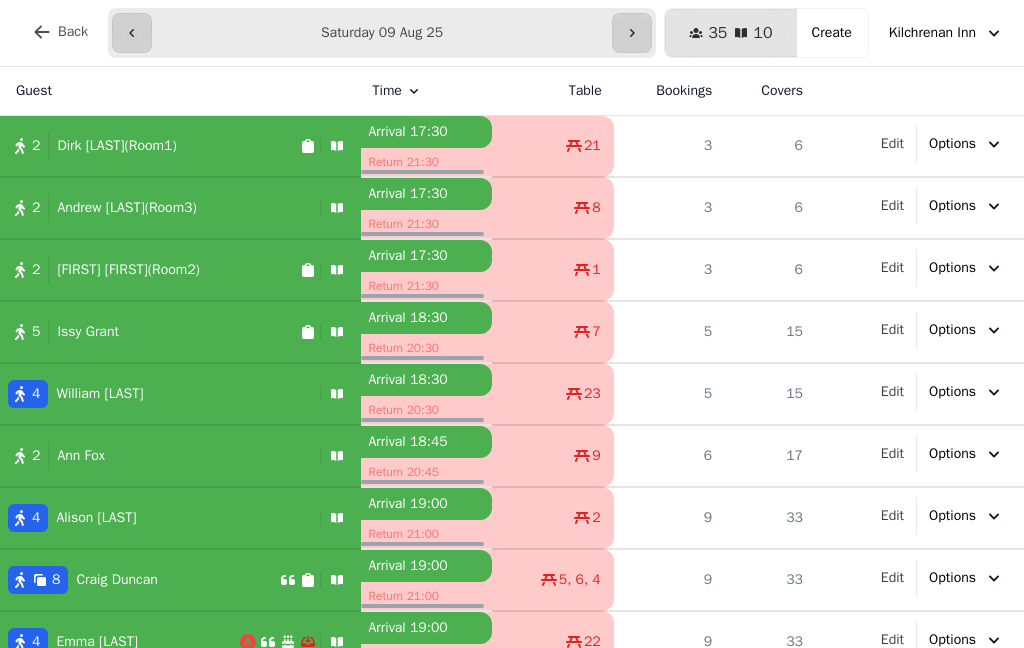 click at bounding box center (132, 33) 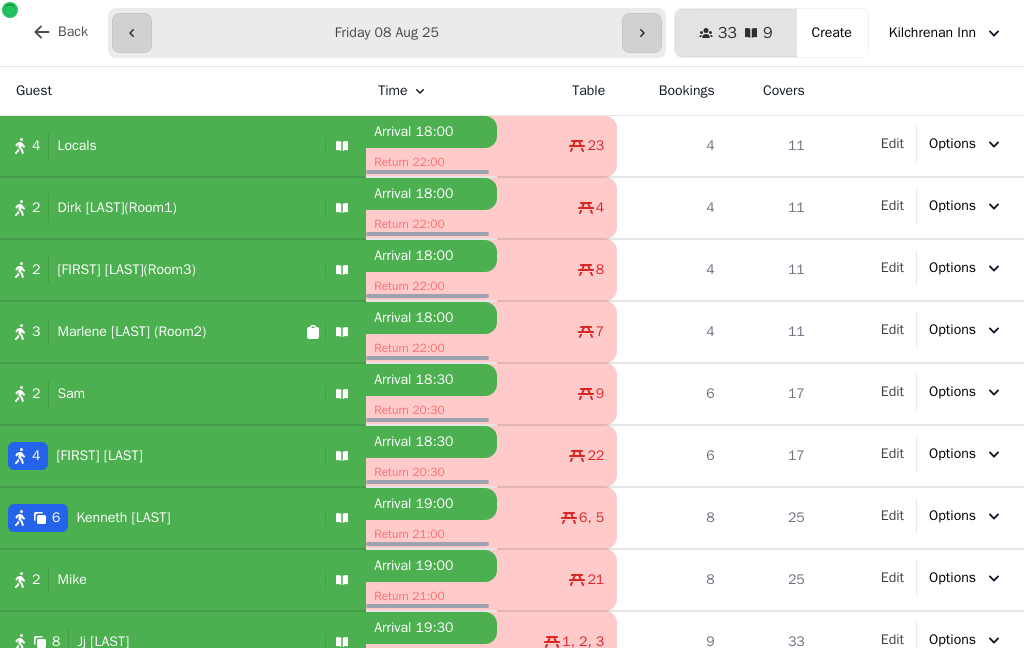 click at bounding box center [132, 33] 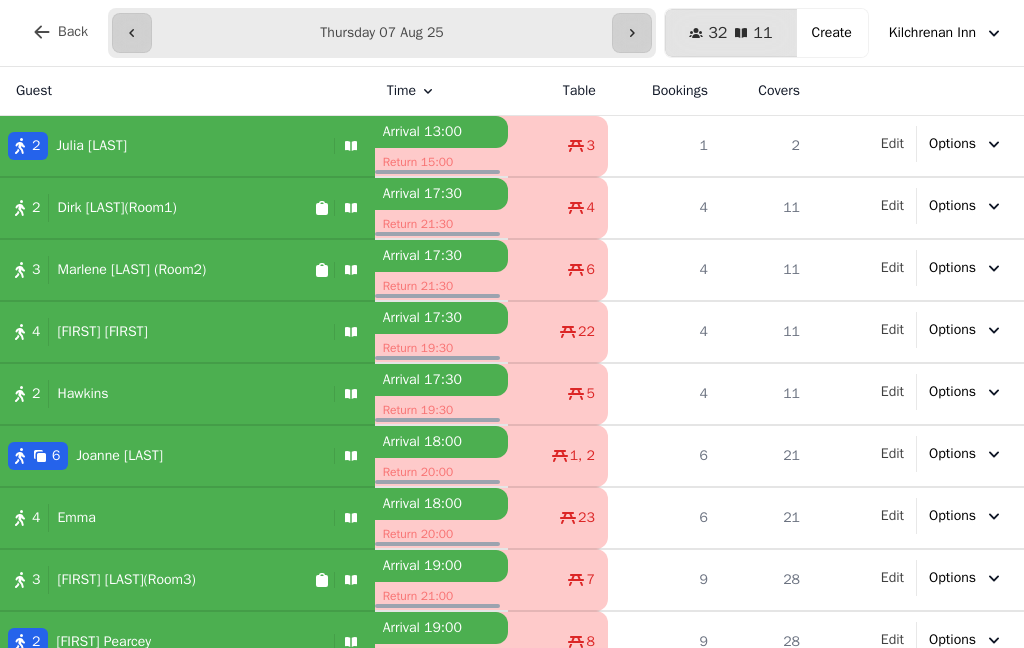 click at bounding box center [132, 33] 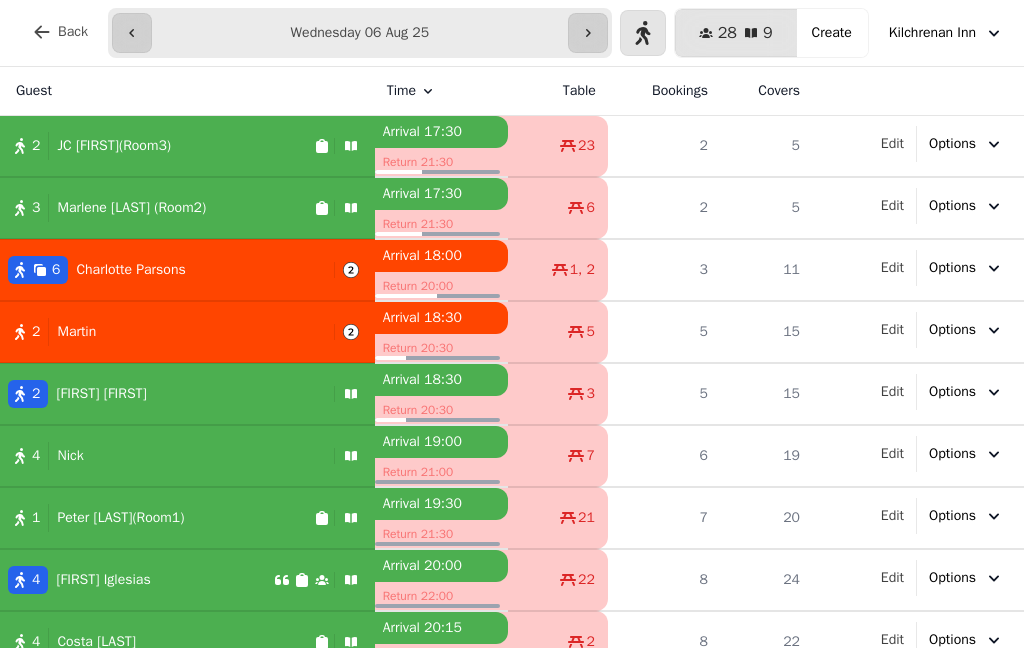 click on "[FIRST]   [LAST]" at bounding box center [101, 394] 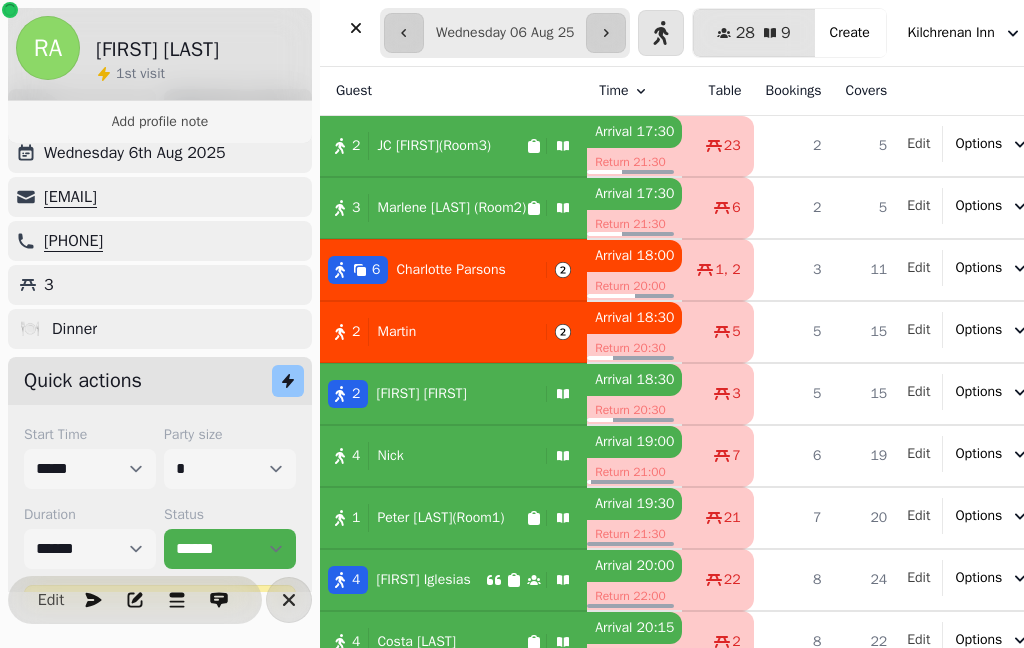 click at bounding box center [356, 28] 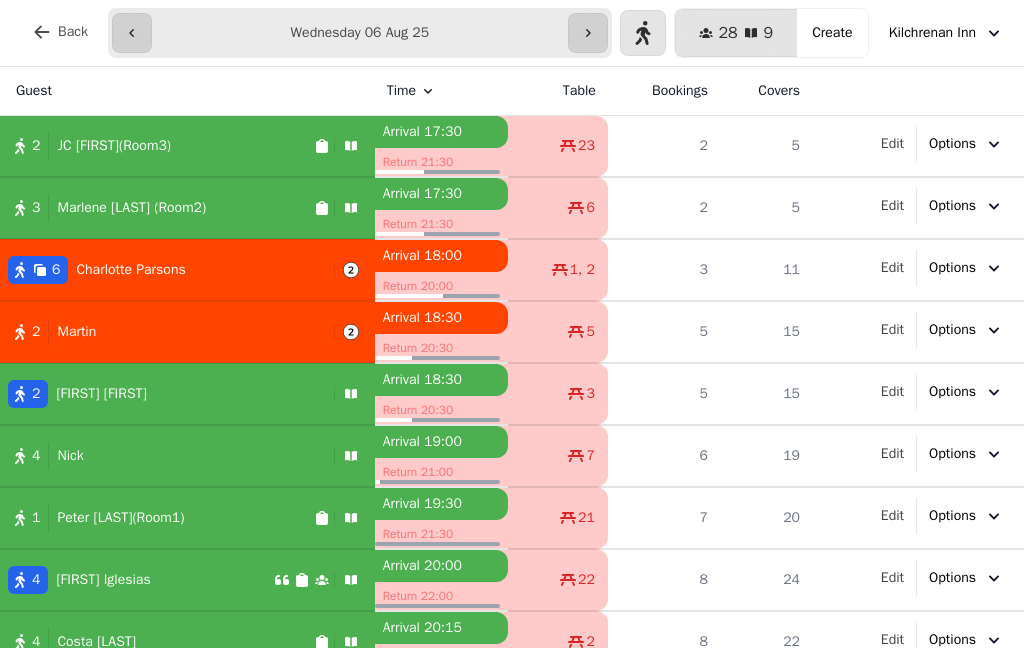click on "[NUMBER] [FIRST]   [LAST]" at bounding box center (163, 394) 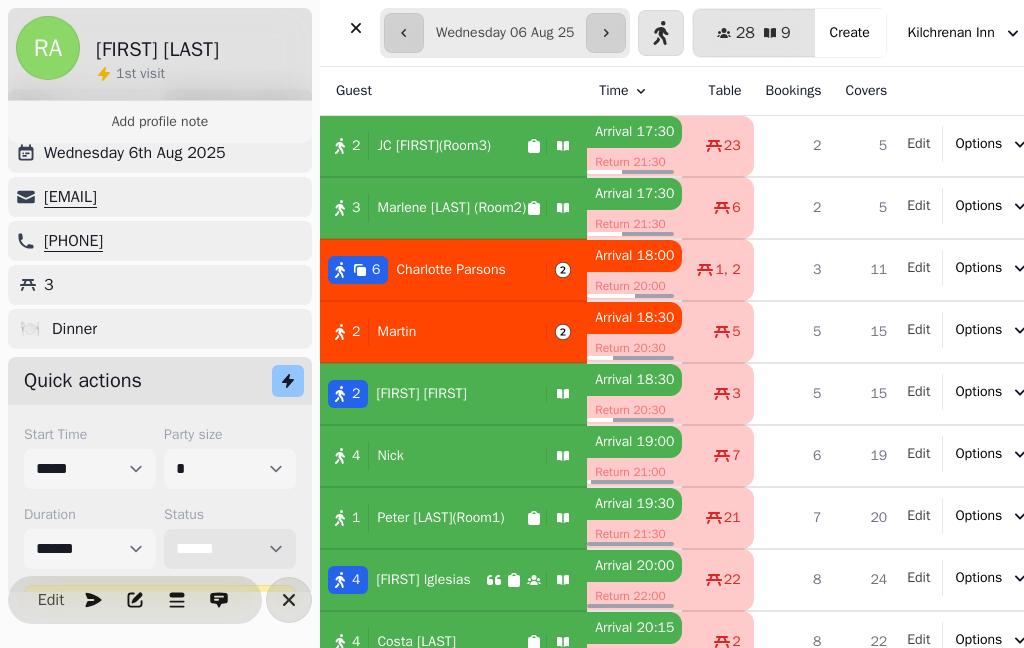 click on "**********" at bounding box center [230, 549] 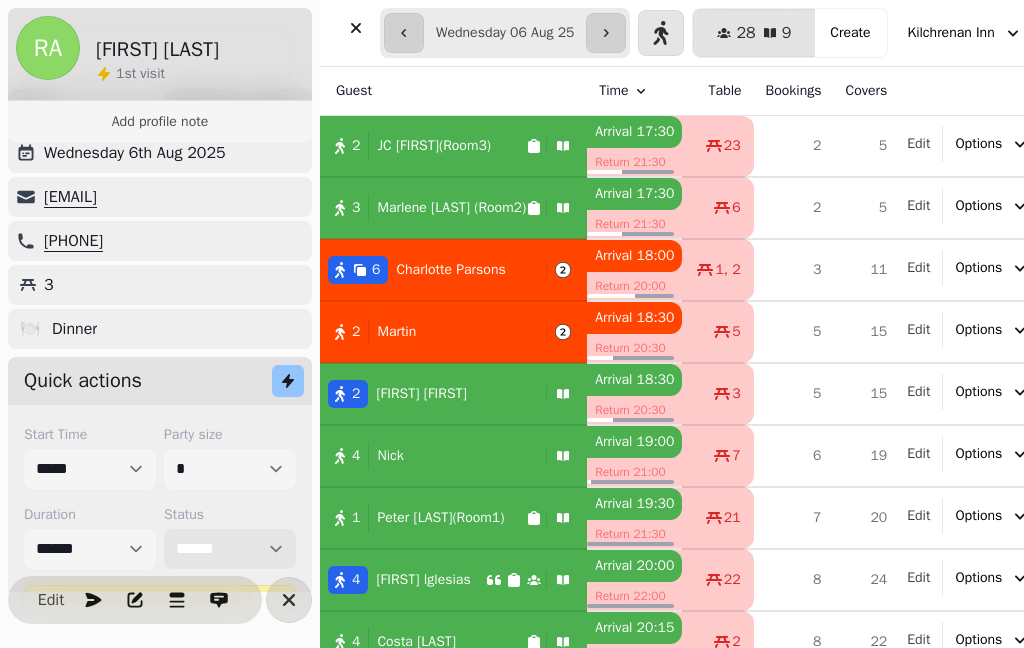 select on "*********" 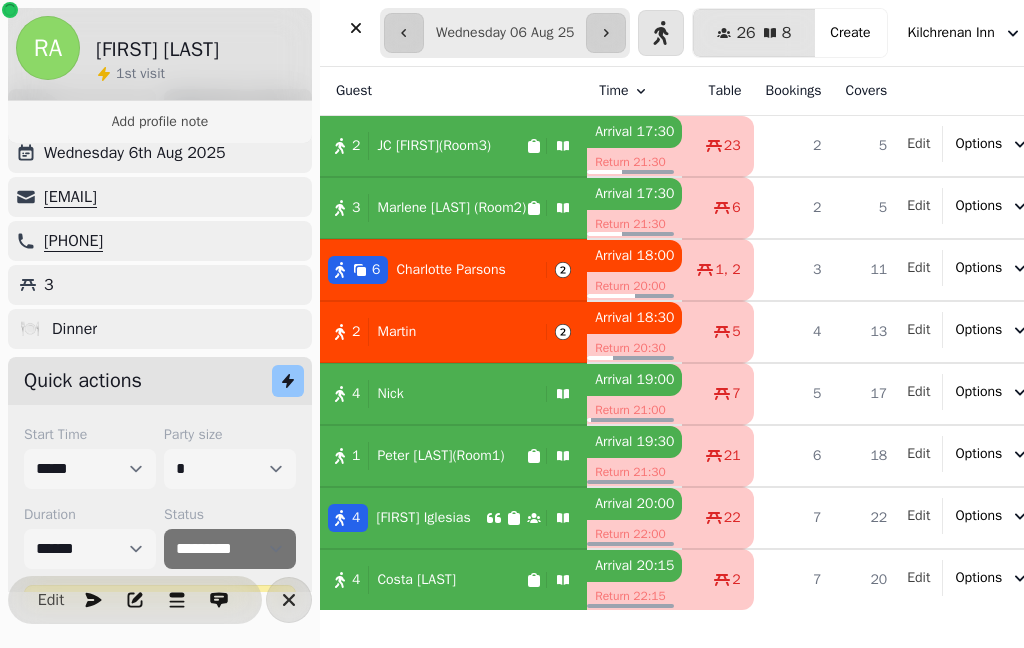 click at bounding box center [356, 28] 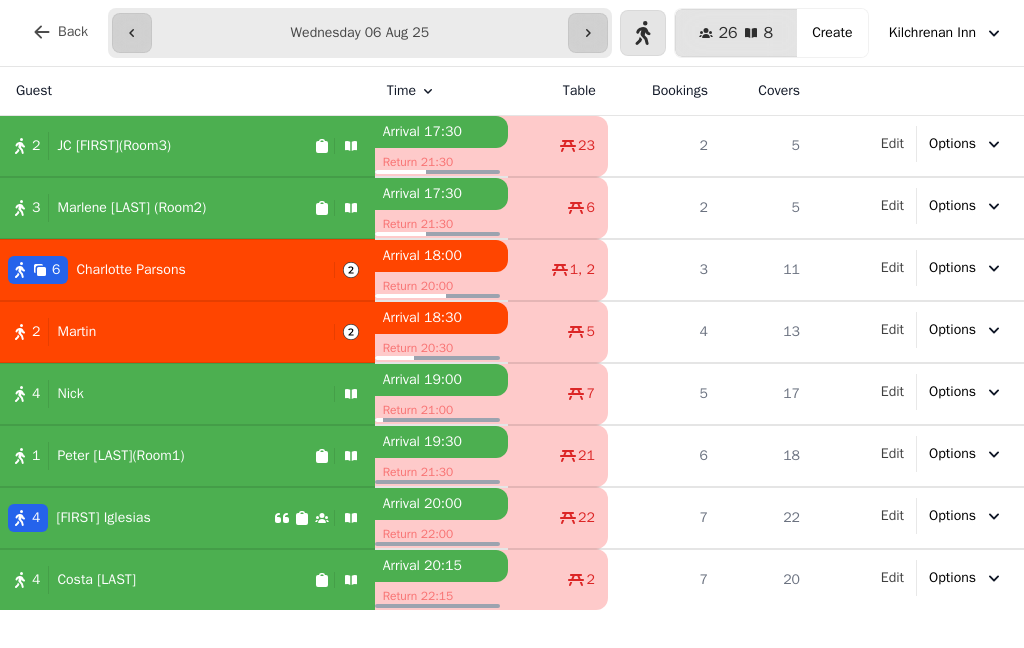 click 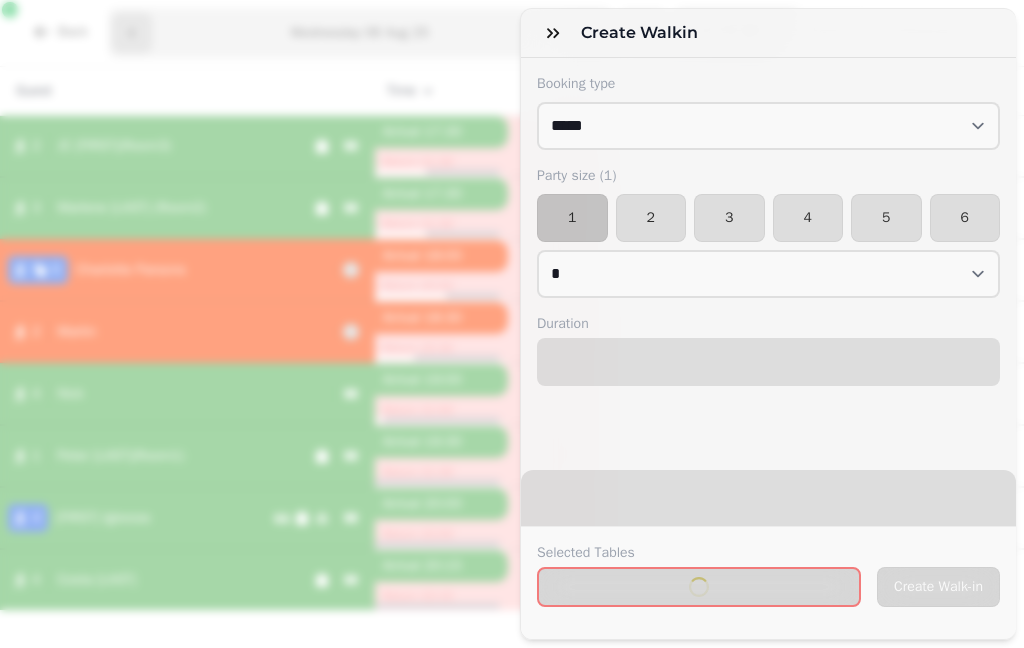 select on "****" 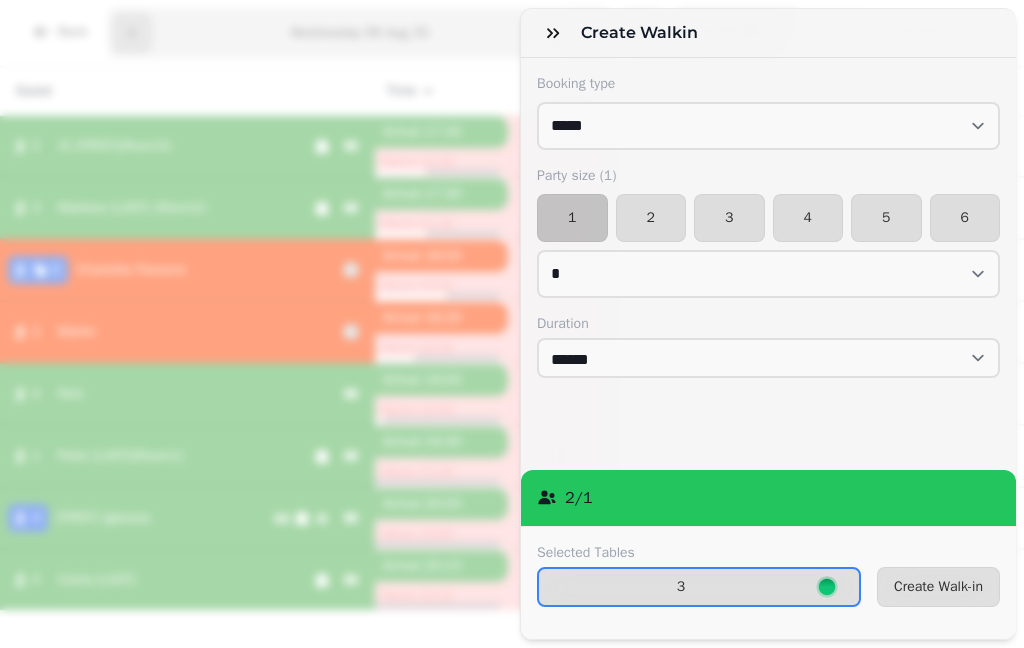 click on "Create Walk-in" at bounding box center (938, 587) 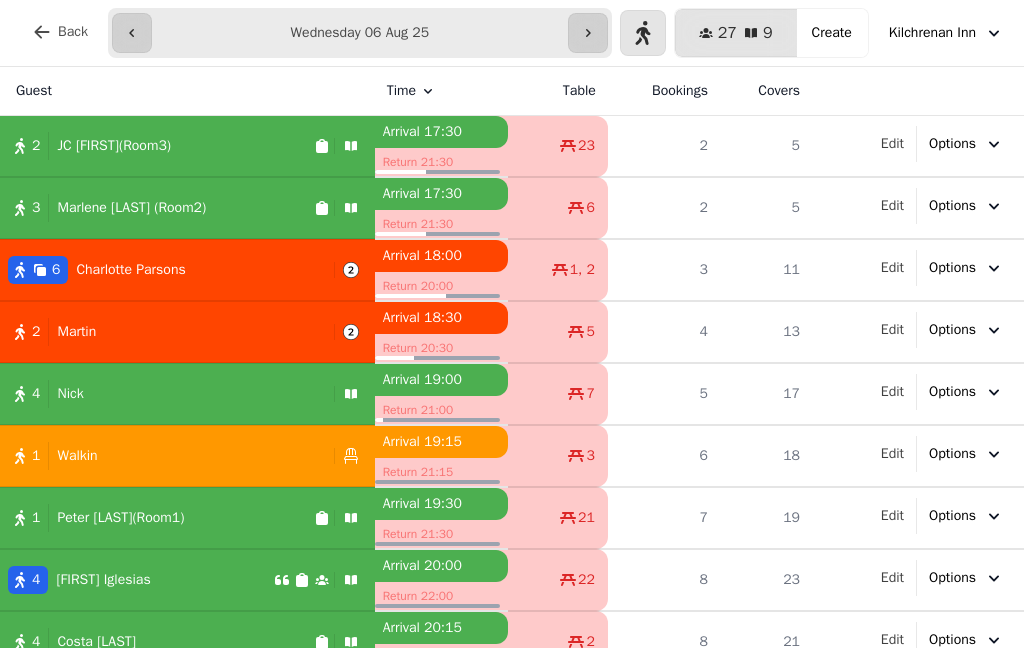 click on "1 Walkin" at bounding box center [163, 456] 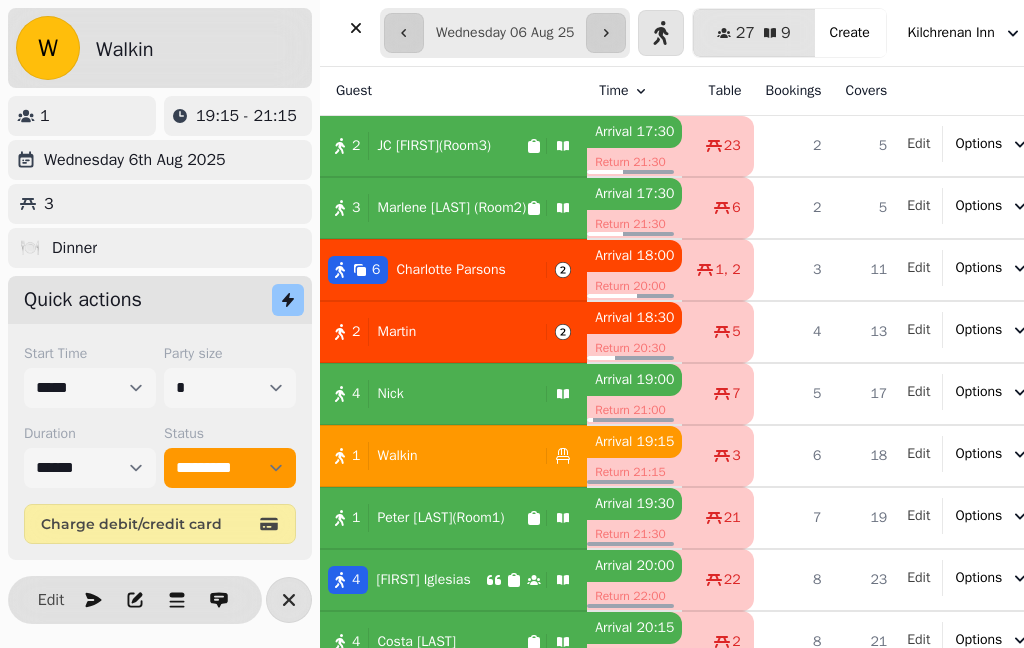scroll, scrollTop: 0, scrollLeft: 0, axis: both 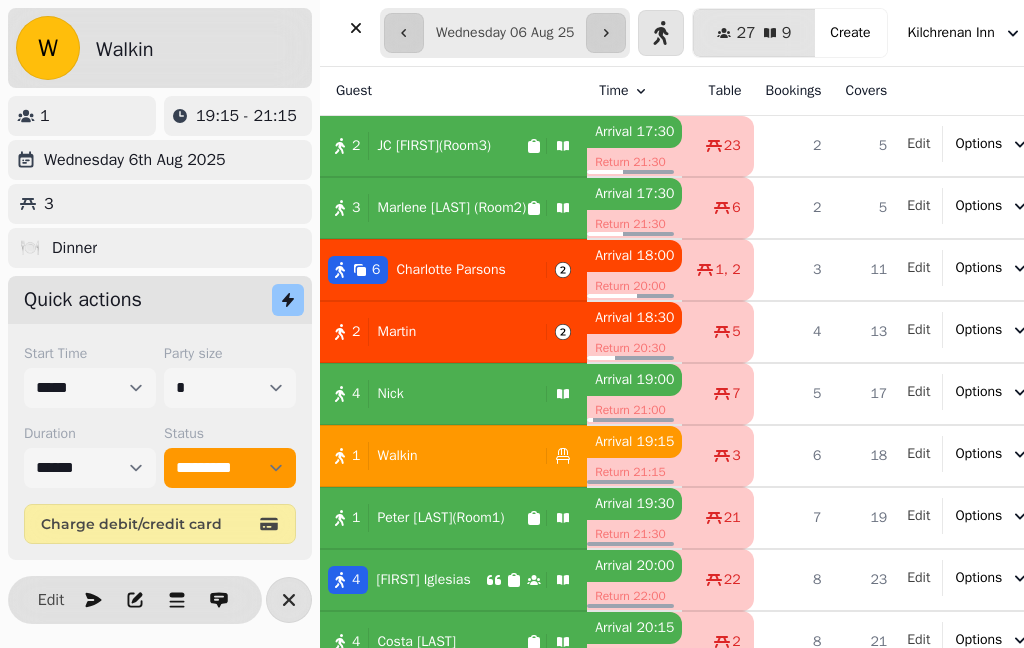 click on "1" at bounding box center [82, 116] 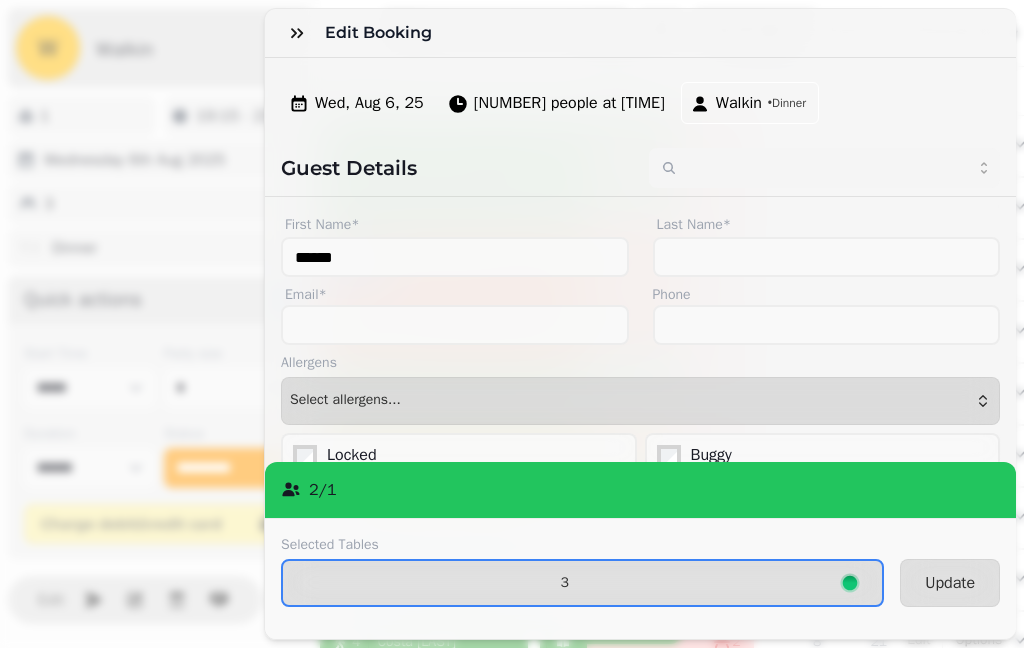 click on "[NUMBER] people at [TIME]" at bounding box center (569, 103) 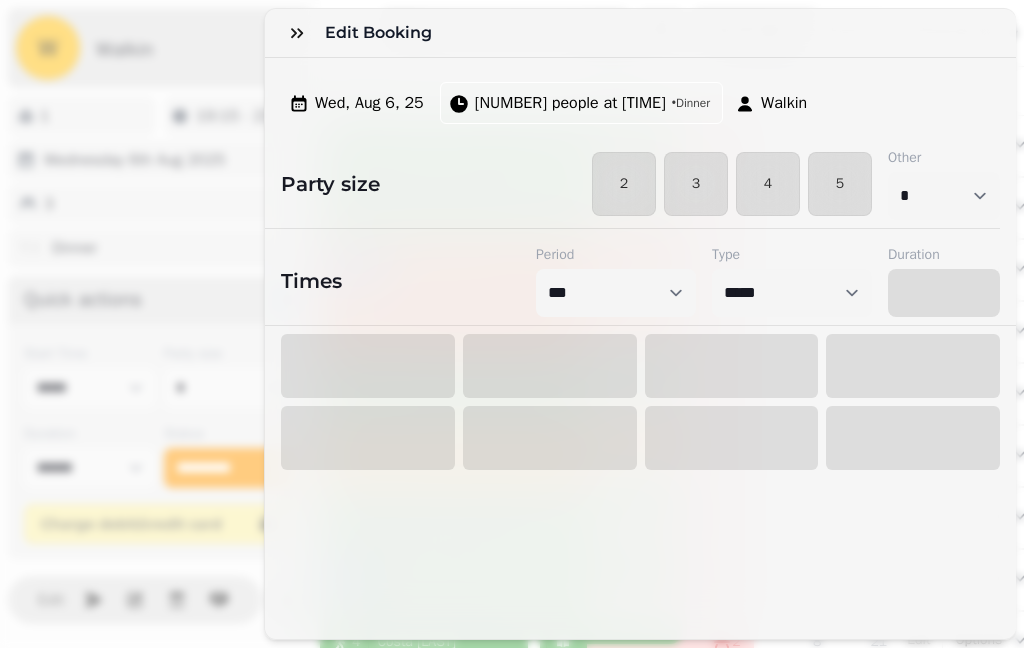 select on "****" 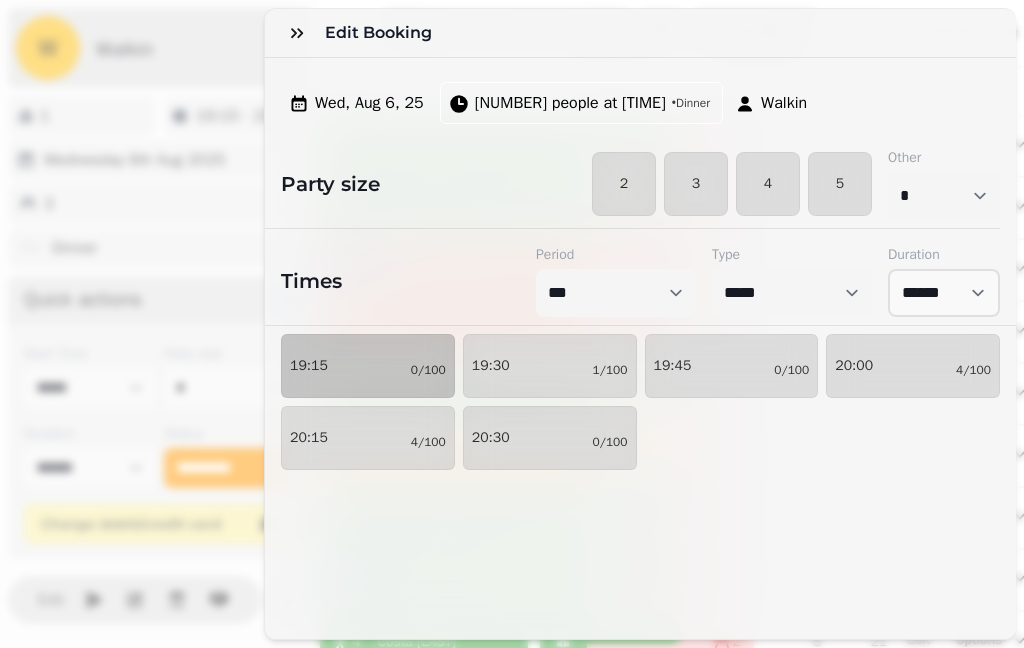 click on "2" at bounding box center [624, 184] 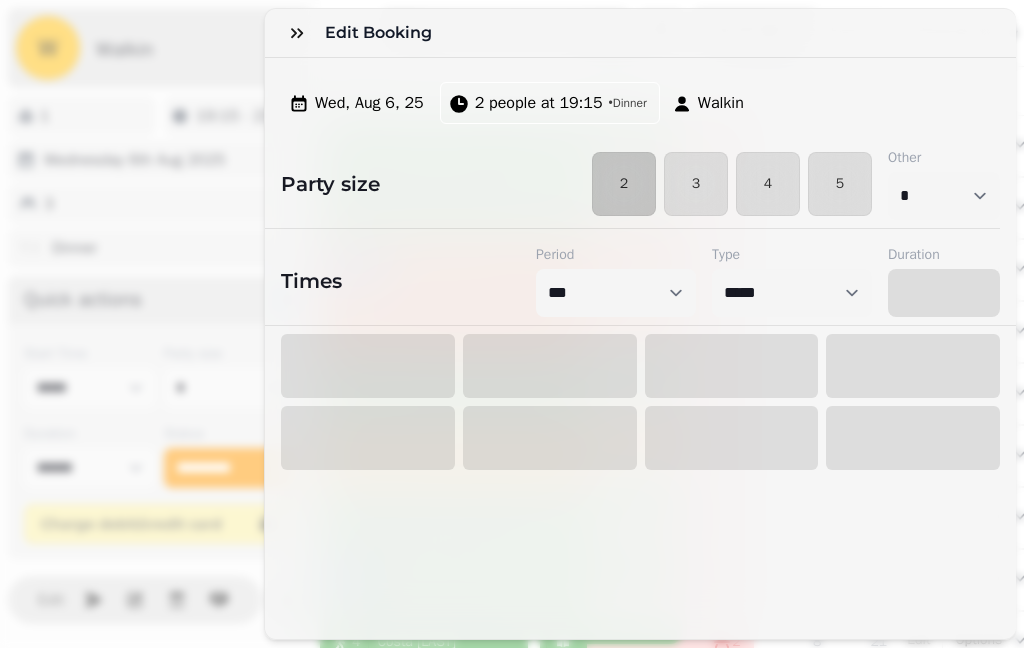 select on "****" 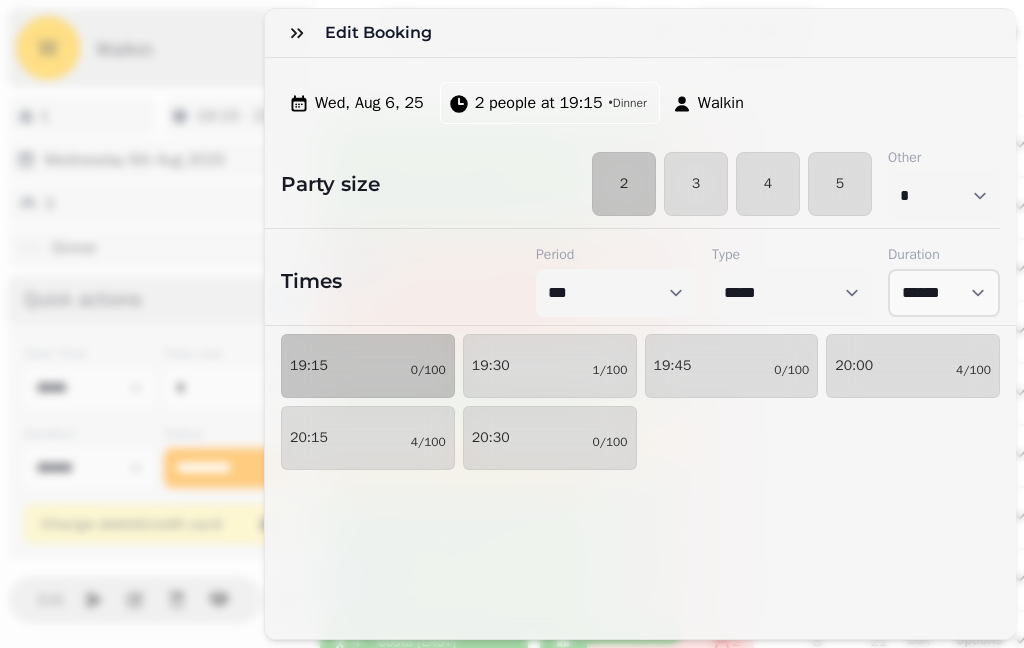 click 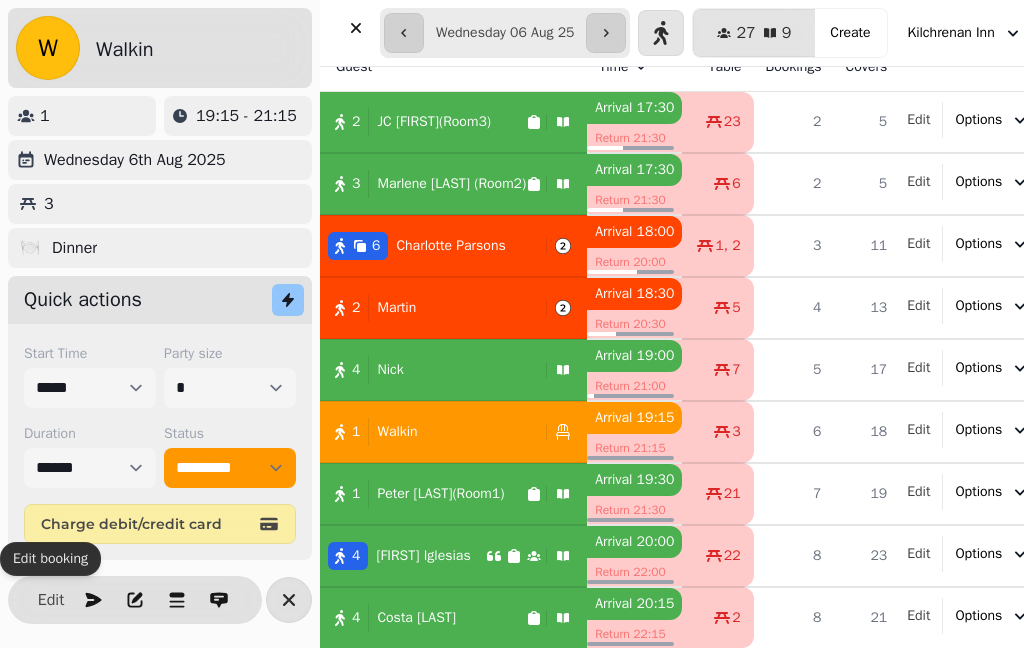 scroll, scrollTop: 195, scrollLeft: 0, axis: vertical 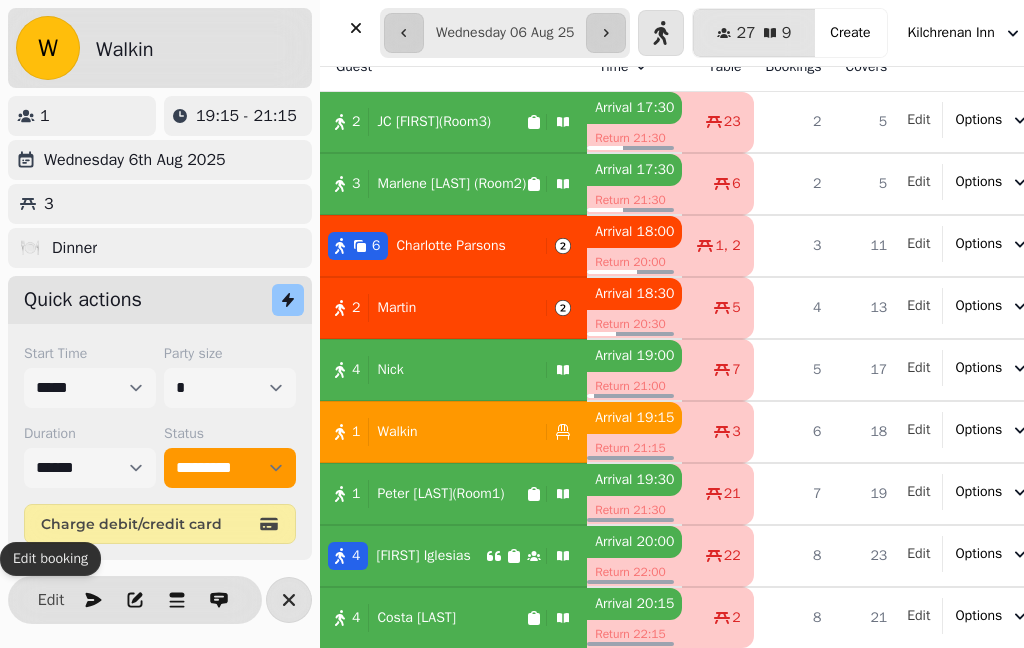 click on "1" at bounding box center [82, 116] 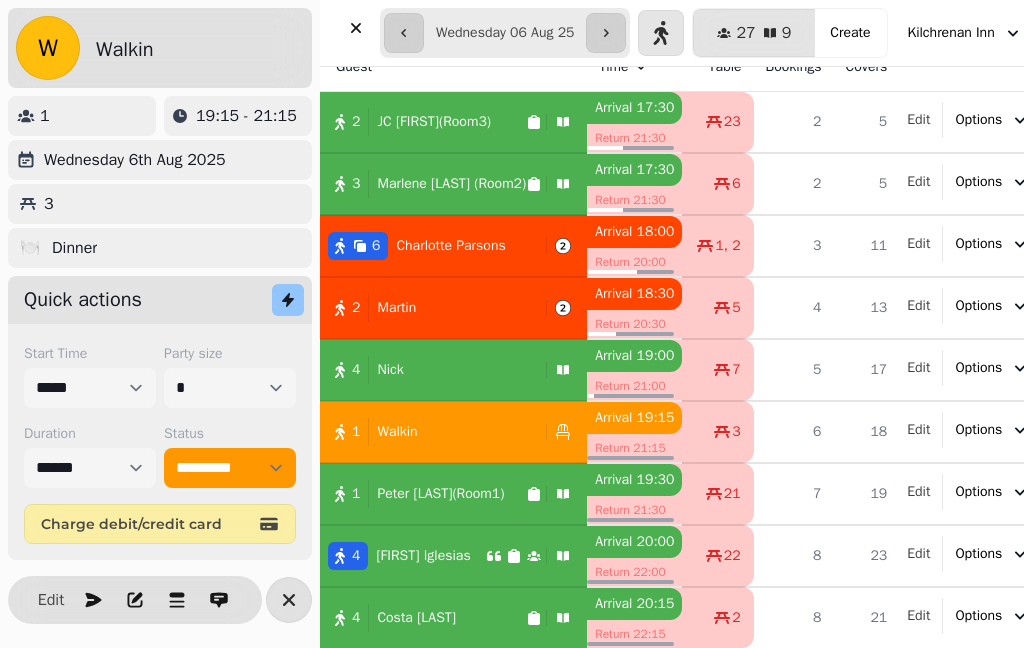 click on "Edit" at bounding box center [51, 600] 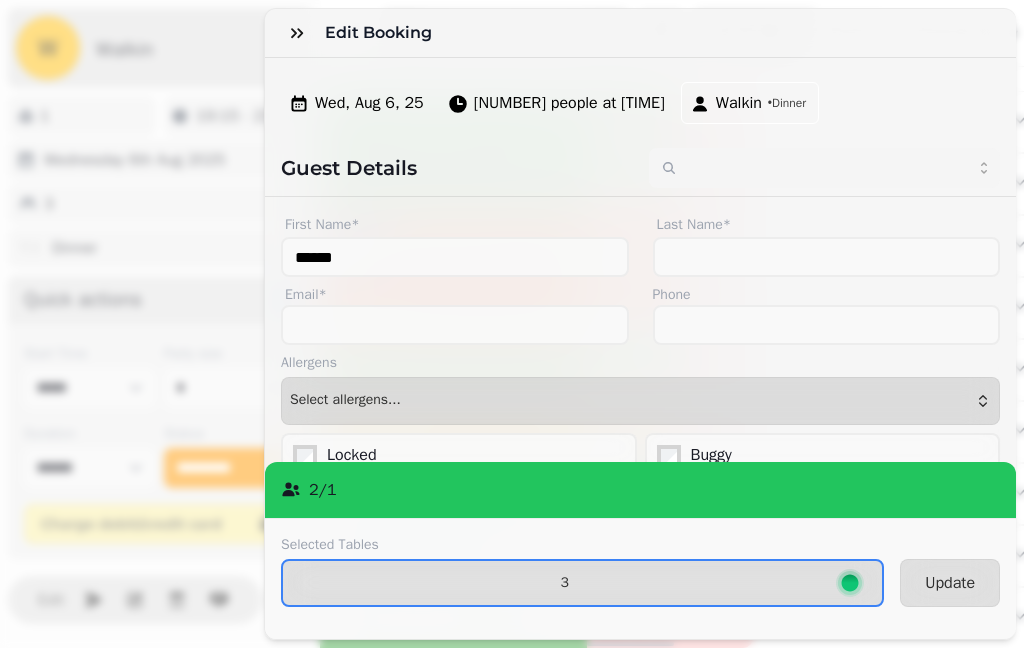 click on "[NUMBER] people at [TIME]" at bounding box center [569, 103] 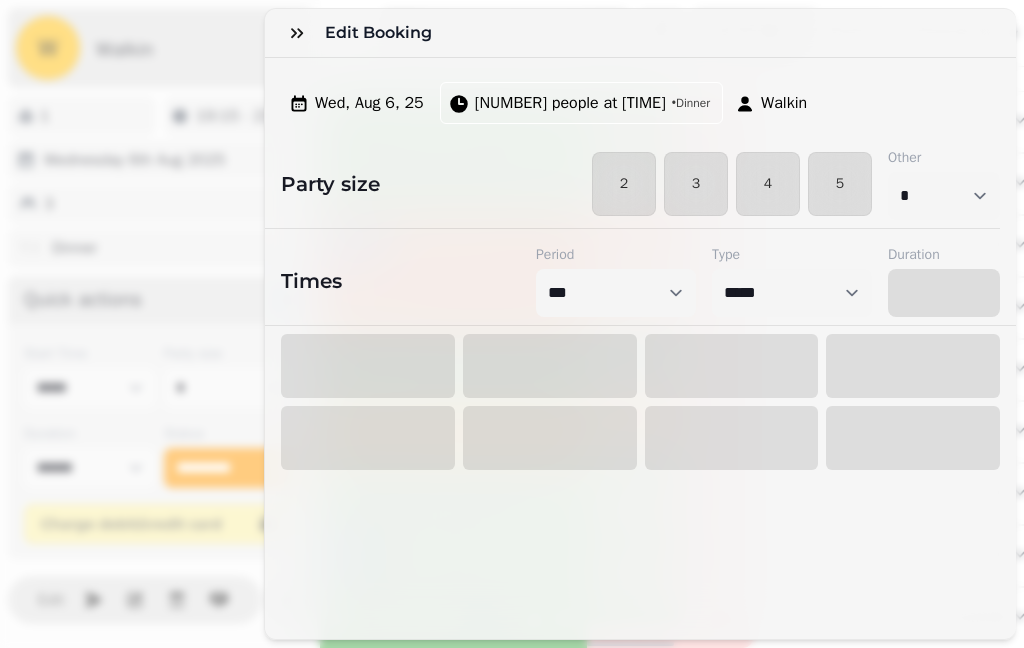 select on "****" 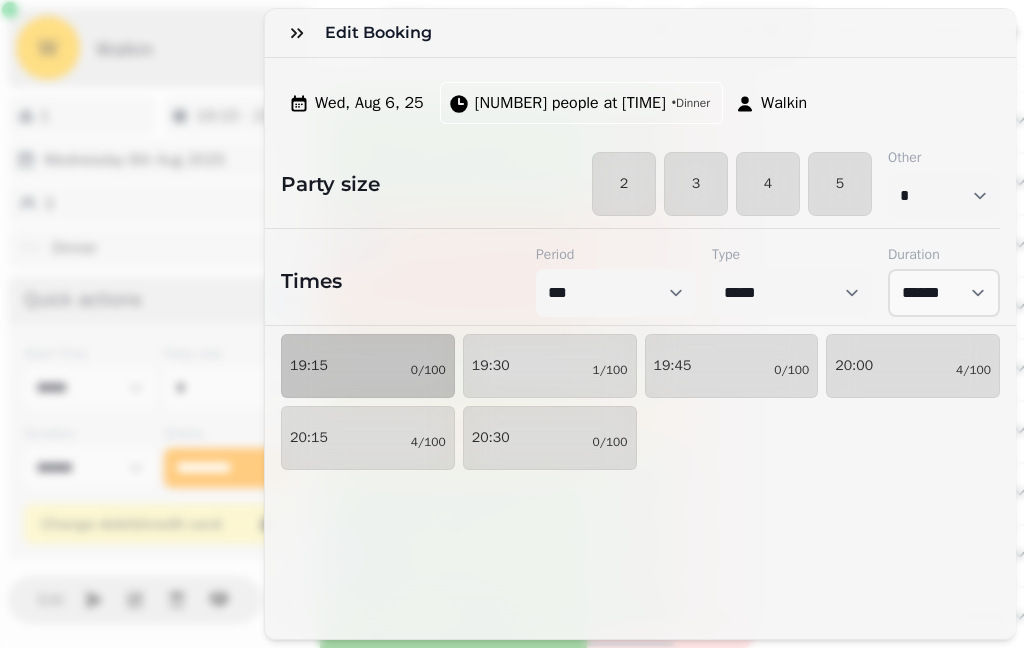 click on "2" at bounding box center [624, 184] 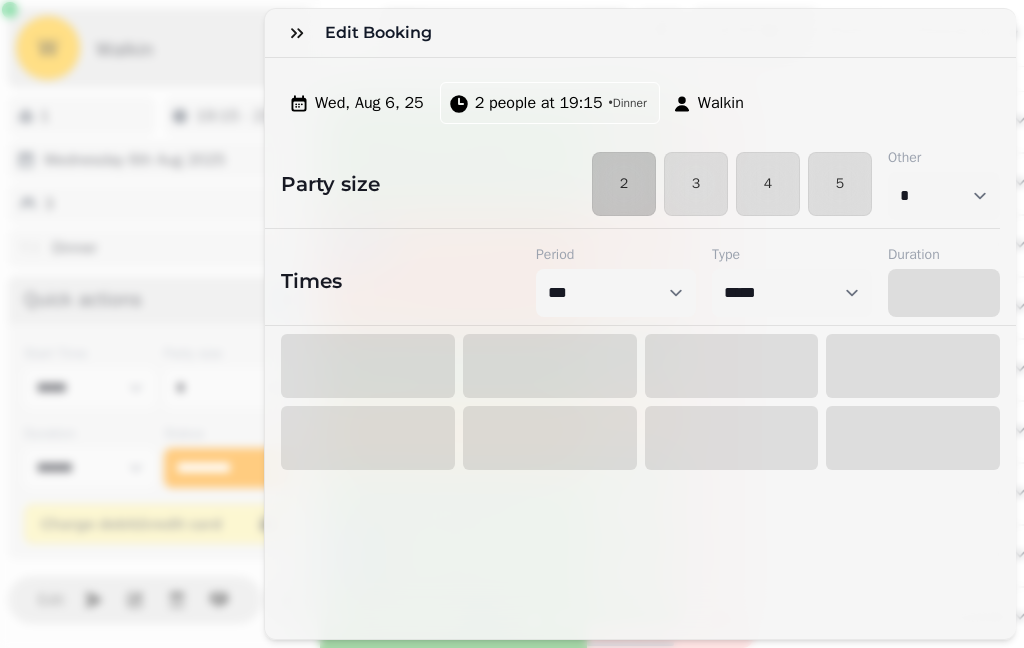 select on "****" 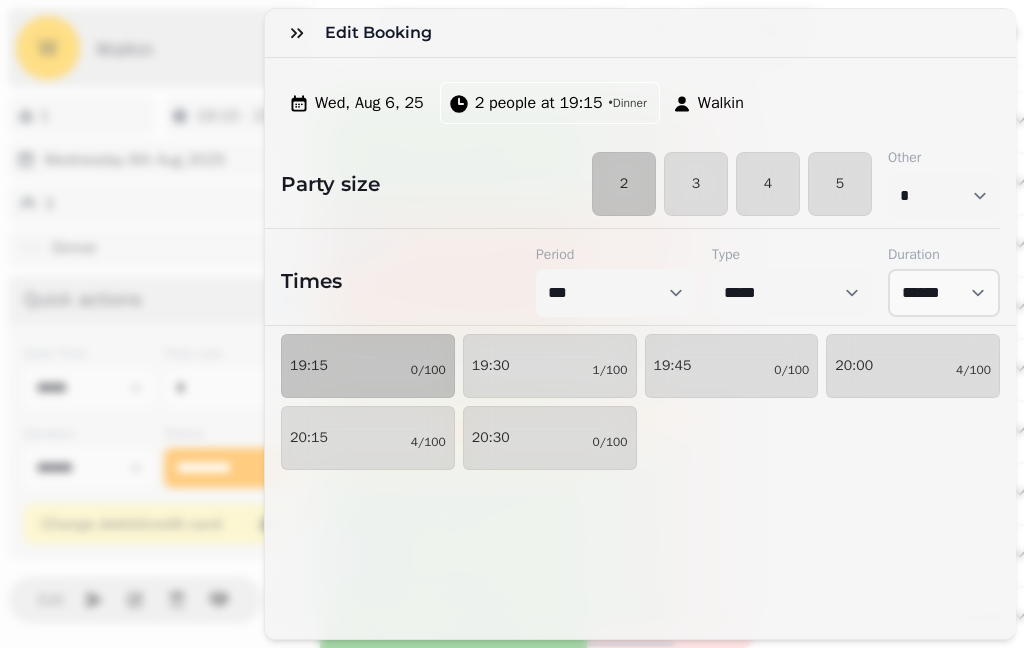 click on "[TIME] [NUMBER]/[NUMBER]" at bounding box center [368, 366] 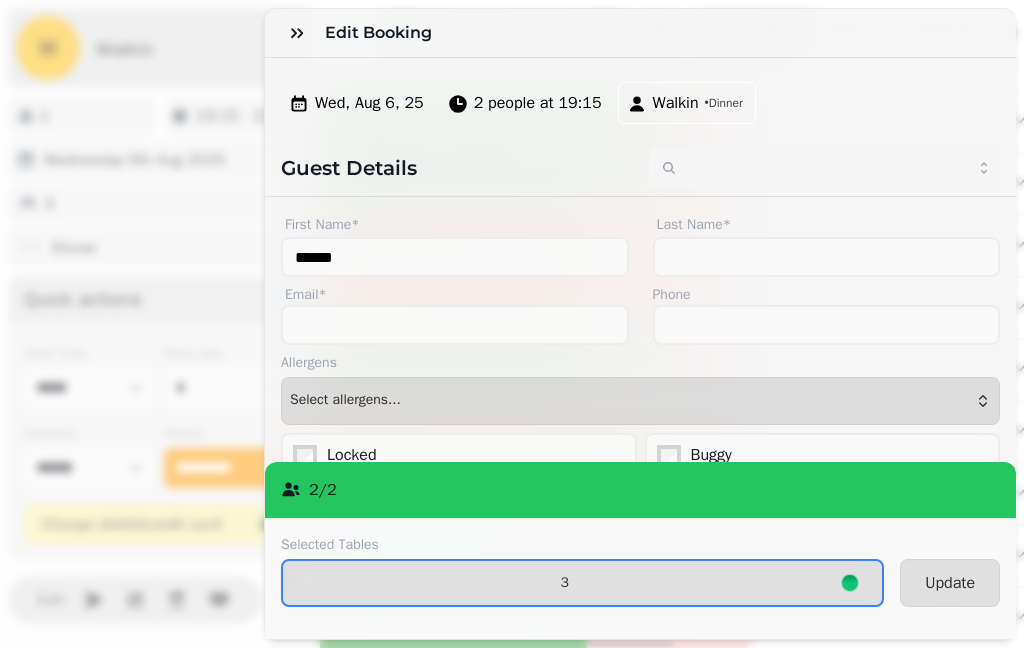 click on "Update" at bounding box center [950, 583] 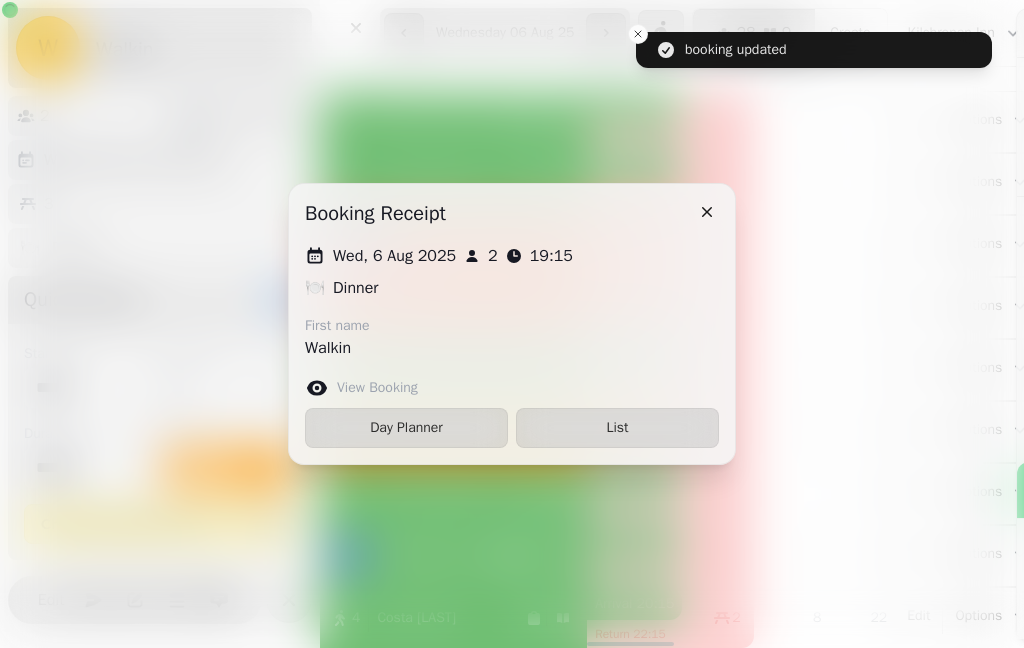 click 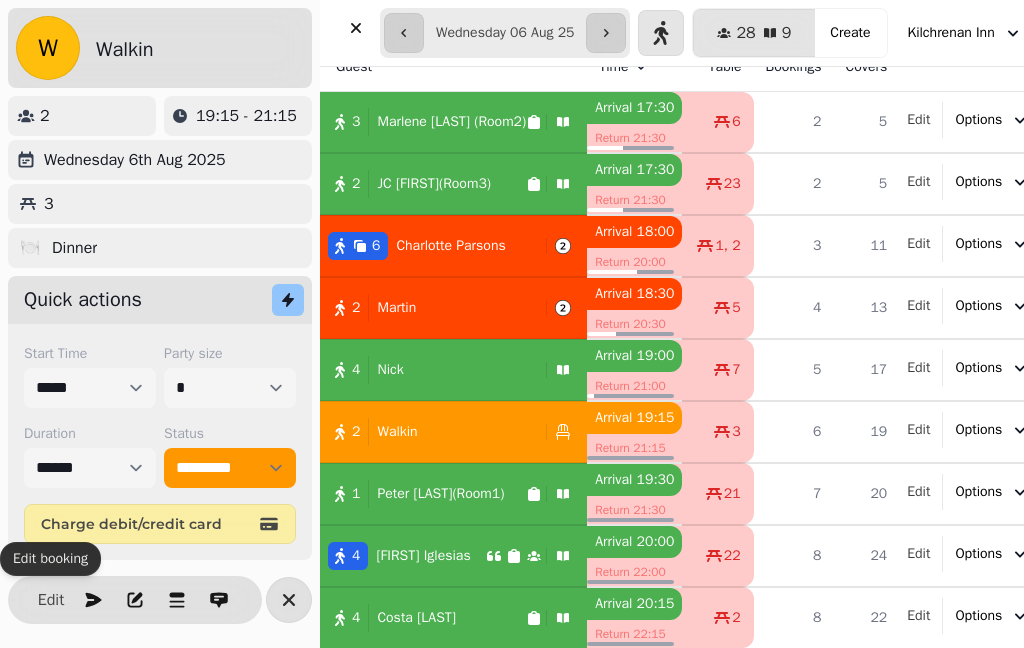 click 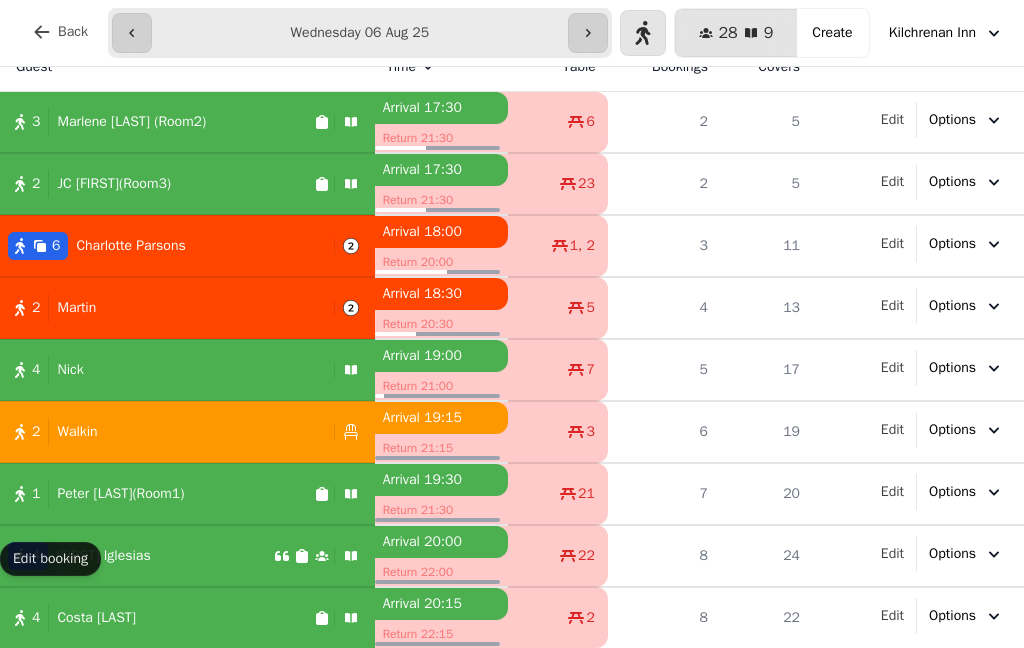 scroll, scrollTop: 24, scrollLeft: 0, axis: vertical 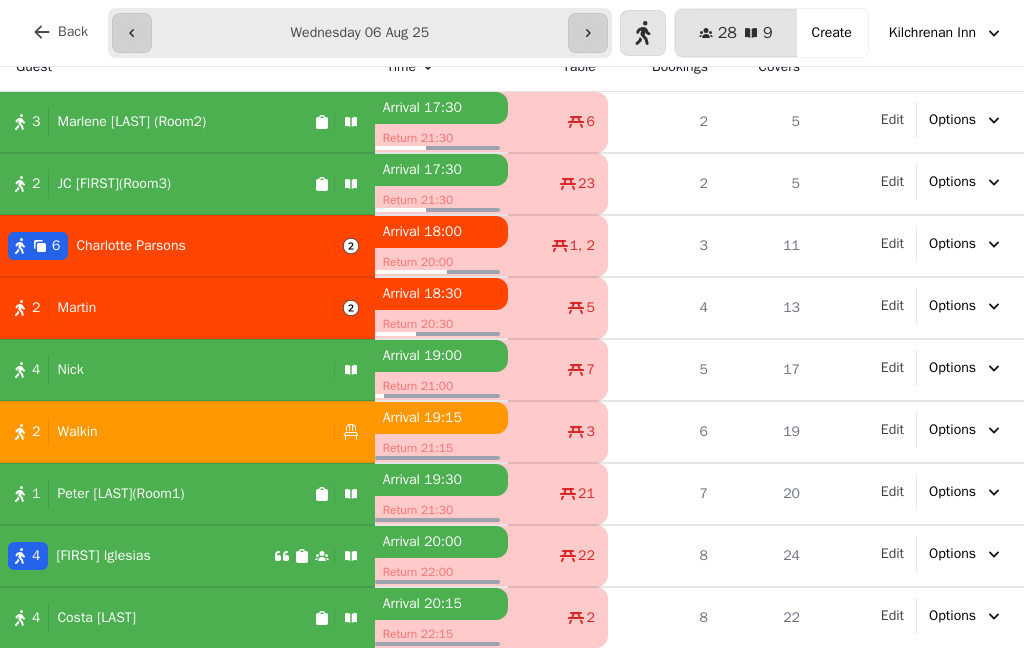 click 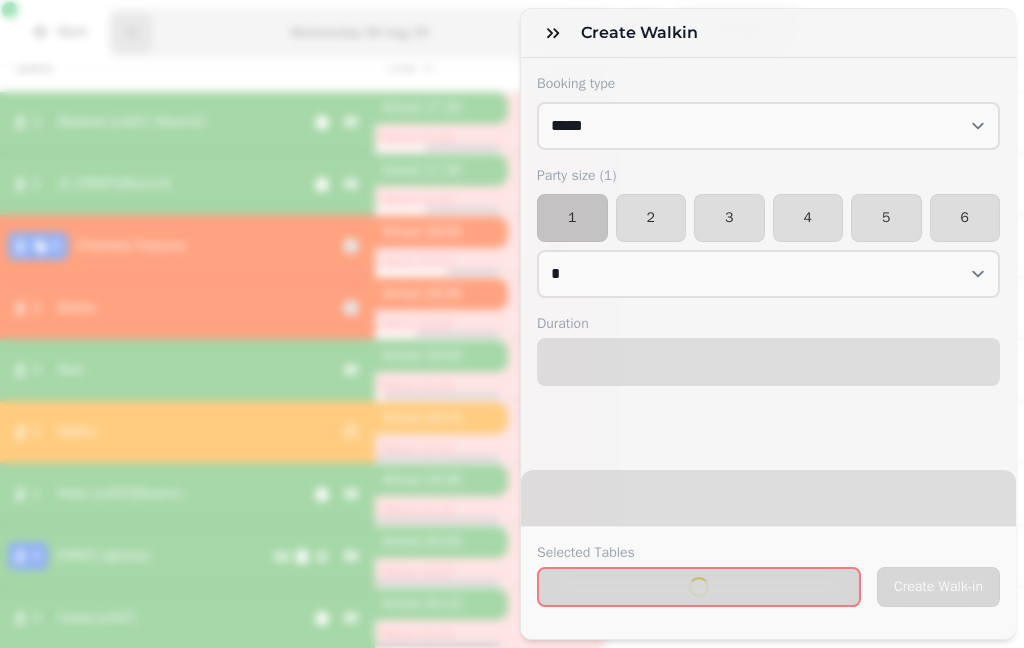 select on "****" 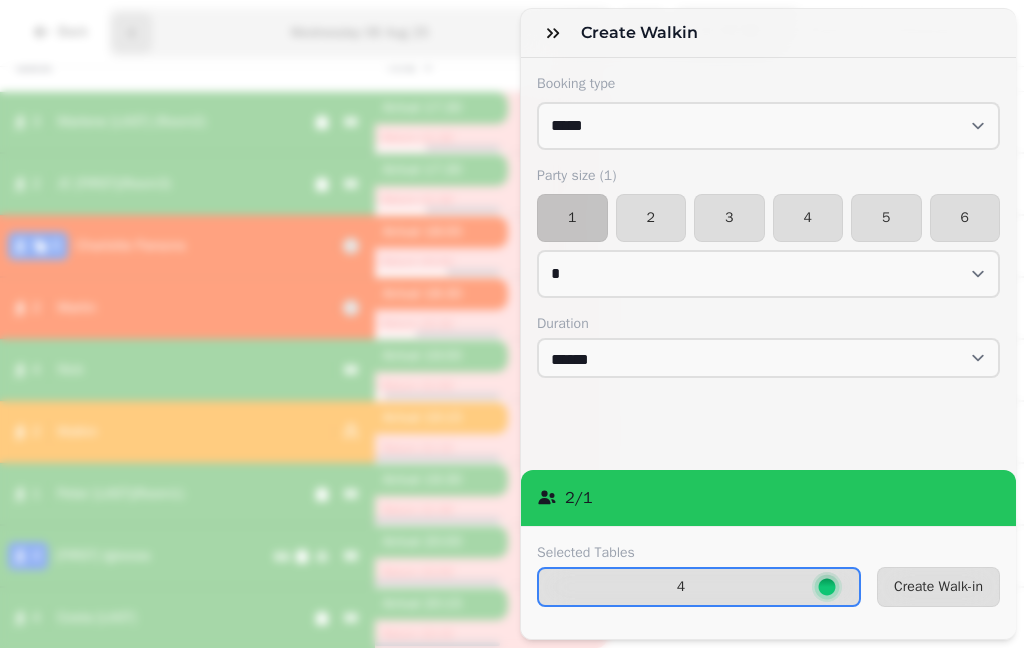click on "2" at bounding box center [651, 218] 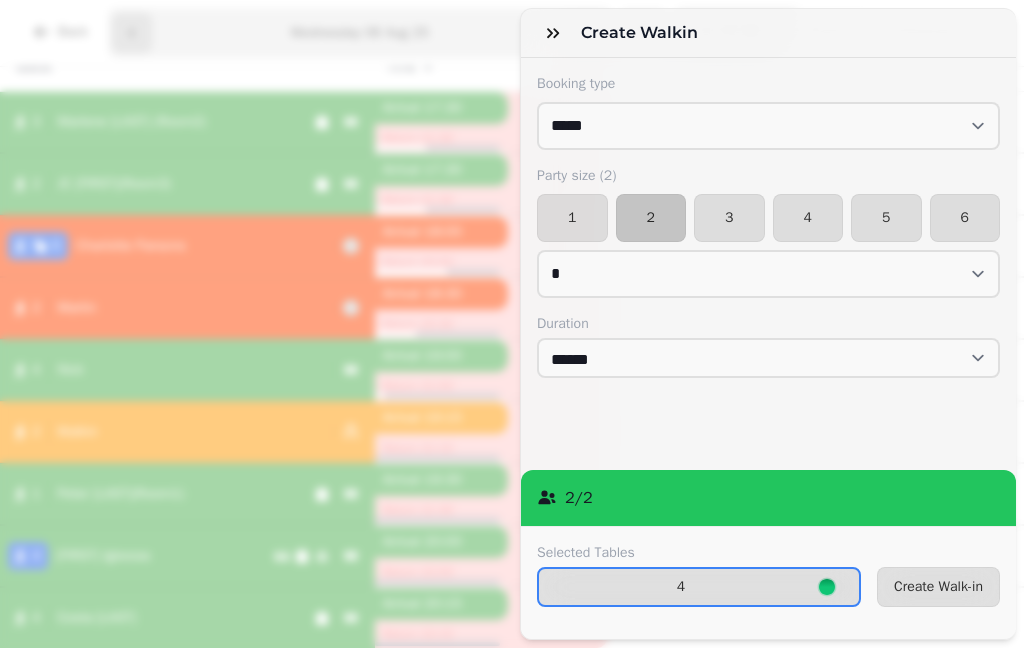 click on "Create Walk-in" at bounding box center (938, 587) 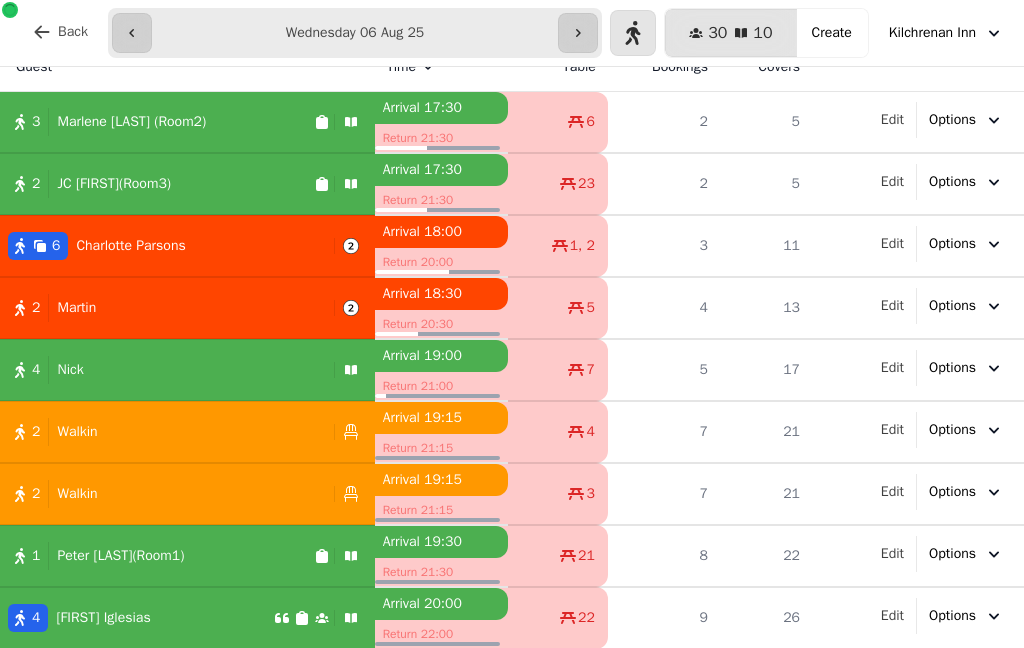 click on "[NUMBER] [LAST]" at bounding box center [163, 370] 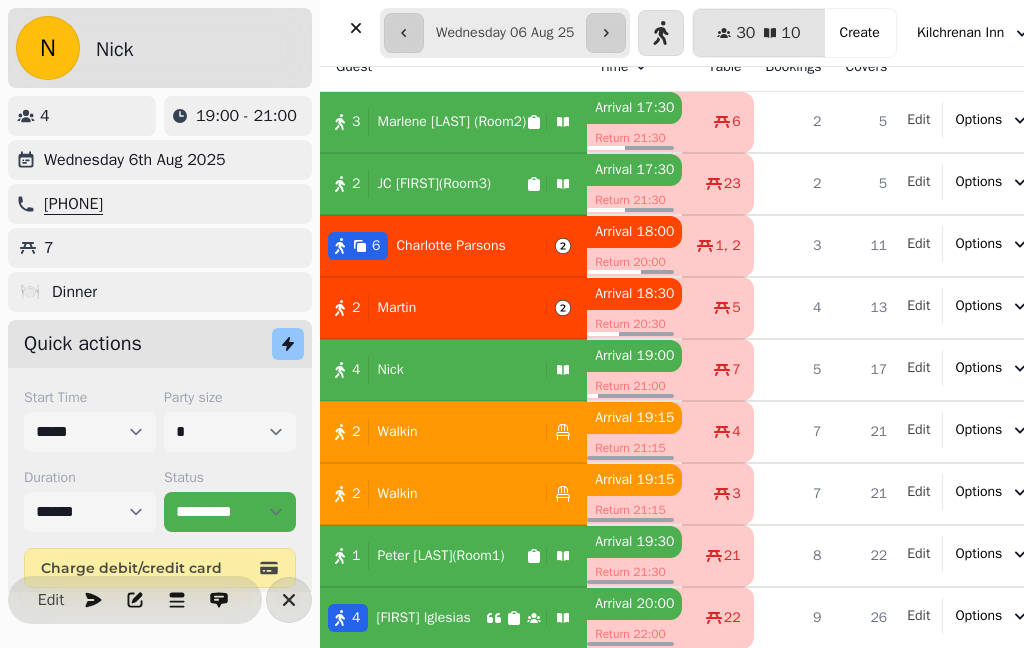 click 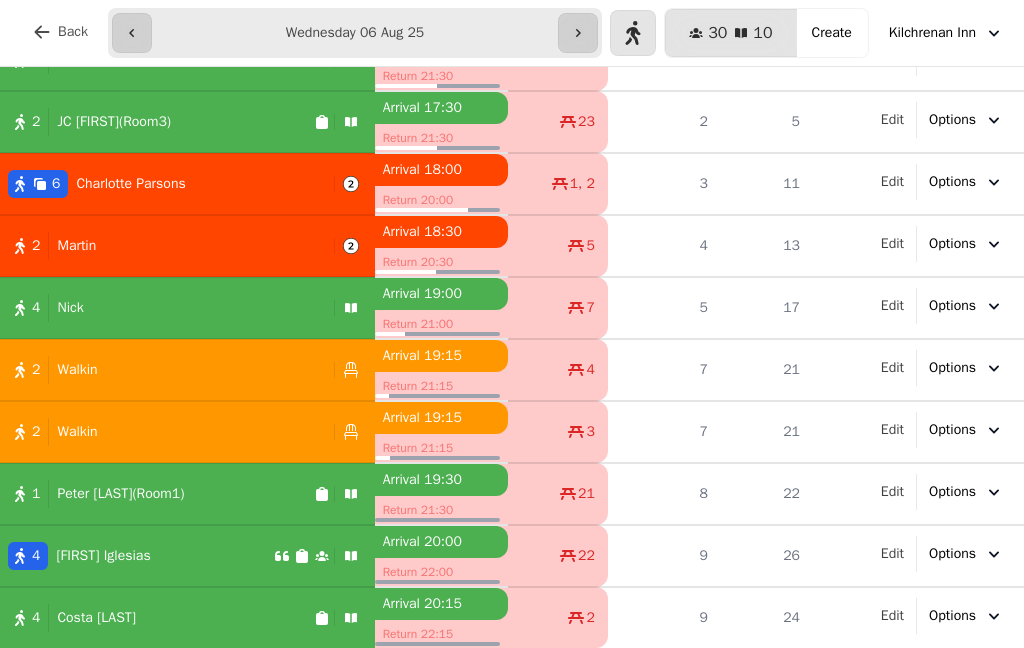 scroll, scrollTop: 86, scrollLeft: 0, axis: vertical 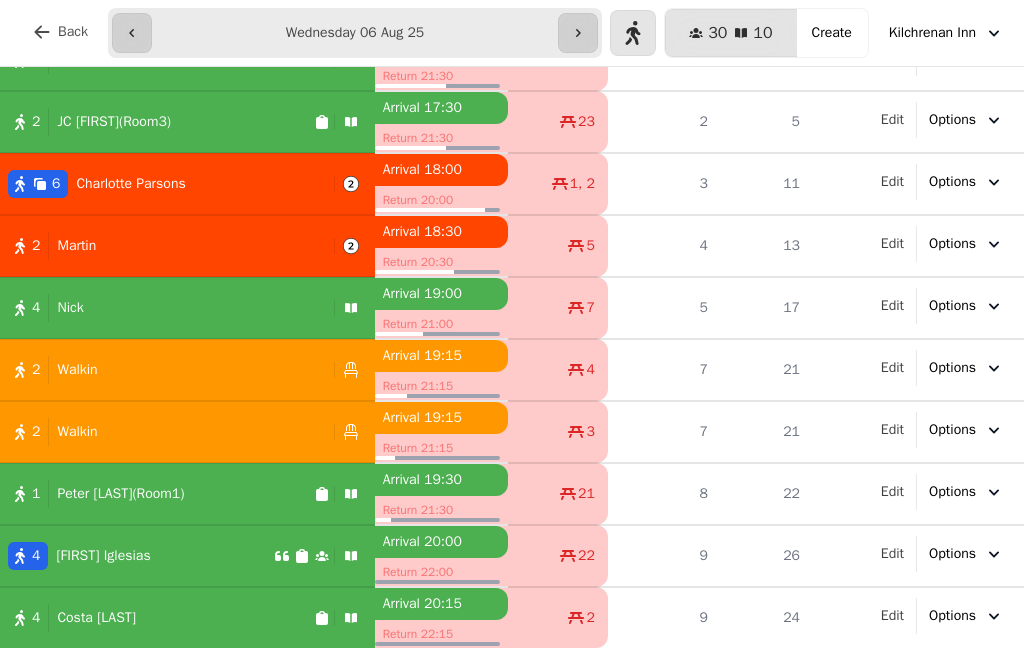 click on "[NUMBER] [FIRST]   [LAST]" at bounding box center [137, 556] 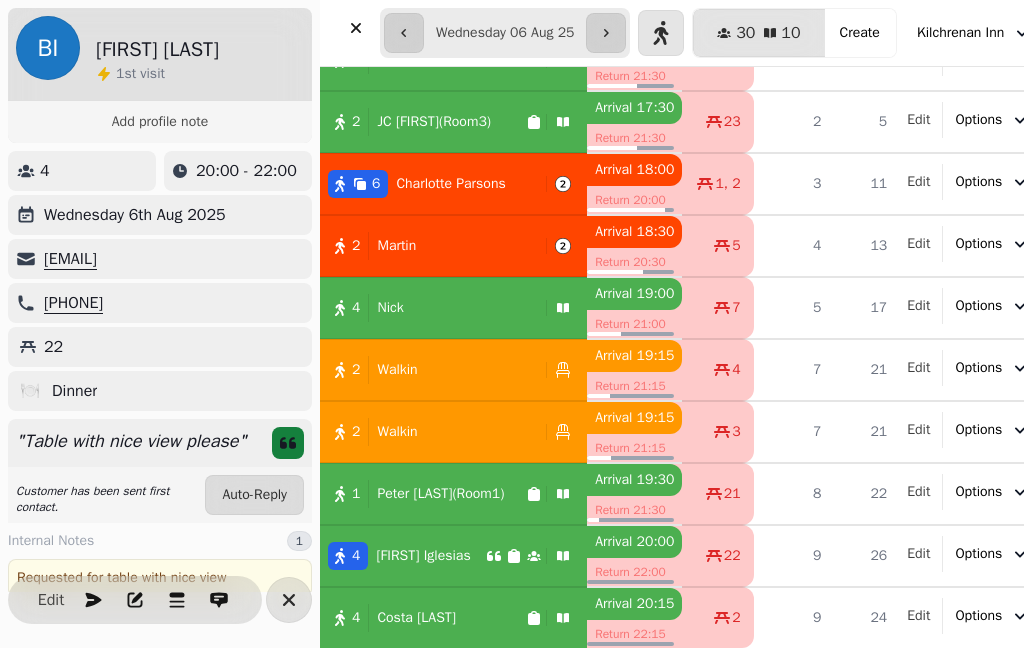 scroll, scrollTop: 290, scrollLeft: 0, axis: vertical 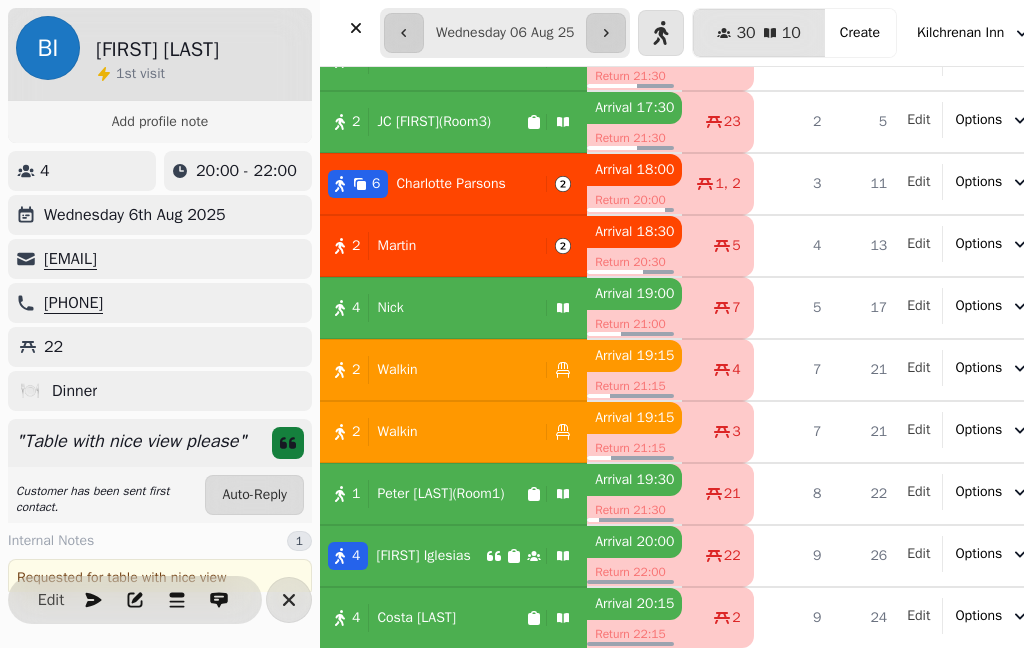 click on "2 Walkin" at bounding box center [429, 432] 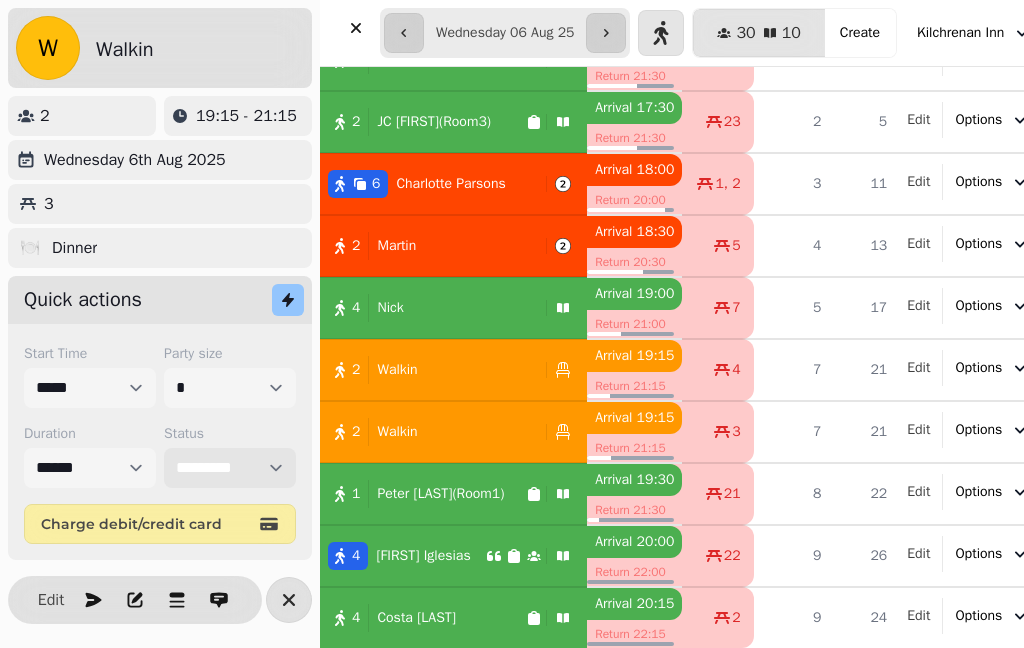 click on "**********" at bounding box center (230, 468) 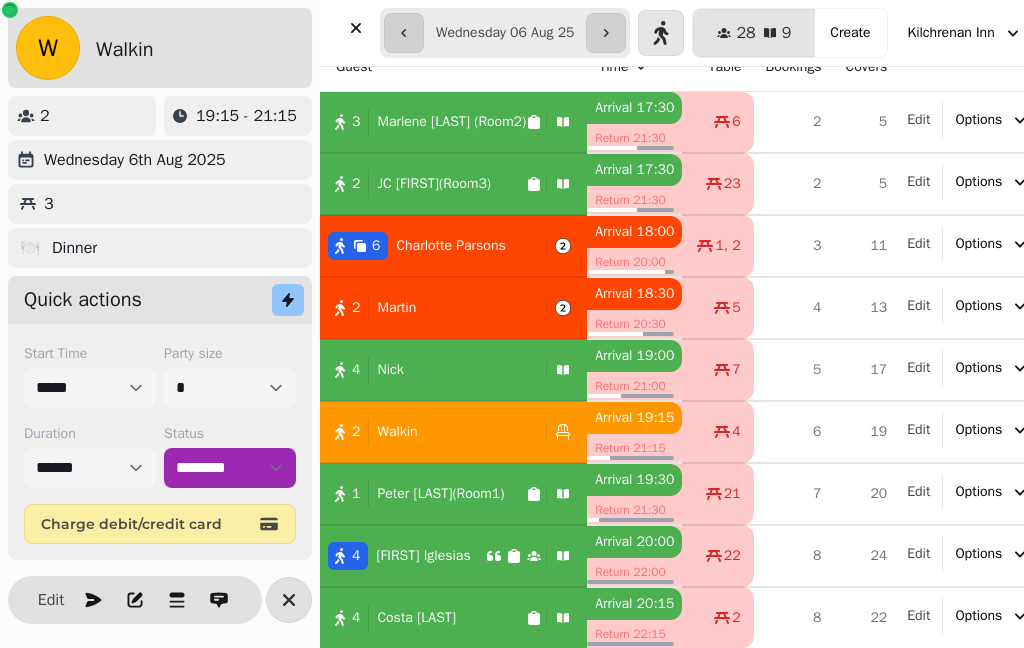 click on "2 Walkin" at bounding box center (429, 432) 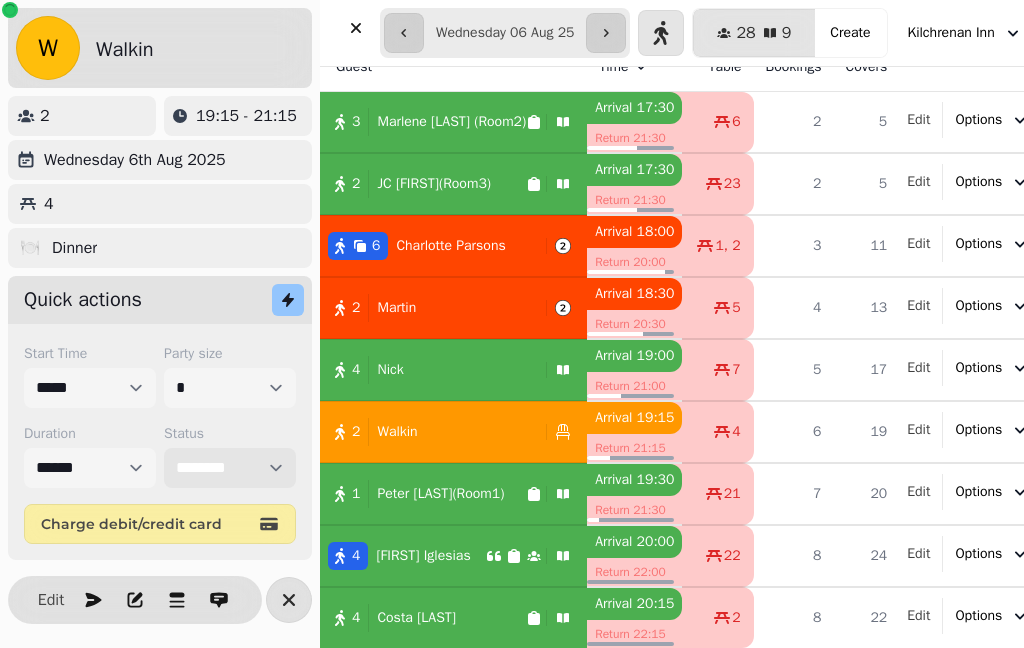 click on "**********" at bounding box center [230, 468] 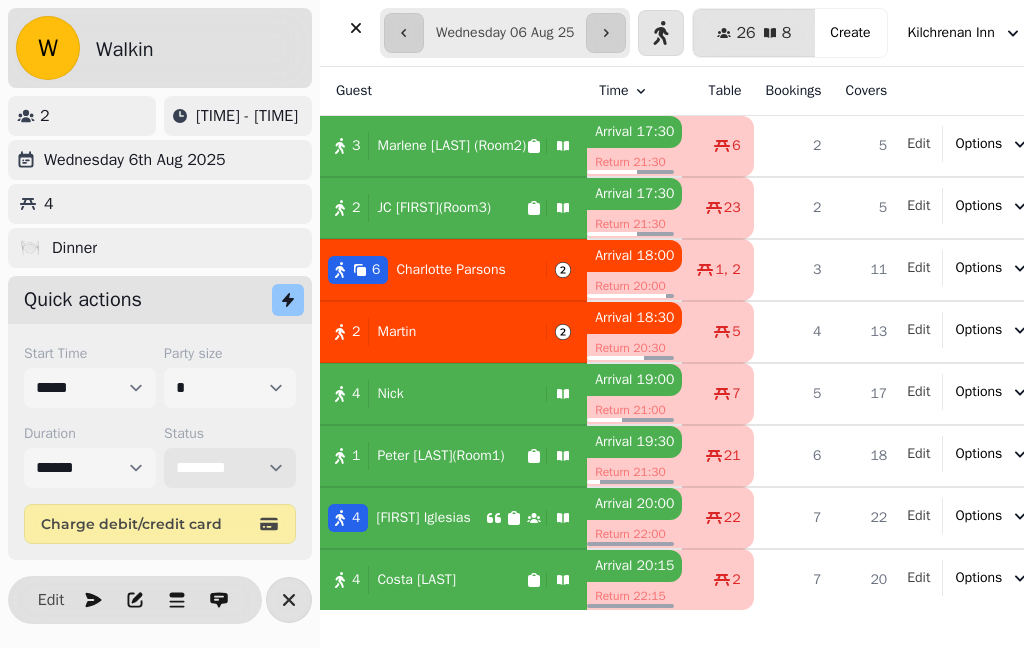 scroll, scrollTop: 250, scrollLeft: 0, axis: vertical 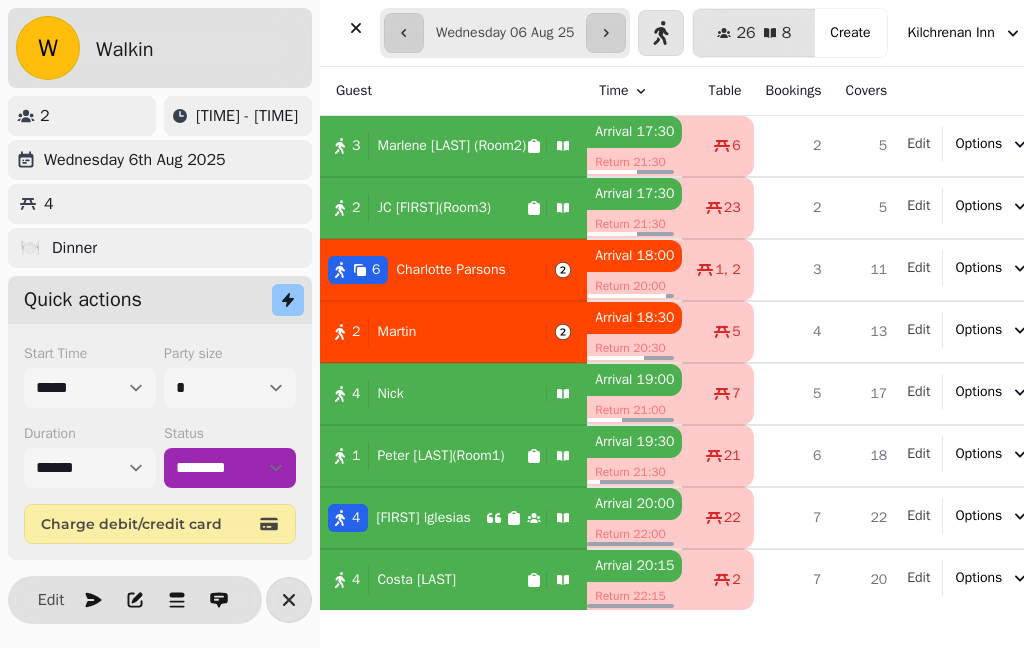 click on "[NUMBER] [LAST]" at bounding box center (453, 394) 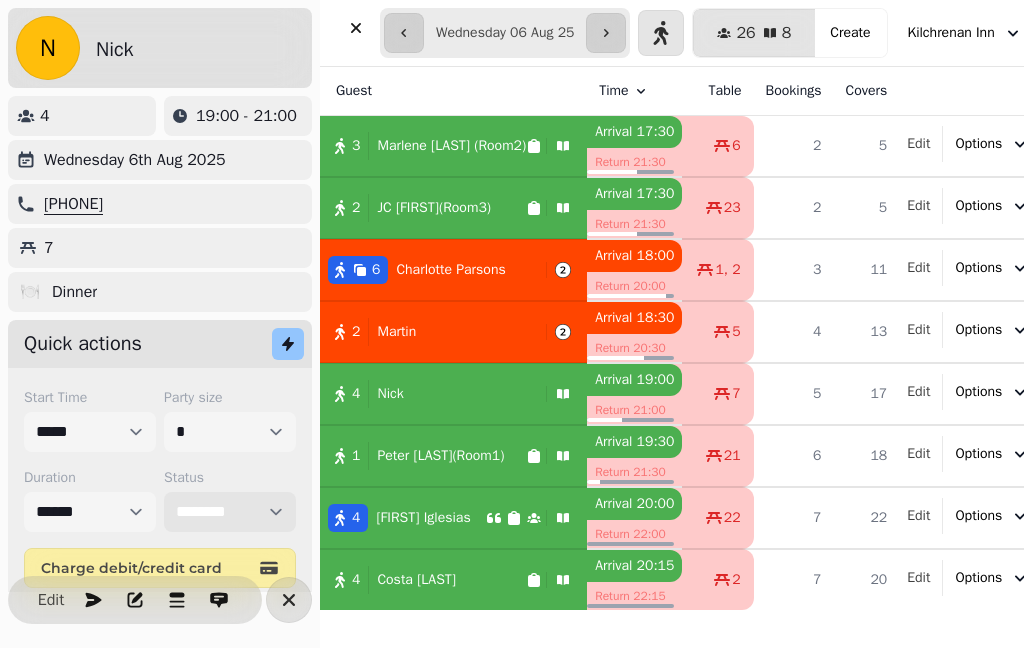 click on "**********" at bounding box center (230, 512) 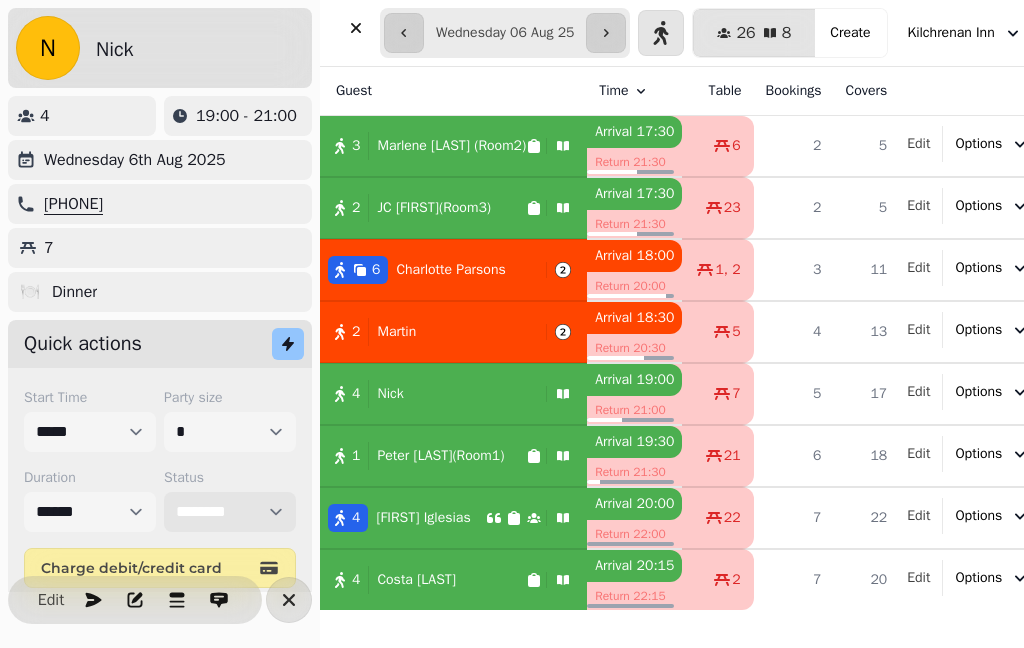 select on "******" 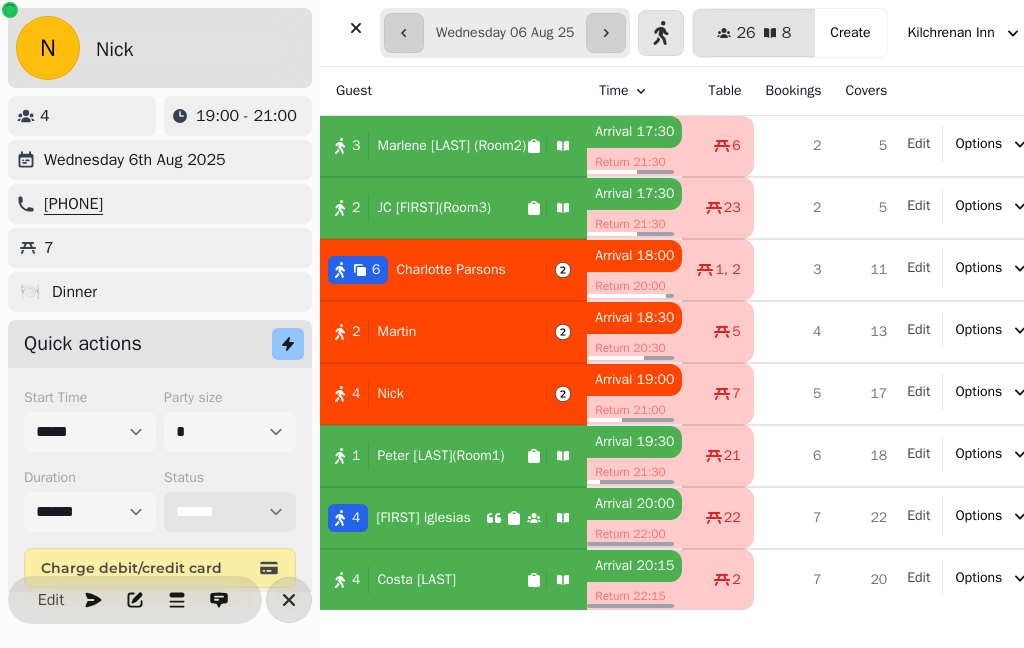 scroll, scrollTop: 250, scrollLeft: 0, axis: vertical 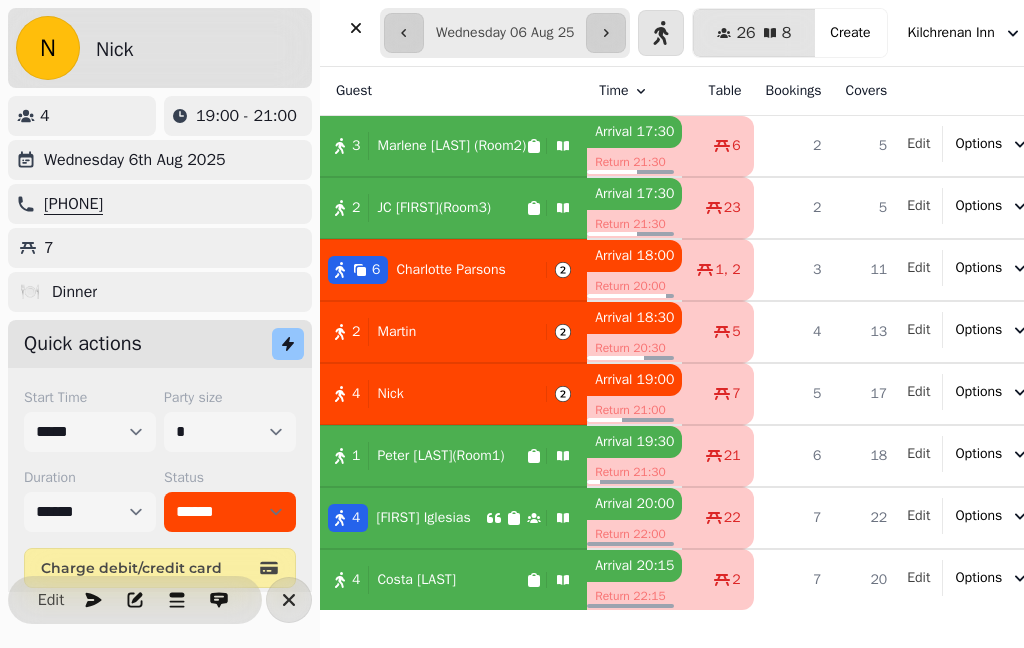 click on "[NUMBER] [FIRST]   [LAST]" at bounding box center [453, 518] 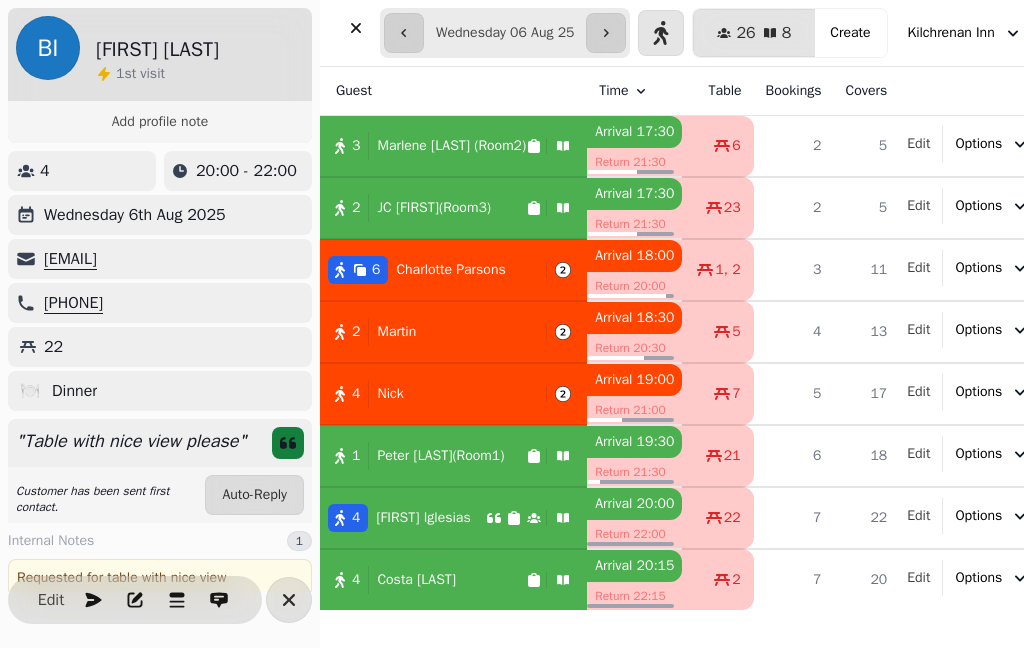 click on "Edit" at bounding box center [51, 600] 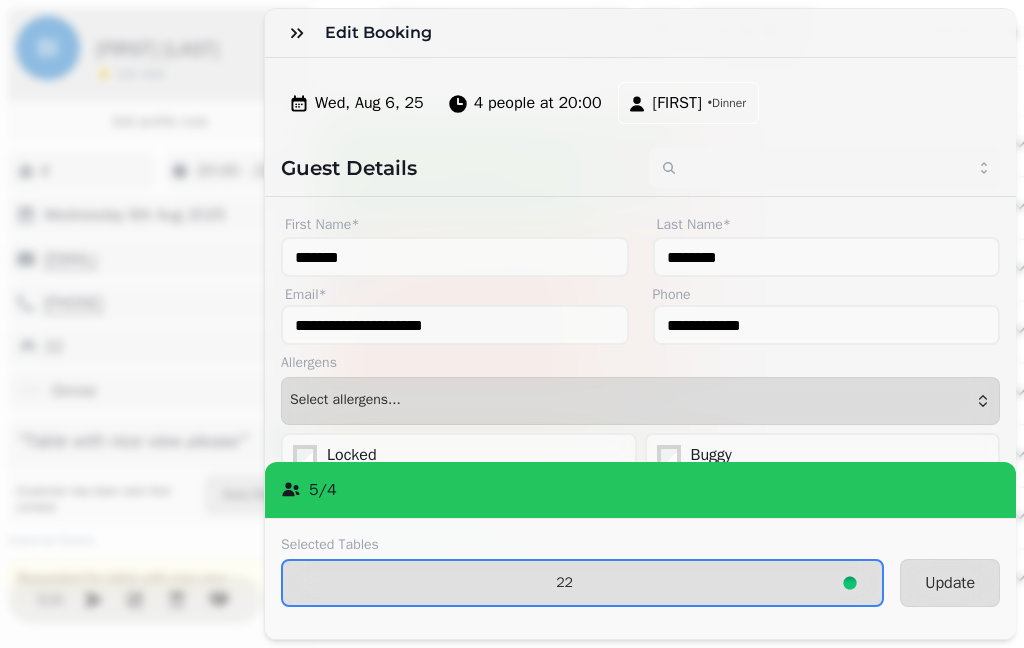 click on "22" at bounding box center (564, 583) 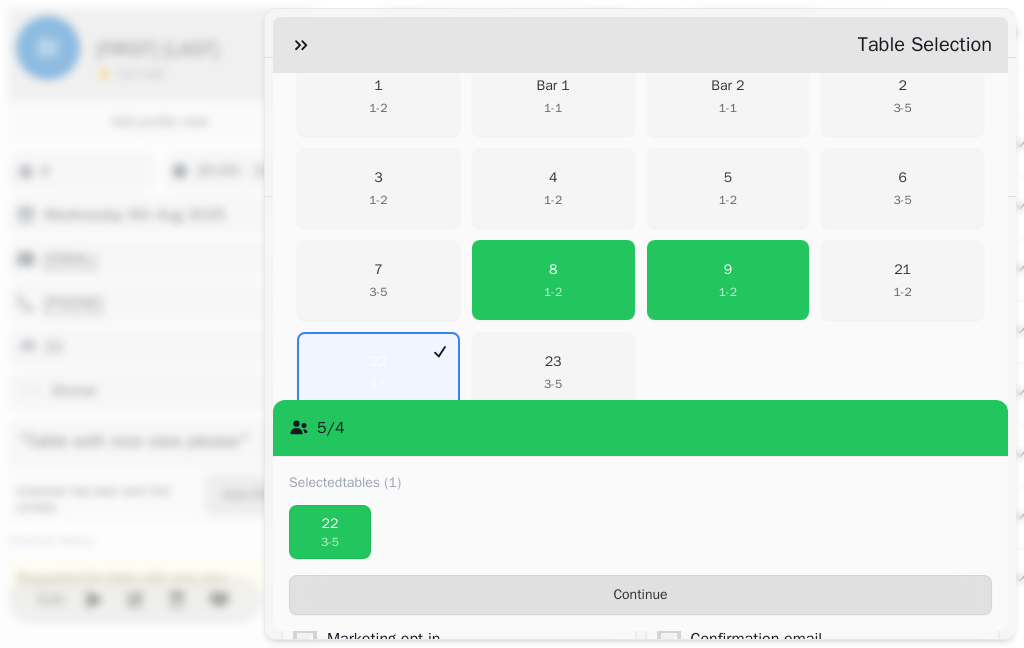scroll, scrollTop: 459, scrollLeft: 0, axis: vertical 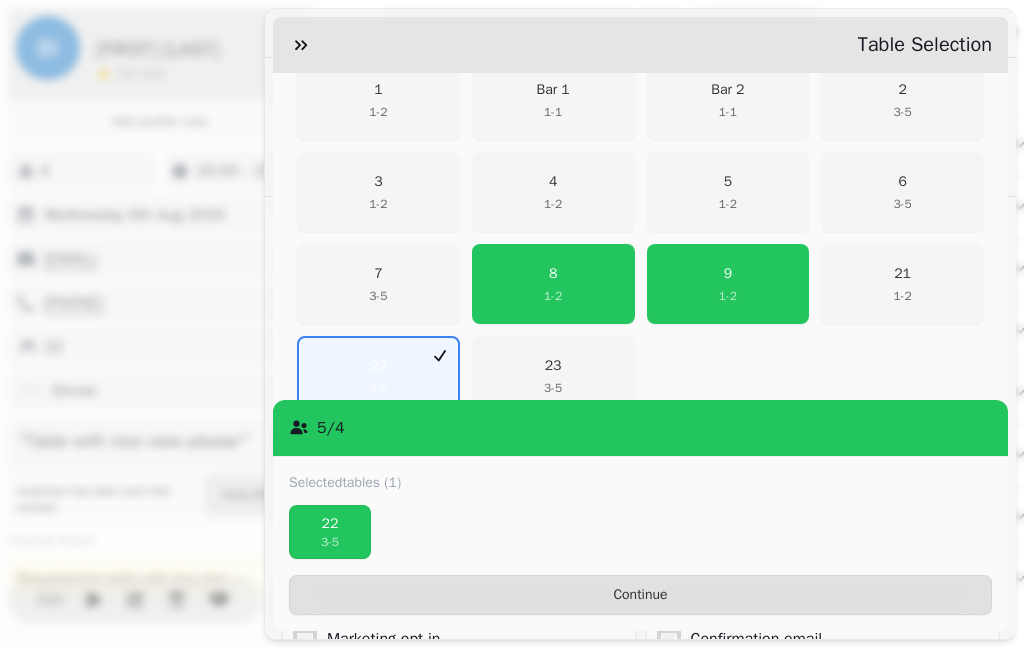 click on "1  -  2" at bounding box center [553, 204] 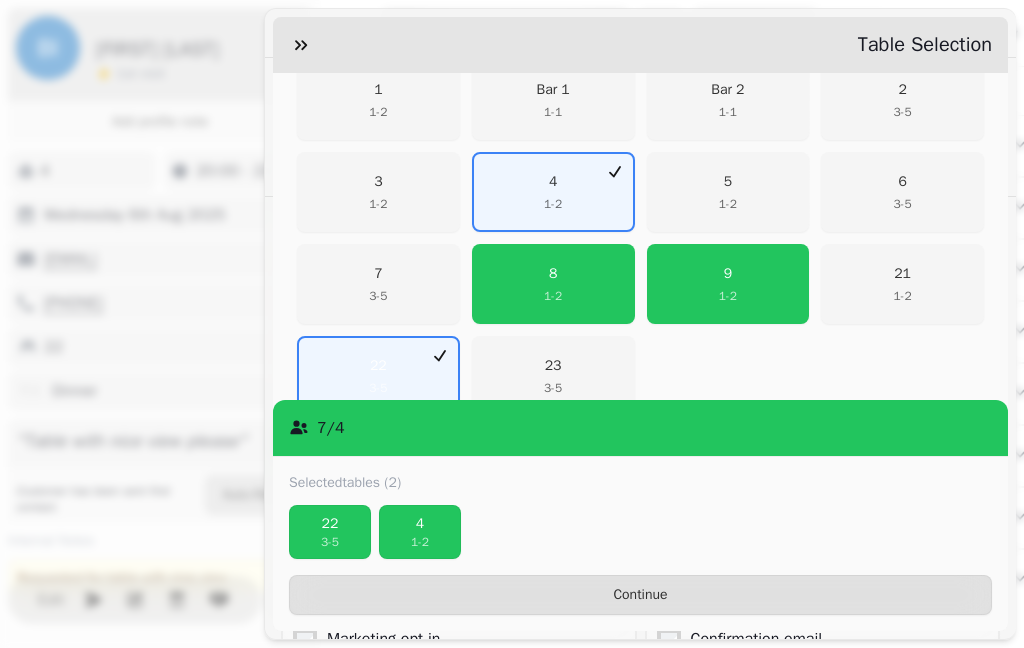click on "5 1  -  2" at bounding box center [728, 192] 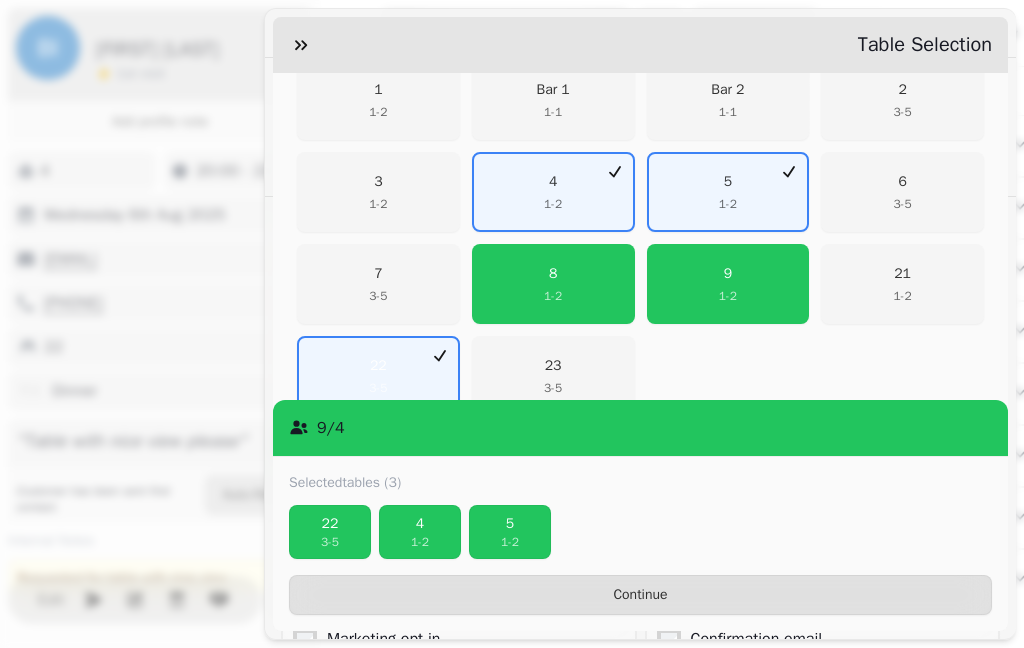click on "3 - 5" at bounding box center [330, 542] 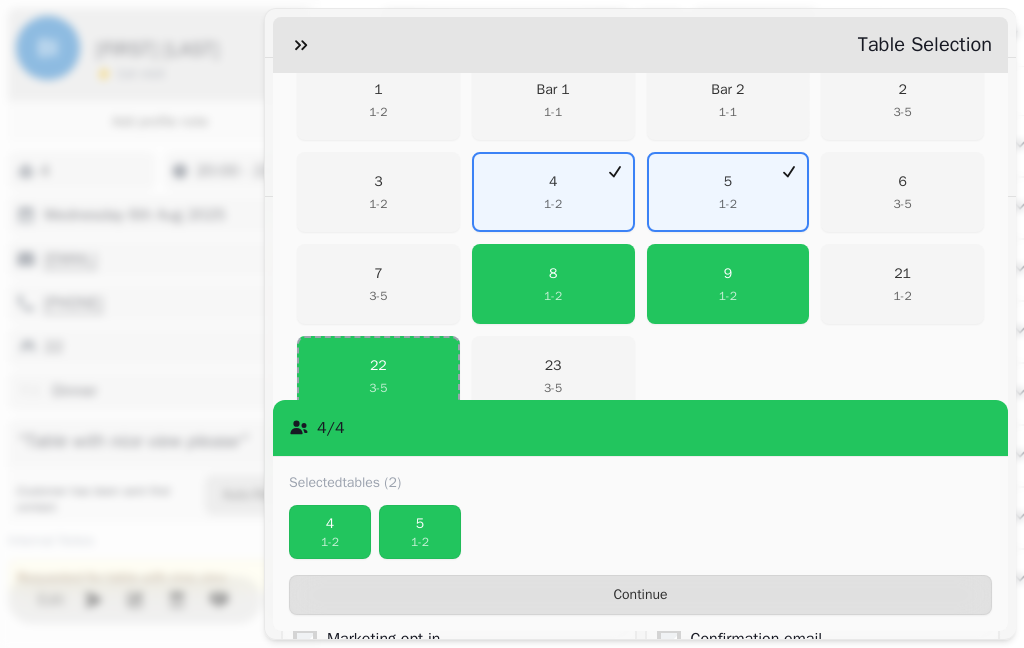 click on "Continue" at bounding box center (640, 595) 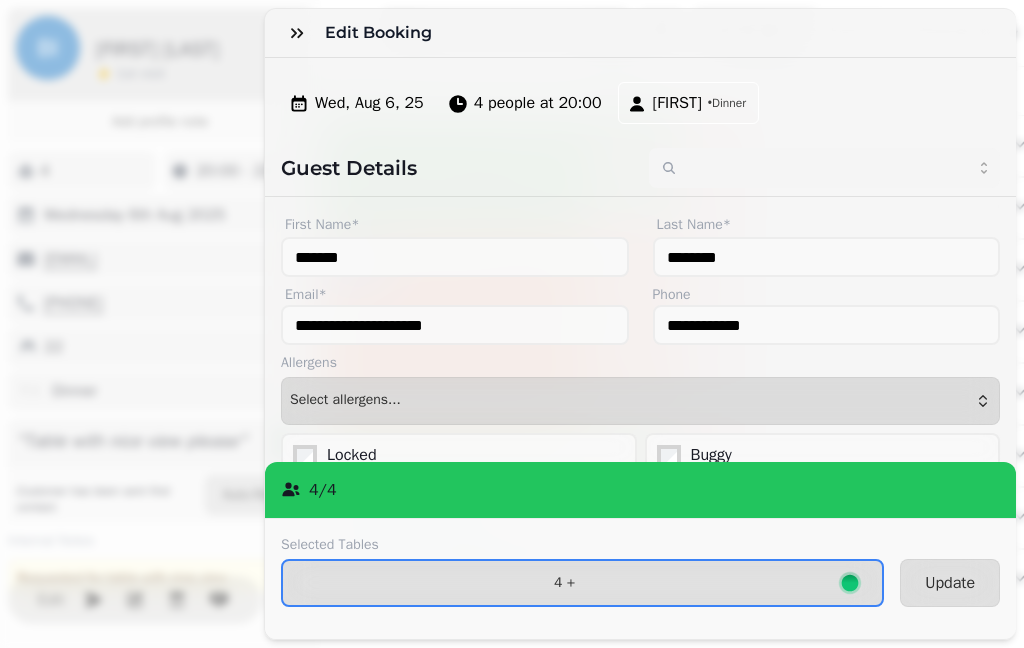 click on "Update" at bounding box center (950, 583) 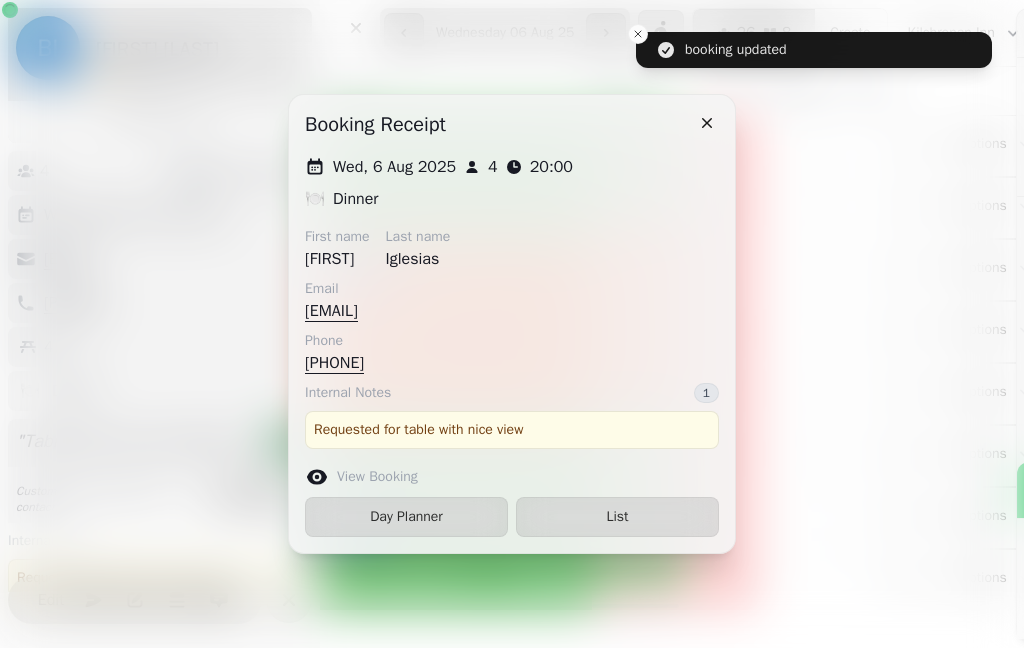click on "List" at bounding box center (617, 517) 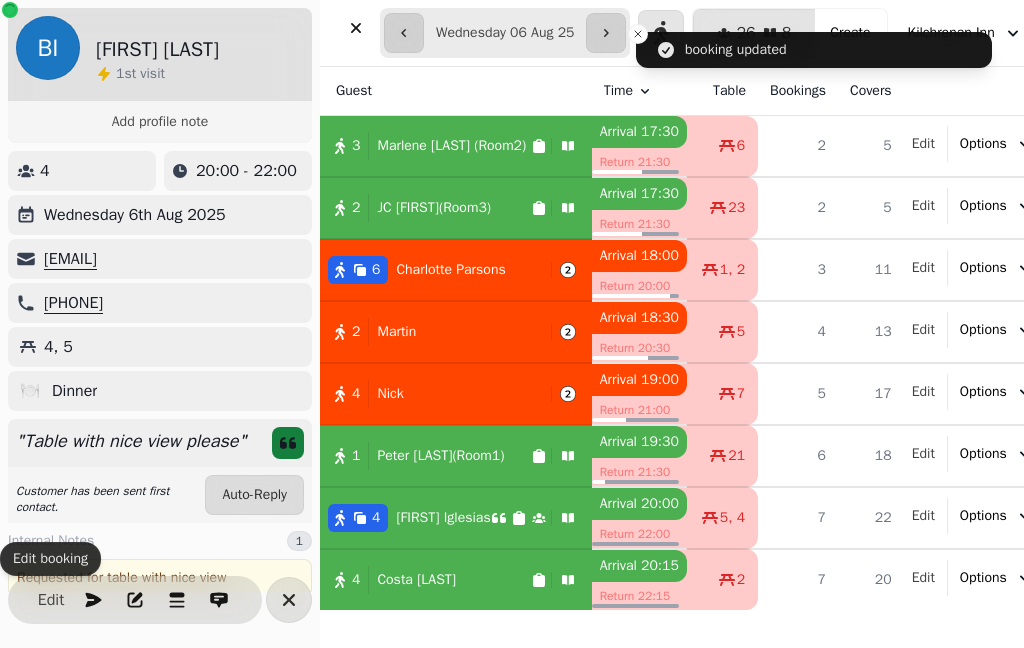 click at bounding box center [541, 518] 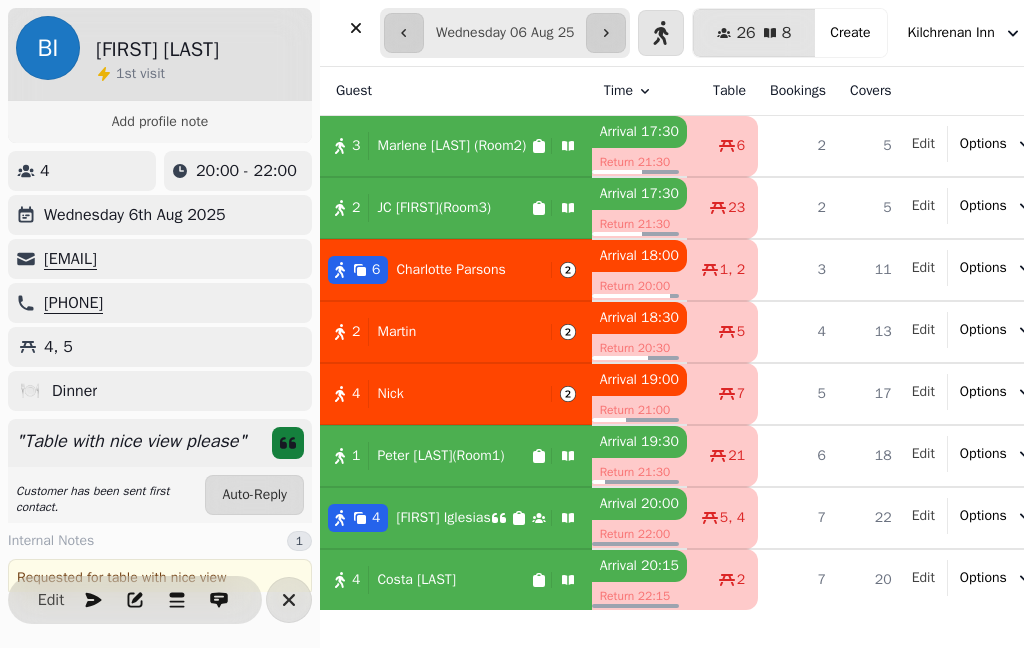 scroll, scrollTop: 252, scrollLeft: -1, axis: both 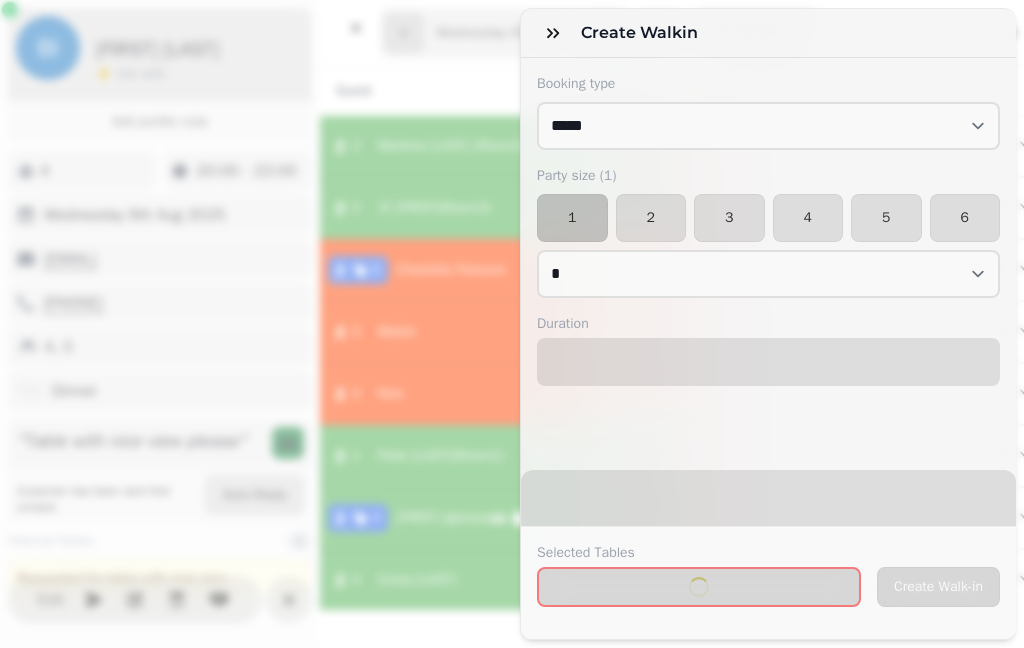 select on "****" 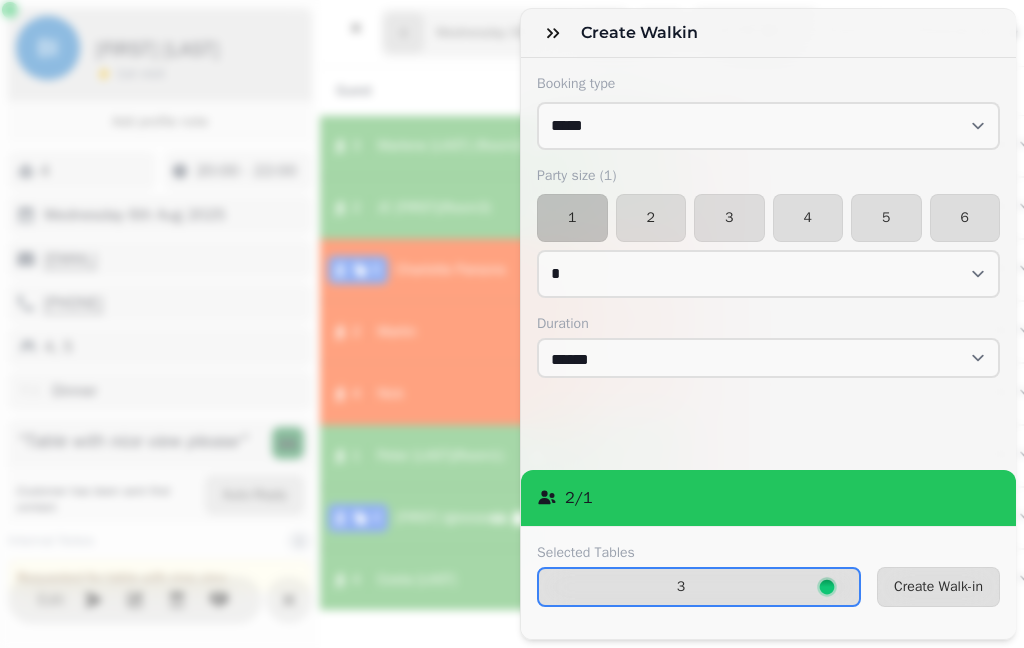 click on "2" at bounding box center (651, 218) 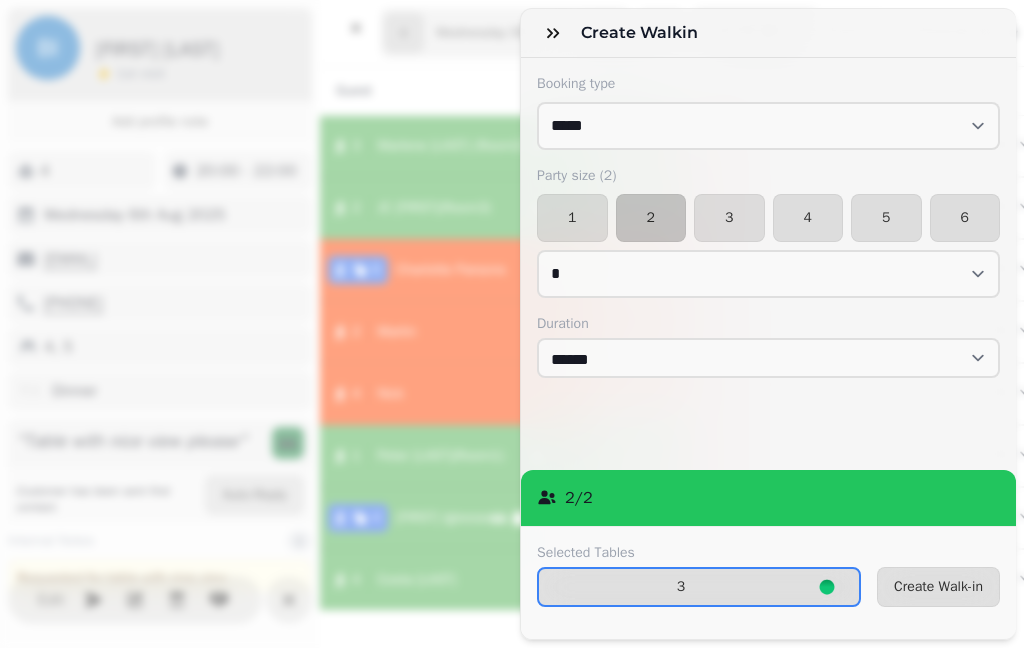 click on "Create Walk-in" at bounding box center [938, 587] 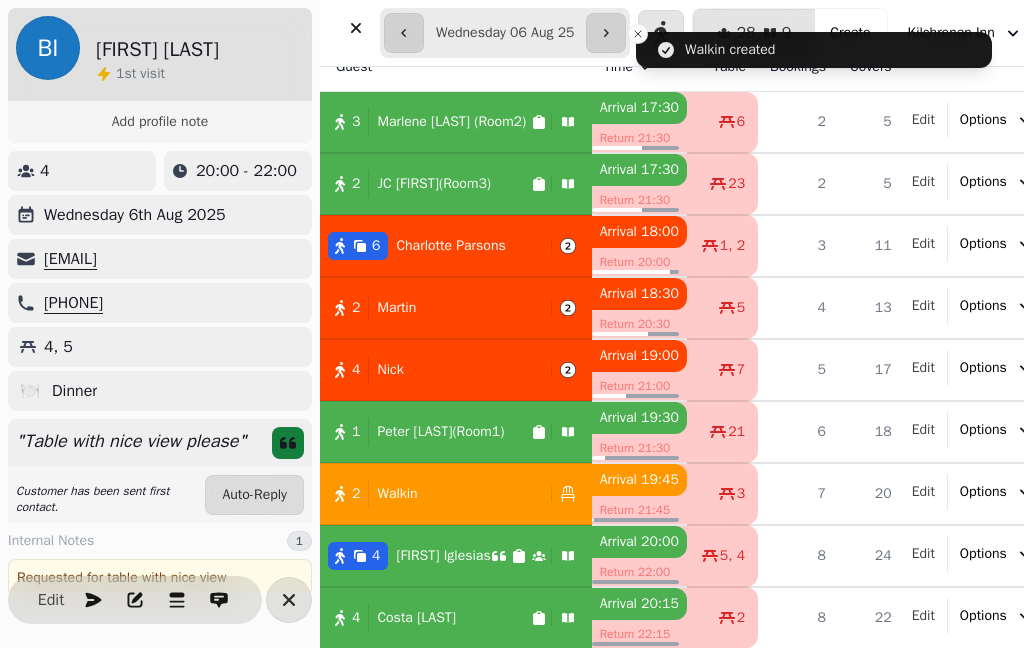 click on "2 Walkin" at bounding box center [431, 494] 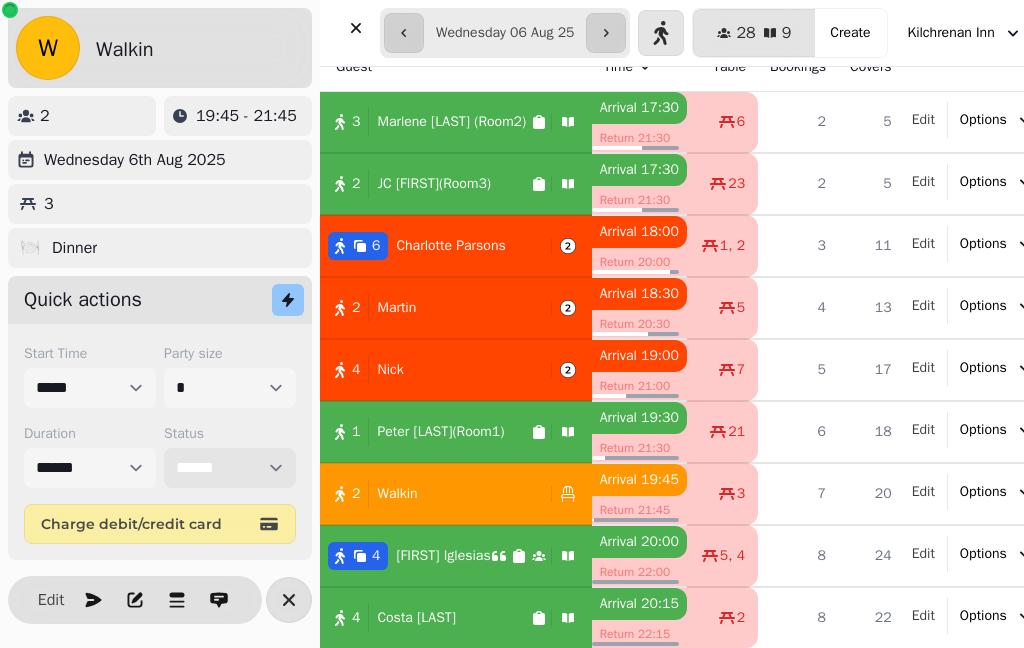 click on "**********" at bounding box center (230, 468) 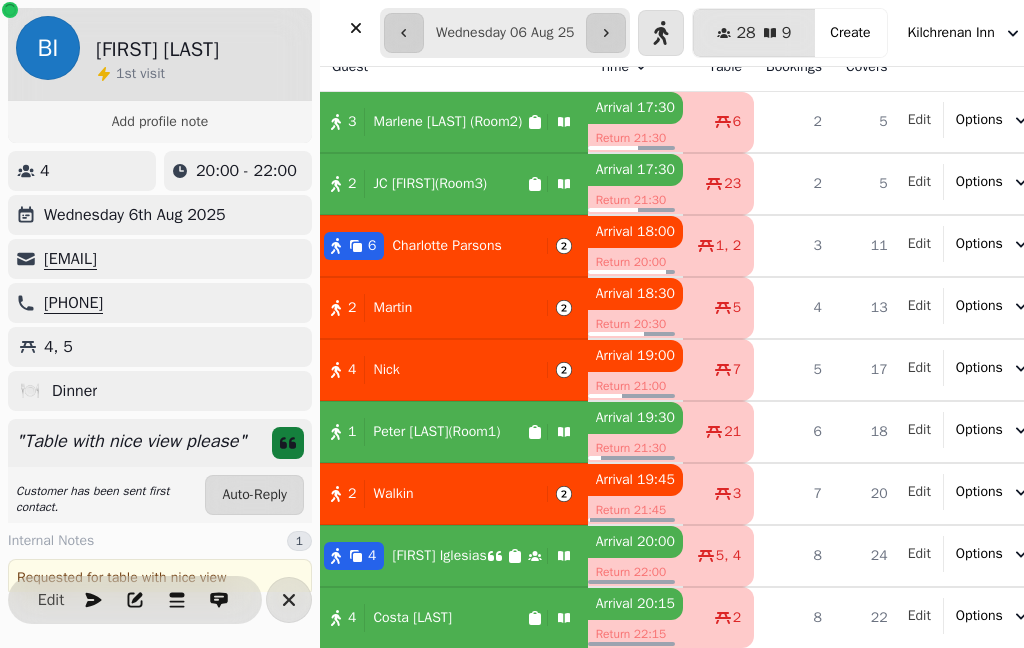 scroll, scrollTop: 348, scrollLeft: 4, axis: both 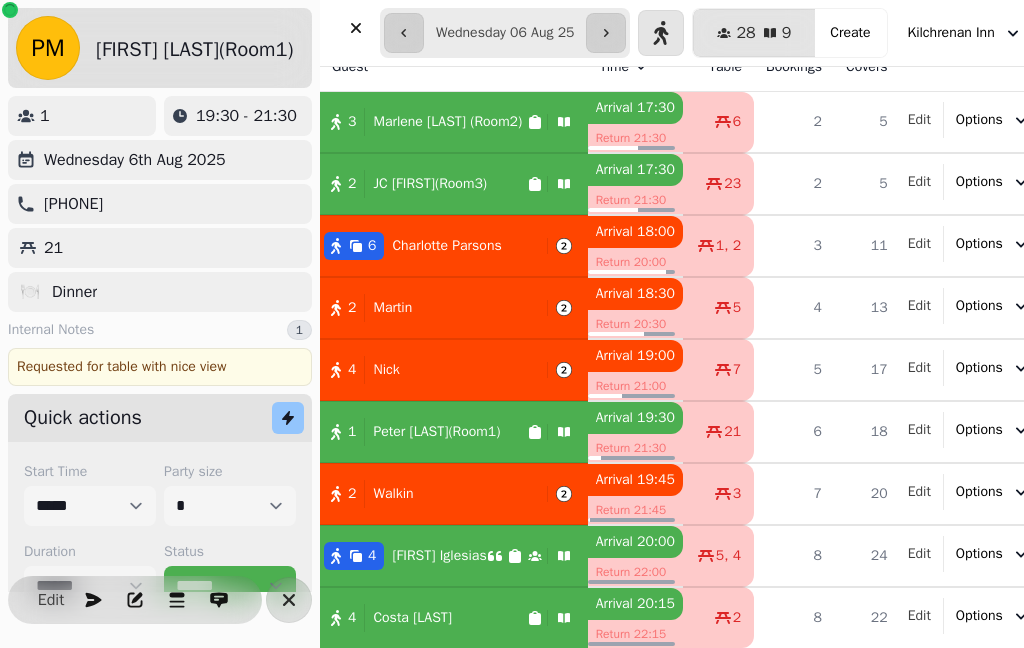 click on "[FIRST]   [LAST](Room1)" at bounding box center [436, 432] 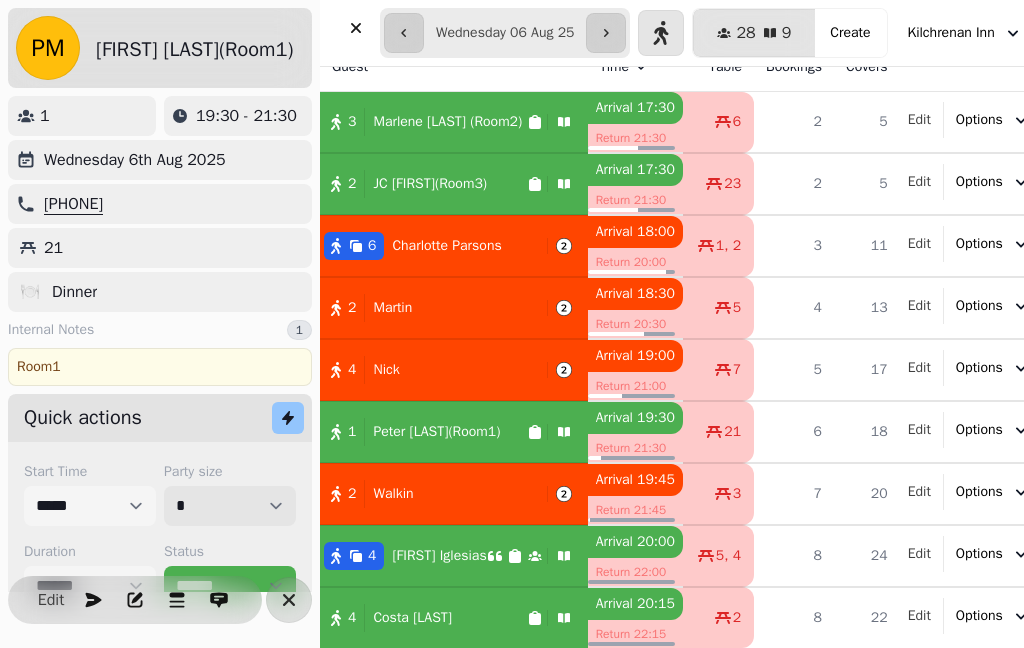click on "* * * * * * * * * ** ** ** ** ** ** ** ** ** ** ** ** ** ** ** ** ** ** ** ** ** ** ** ** ** ** ** ** ** ** ** ** ** ** ** ** ** ** ** ** ** ** ** ** ** ** ** ** ** ** ** ** ** ** ** ** ** ** ** ** ** ** ** ** ** ** ** ** ** ** ** ** ** ** ** ** ** ** ** ** ** ** ** ** ** ** ** ** ** ** *** *** *** *** *** *** *** *** *** *** *** *** *** *** *** *** *** *** *** *** *** *** *** *** *** *** *** *** *** *** *** *** *** *** *** *** *** *** *** *** *** *** *** *** *** *** *** *** *** *** *** *** *** *** *** *** *** *** *** *** *** *** *** *** *** *** *** *** *** *** *** *** *** *** *** *** *** *** *** *** *** *** *** *** *** *** *** *** *** *** *** *** *** *** *** *** *** *** *** *** *** *** *** *** *** *** *** *** *** *** *** *** *** *** *** *** *** *** *** *** *** *** *** *** *** *** *** *** *** *** *** *** *** *** *** *** *** *** *** *** *** *** *** *** *** *** *** *** *** *** ***" at bounding box center [230, 506] 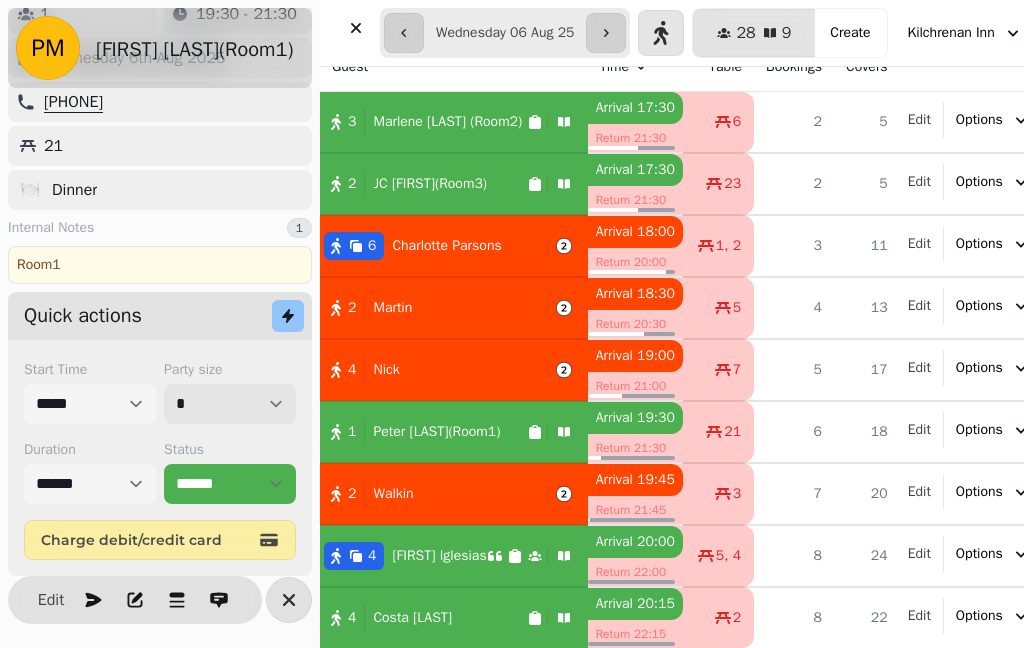 scroll, scrollTop: 130, scrollLeft: 0, axis: vertical 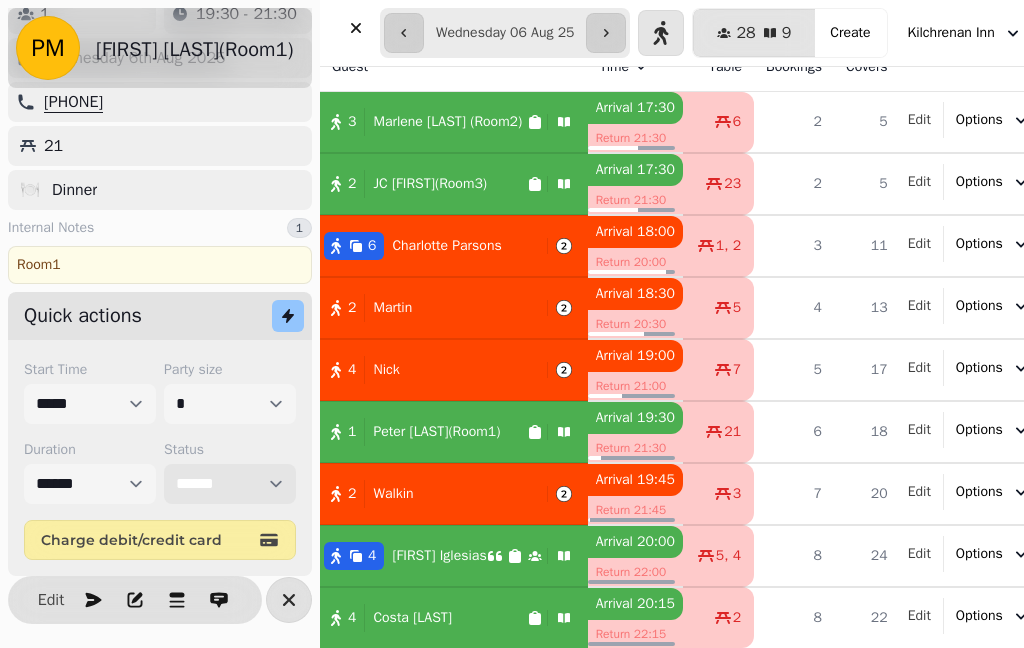 click on "**********" at bounding box center (230, 484) 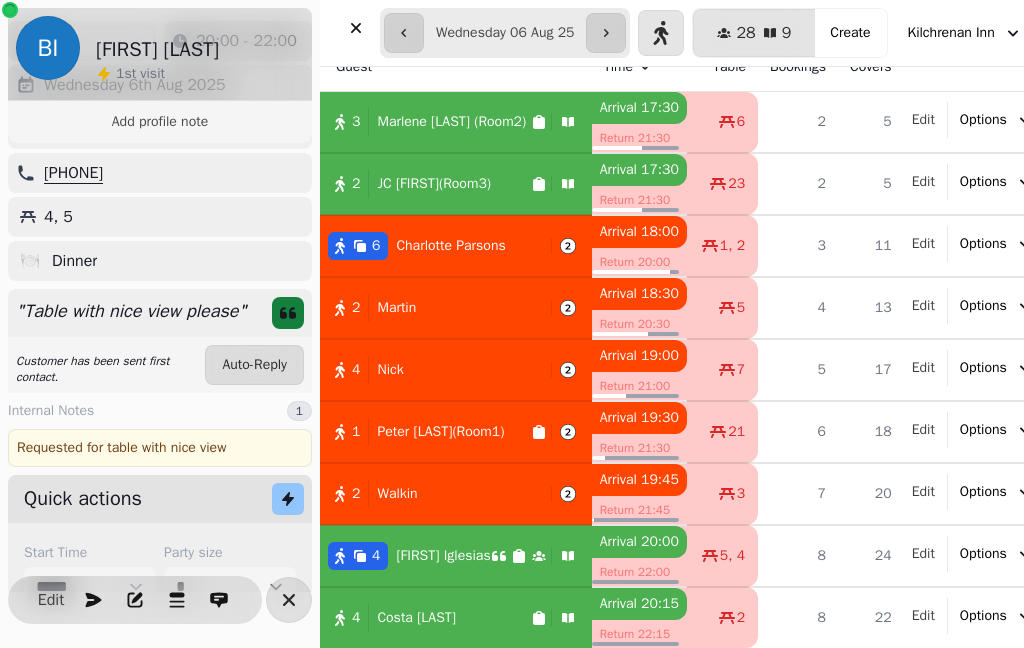scroll, scrollTop: 351, scrollLeft: -1, axis: both 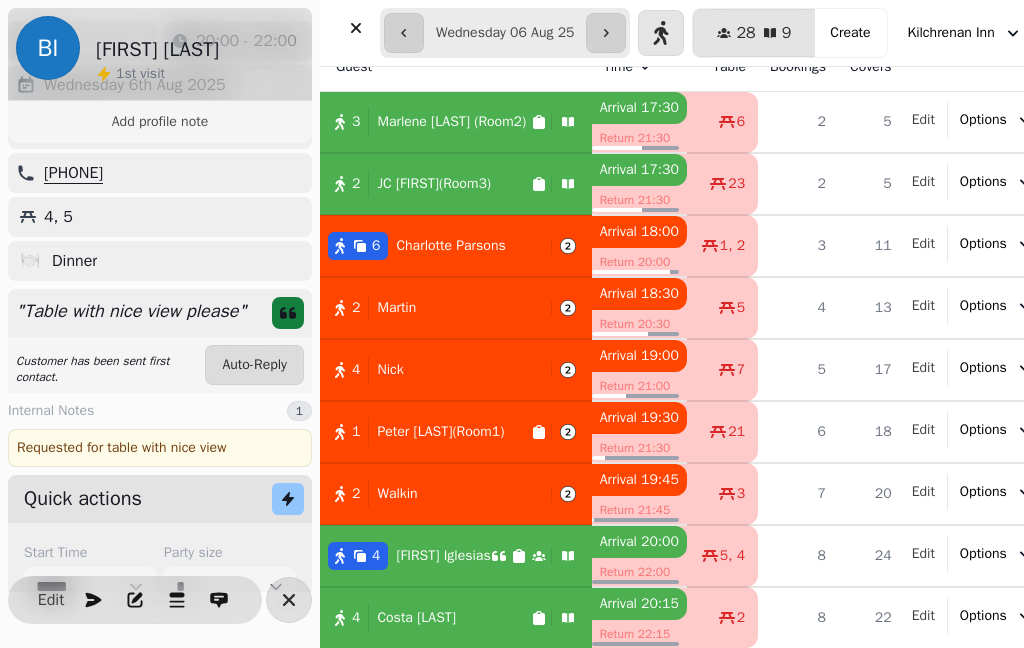 click on "[NUMBER] [FIRST]   [LAST]" at bounding box center (456, 618) 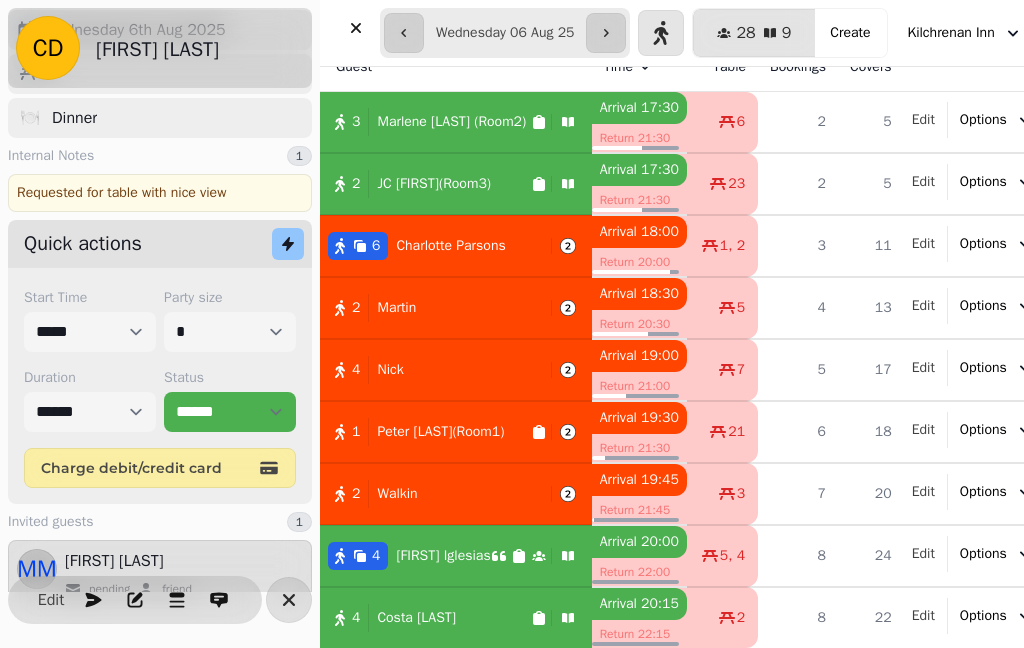scroll, scrollTop: 58, scrollLeft: 0, axis: vertical 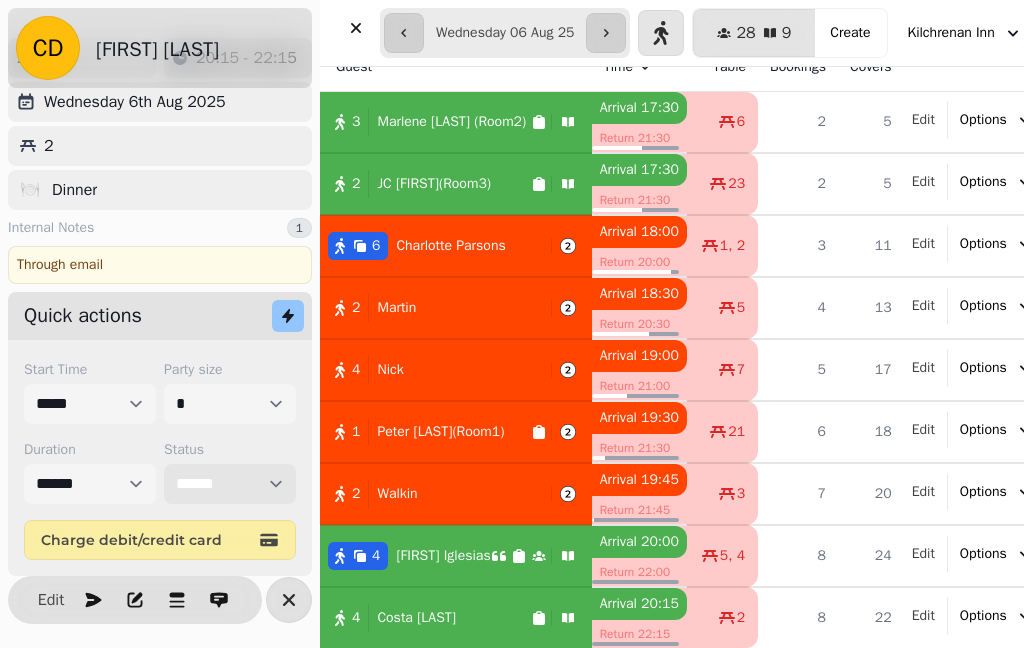 click on "**********" at bounding box center (230, 484) 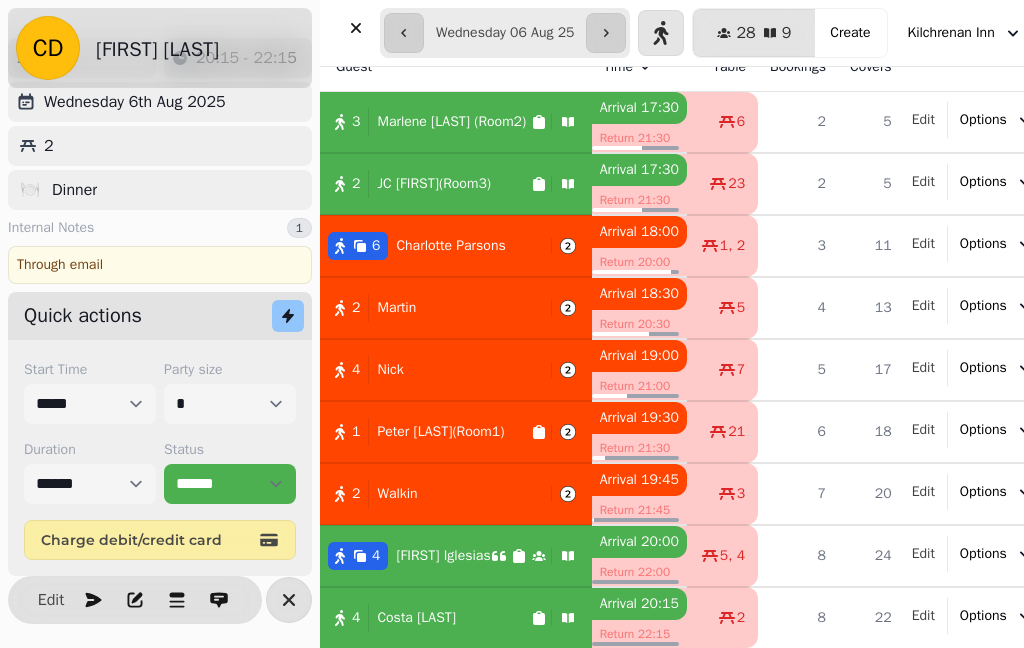 click on "Edit" at bounding box center (51, 600) 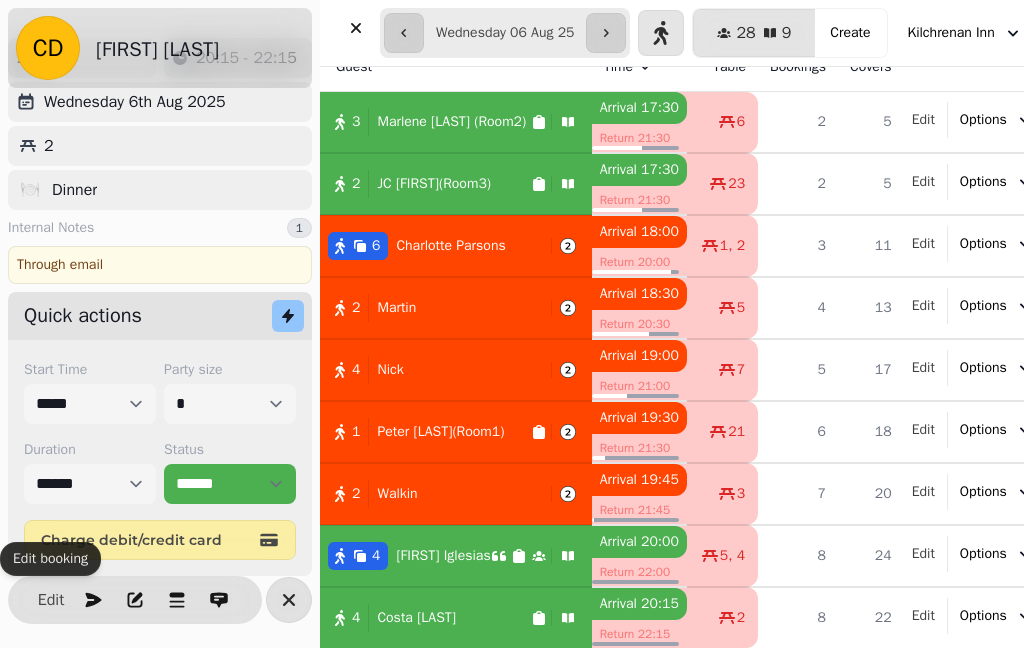 click on "Edit" at bounding box center (51, 600) 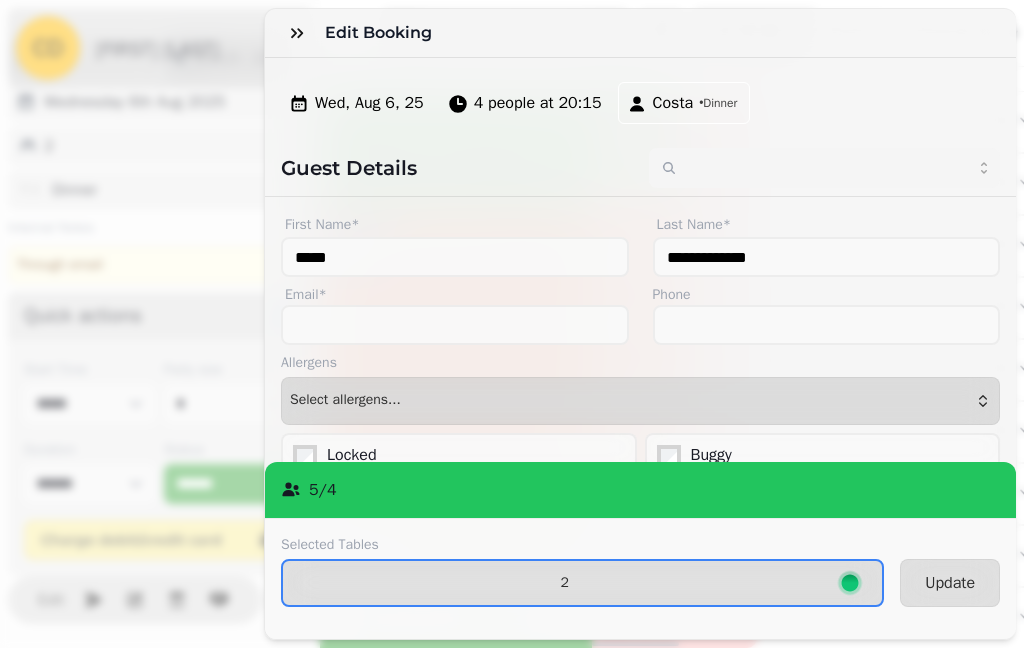click on "2" at bounding box center [564, 583] 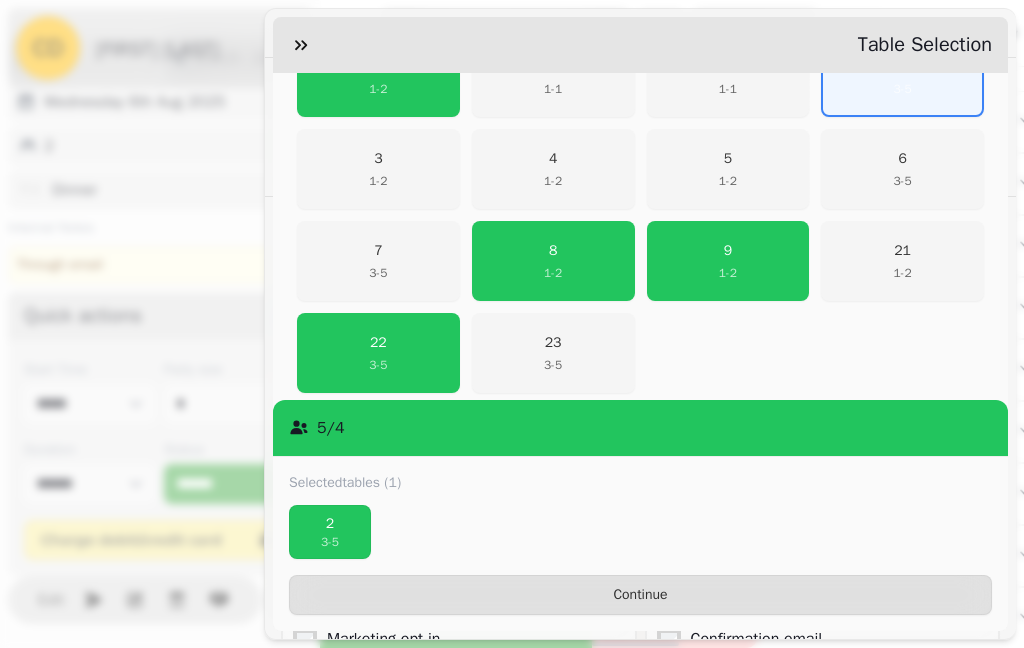 scroll, scrollTop: 481, scrollLeft: 0, axis: vertical 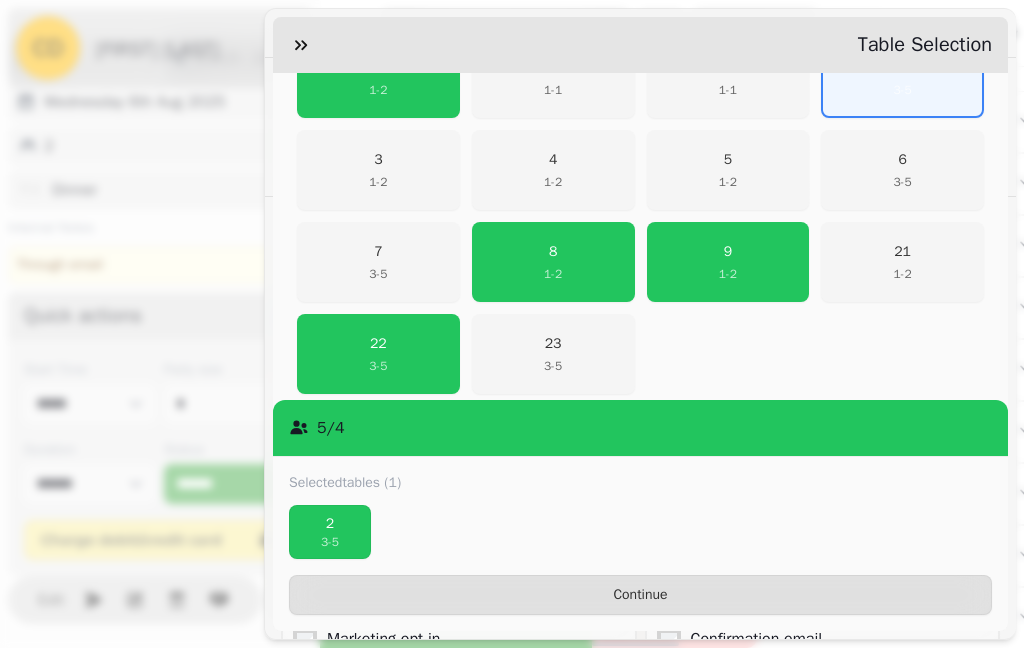 click on "8 1  -  2" at bounding box center [553, 262] 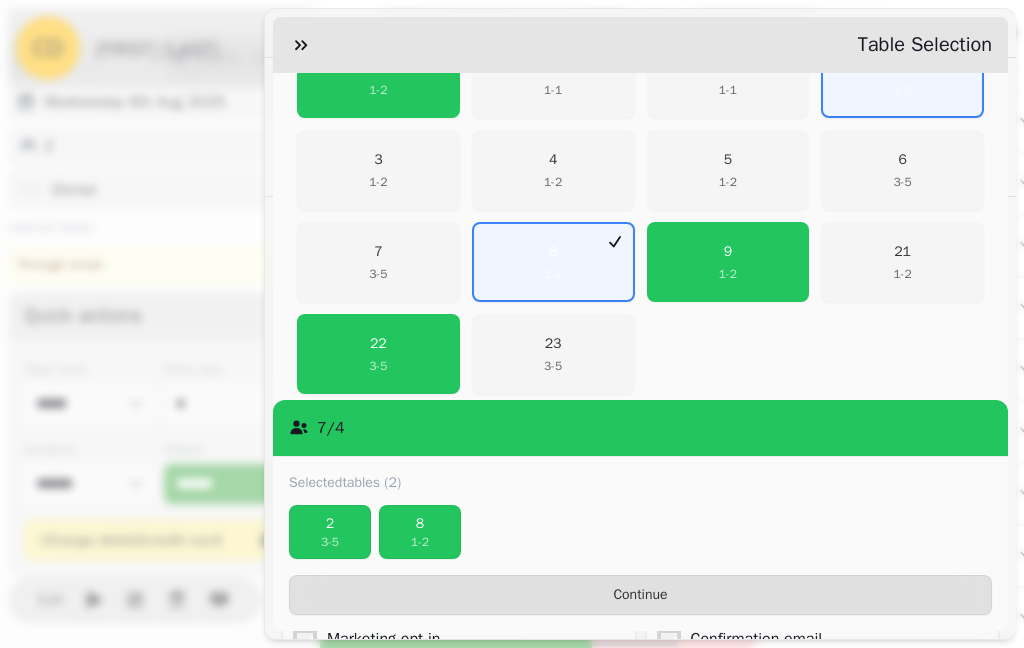 click on "9 1  -  2" at bounding box center (728, 262) 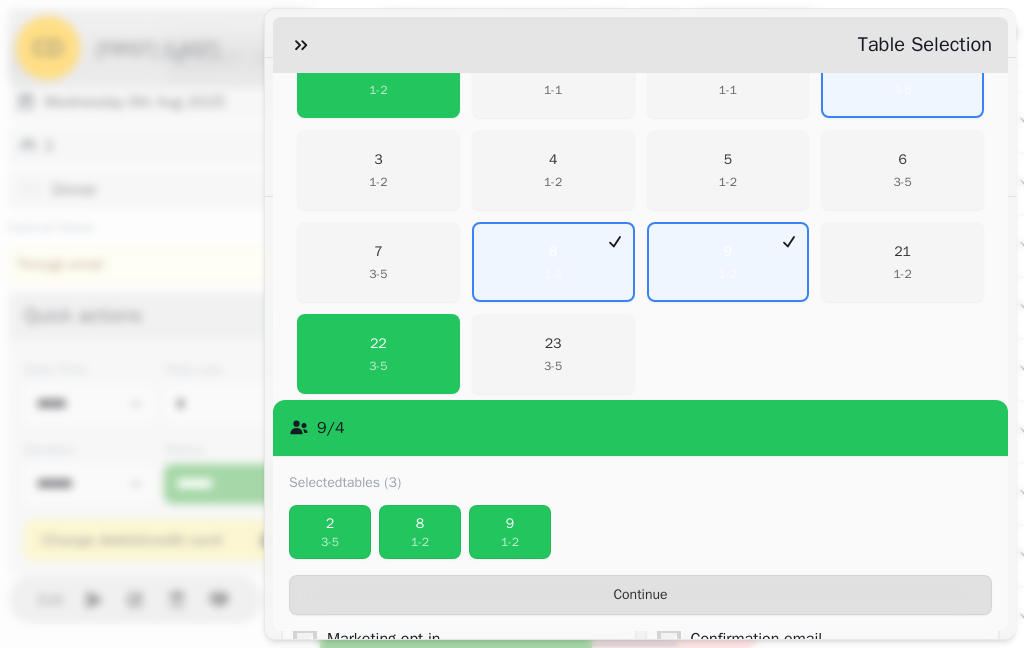 click on "22 3  -  5" at bounding box center (378, 354) 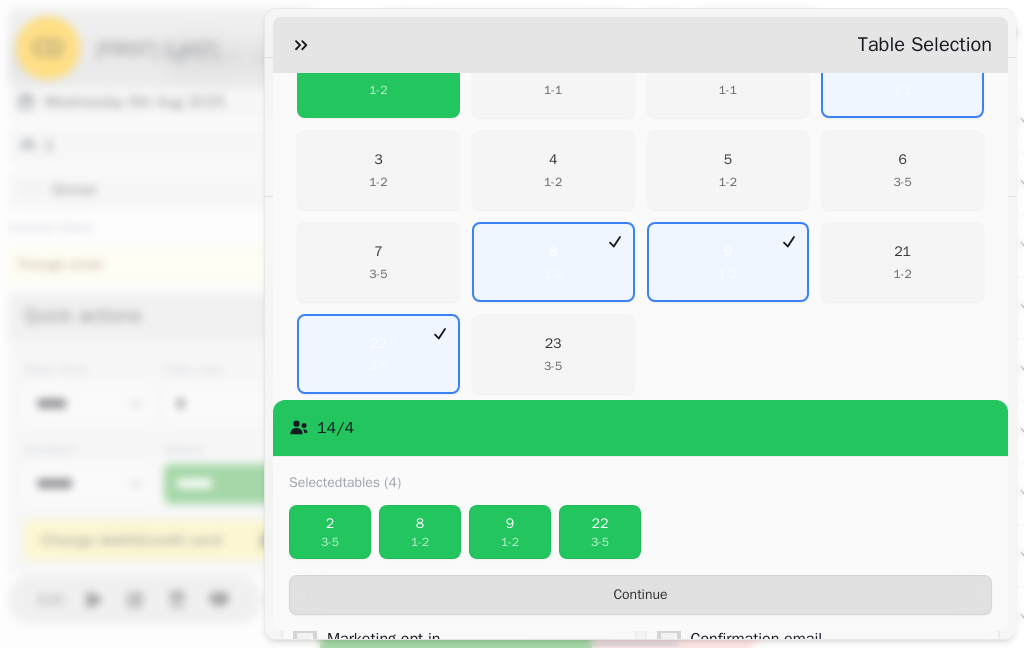 click on "3 - 5" at bounding box center [330, 542] 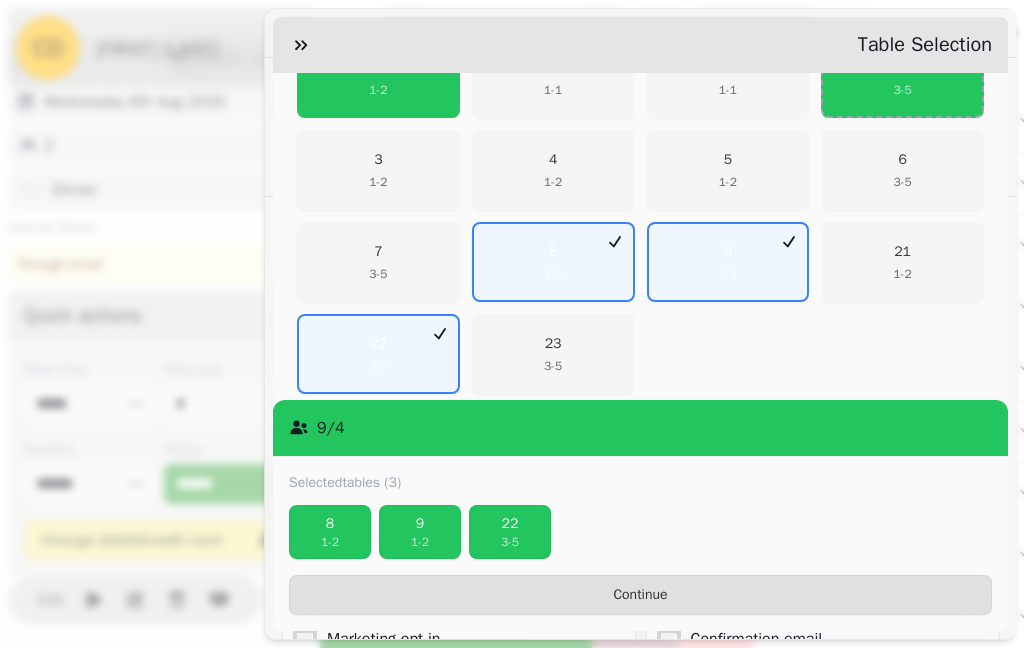 scroll, scrollTop: 481, scrollLeft: 0, axis: vertical 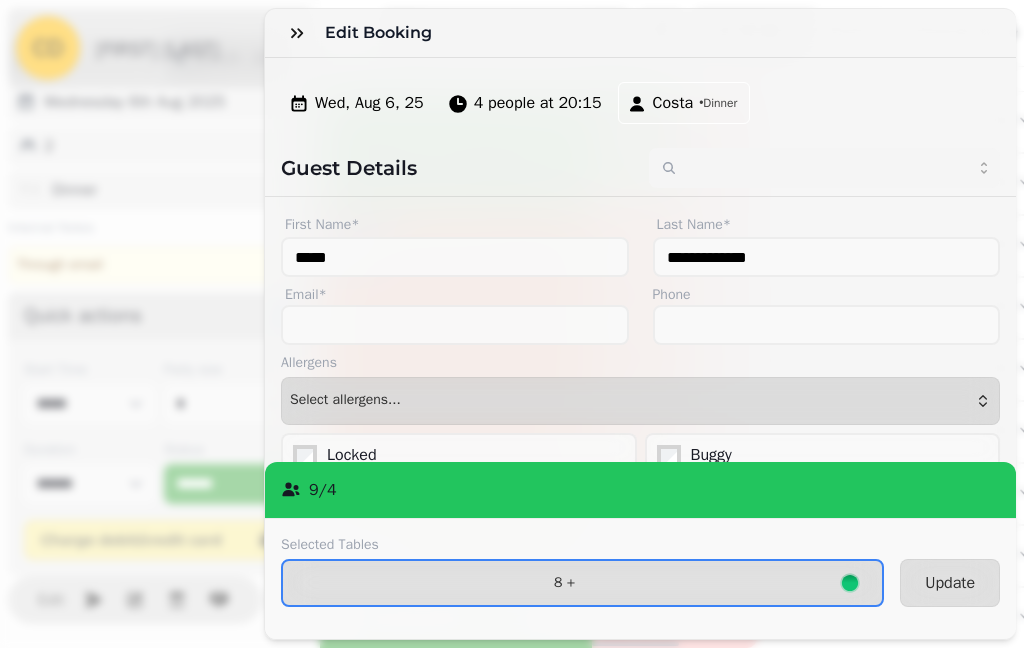 click on "Update" at bounding box center (950, 583) 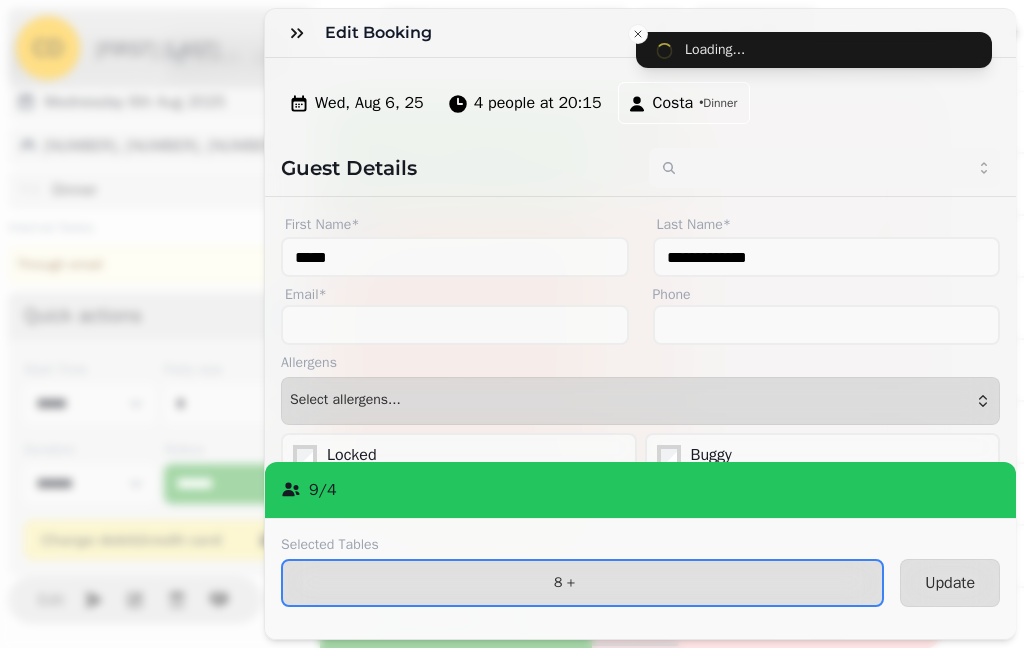 type on "*******" 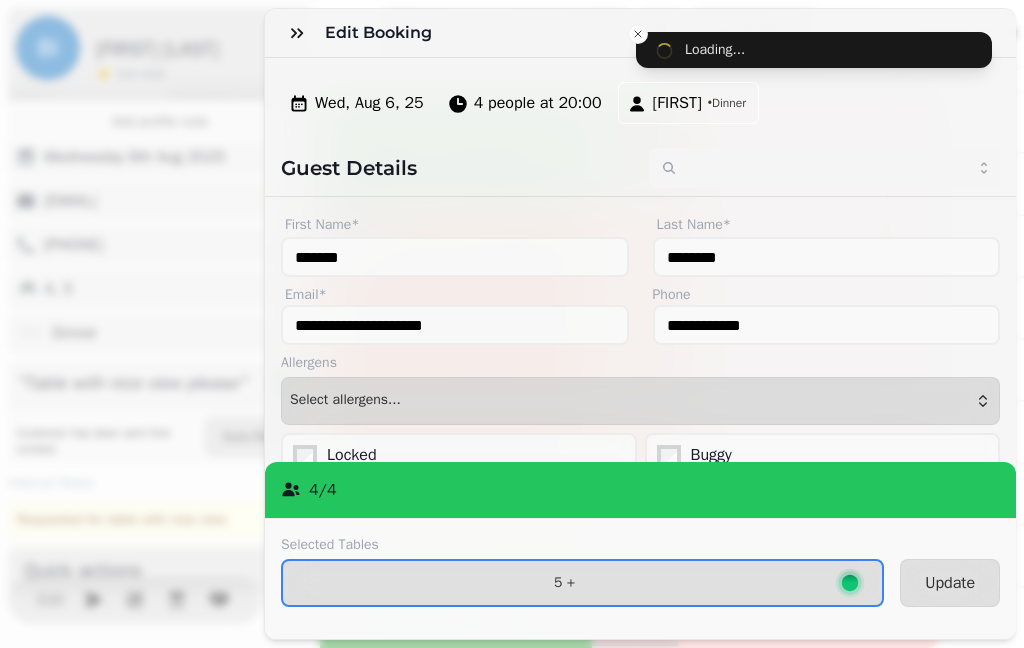 type on "*****" 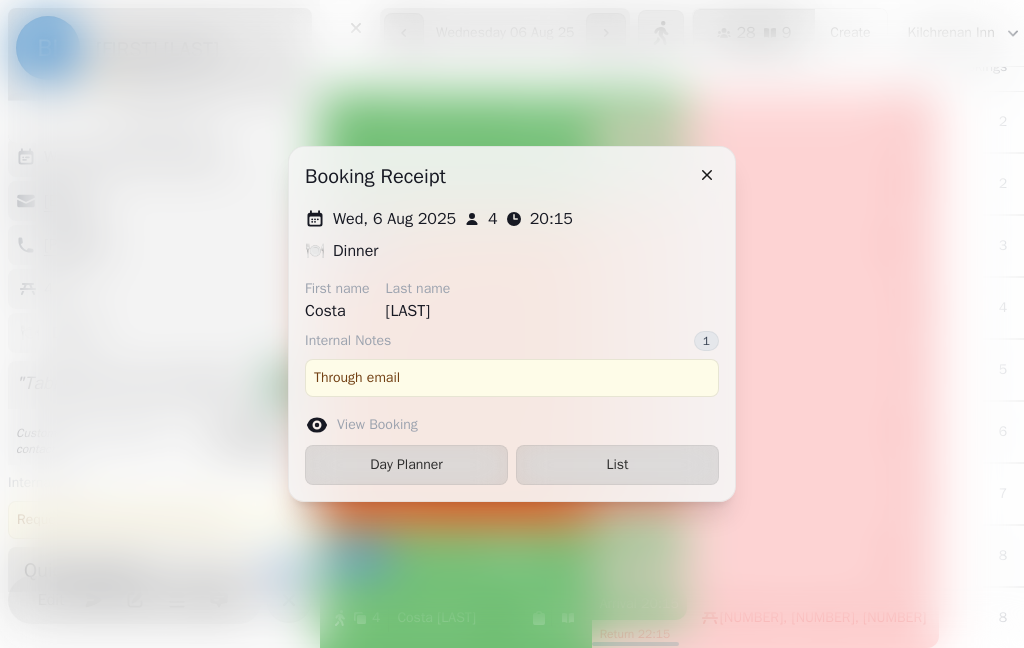 click on "List" at bounding box center (617, 465) 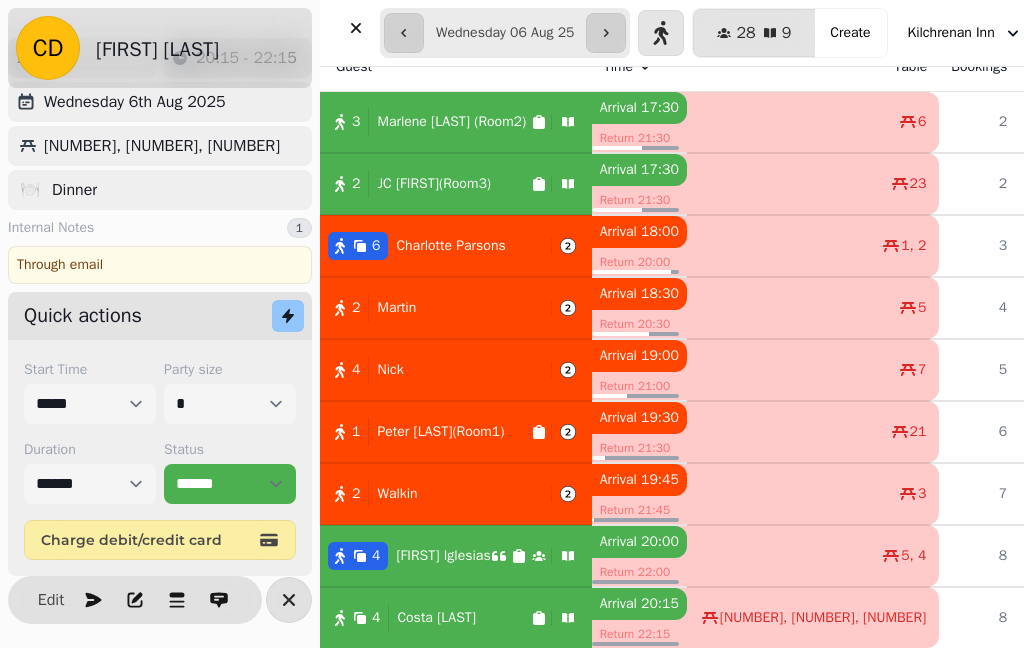 click on "Edit" at bounding box center (51, 600) 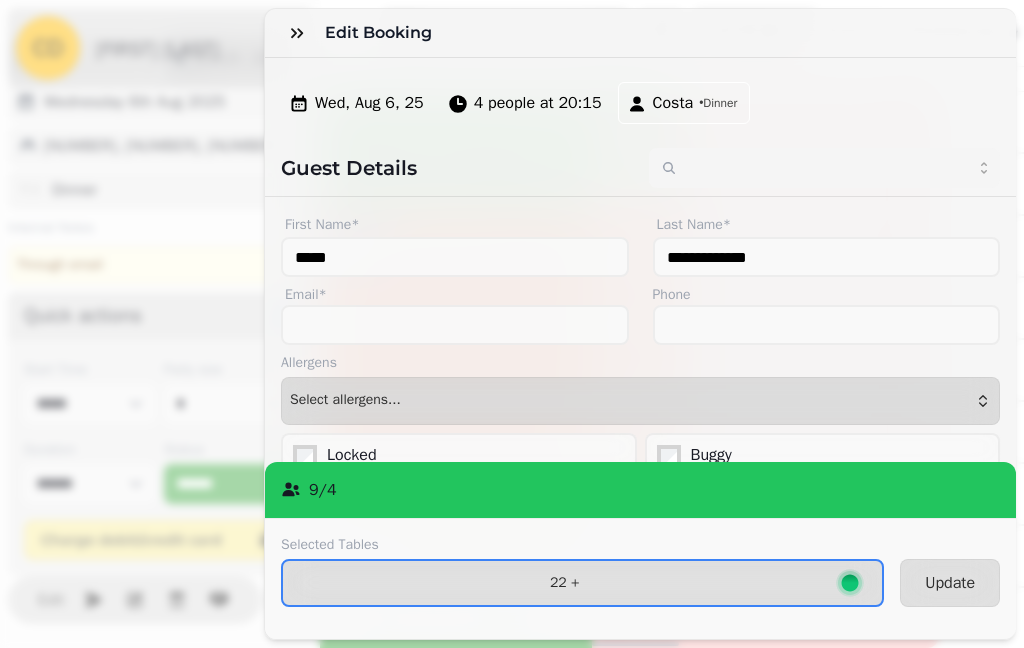 click on "[NUMBER]     +" at bounding box center (564, 583) 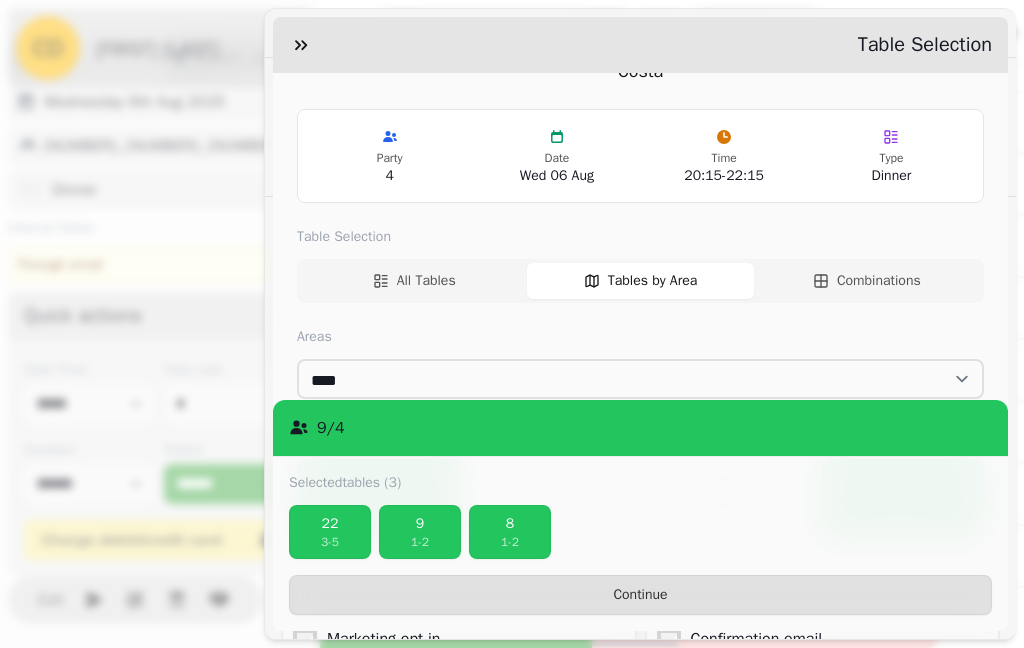 scroll, scrollTop: 474, scrollLeft: 0, axis: vertical 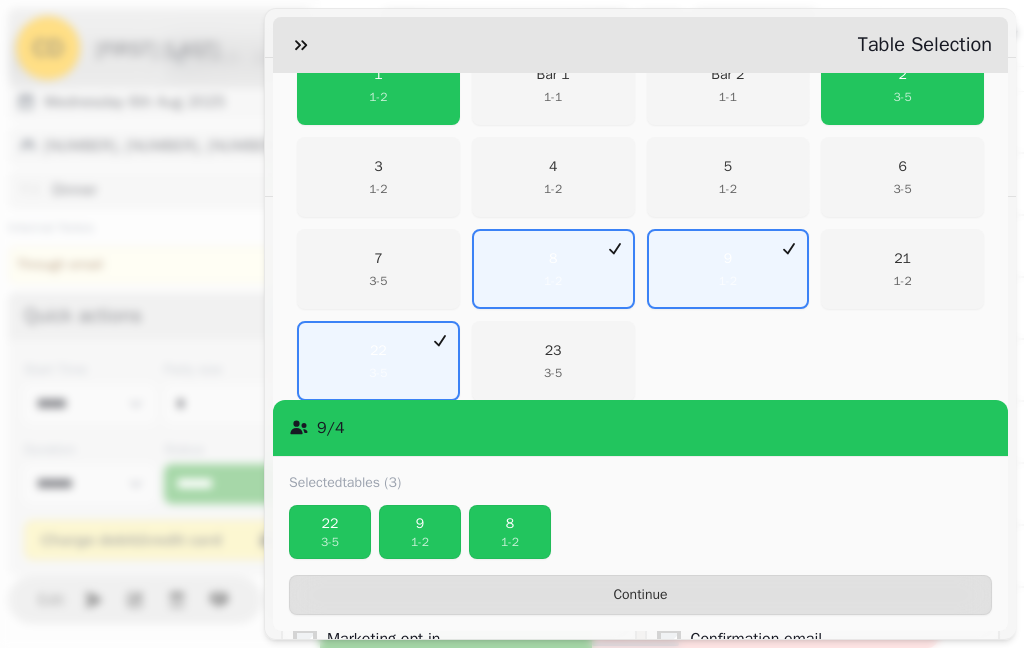 click on "3 - 5" at bounding box center [330, 542] 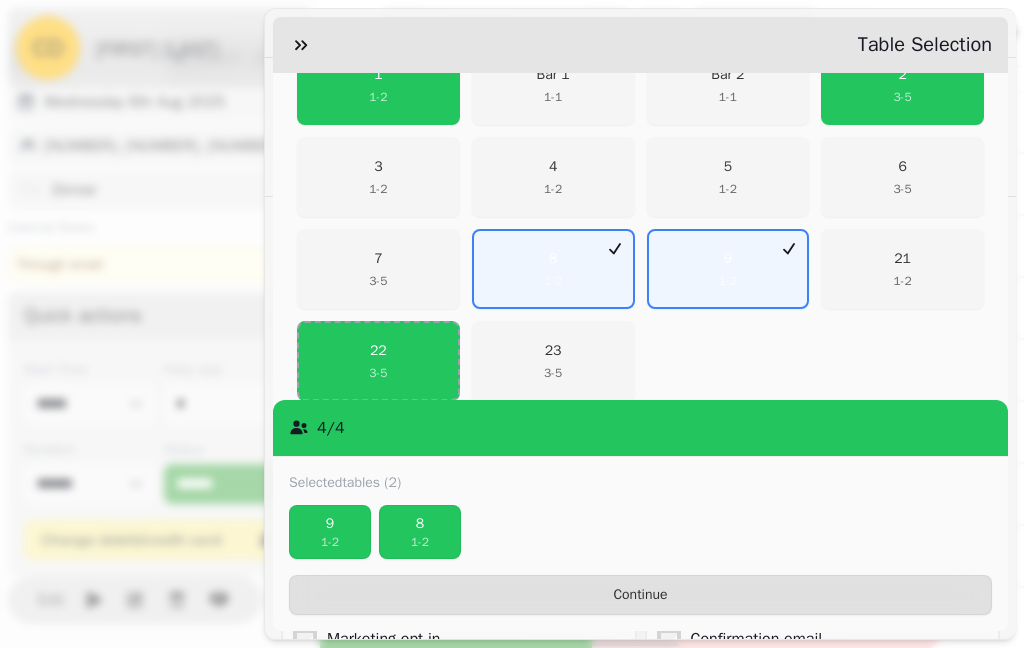click on "Continue" at bounding box center (640, 595) 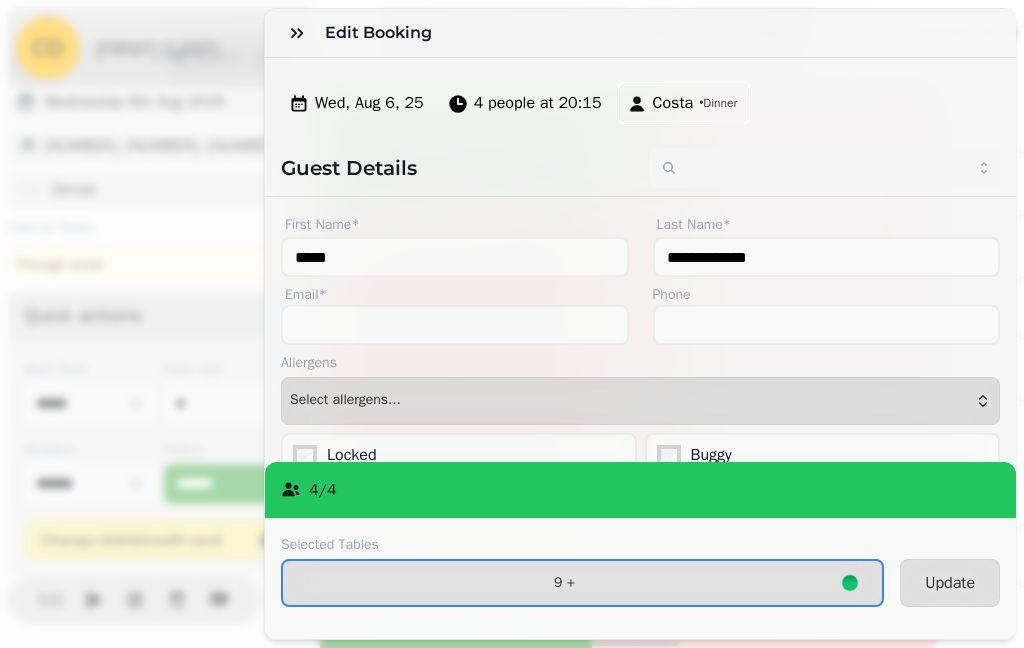 click on "Update" at bounding box center (950, 583) 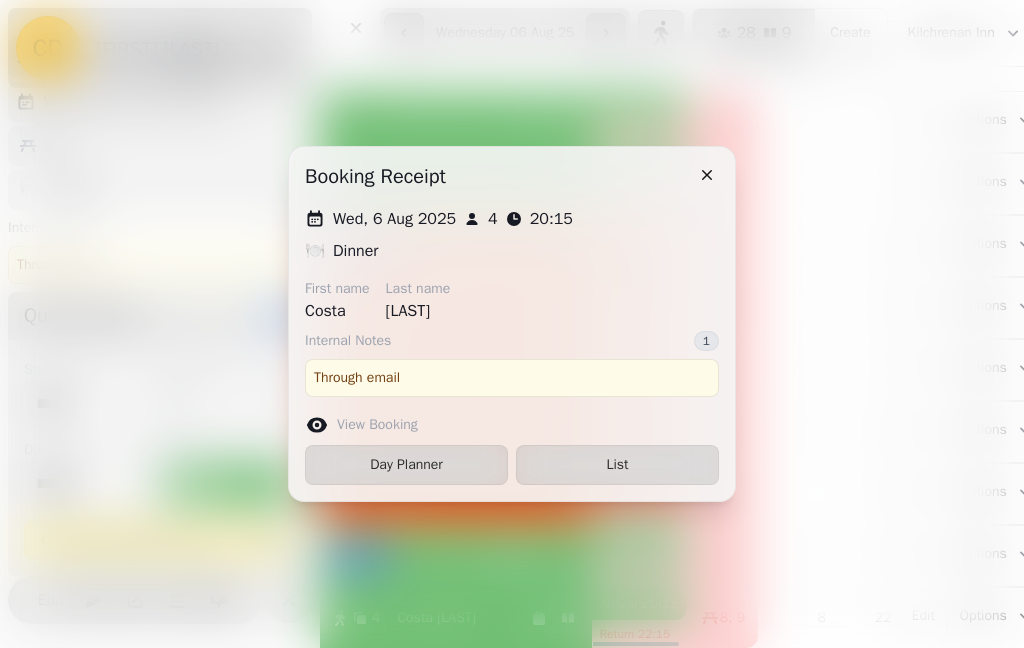 click 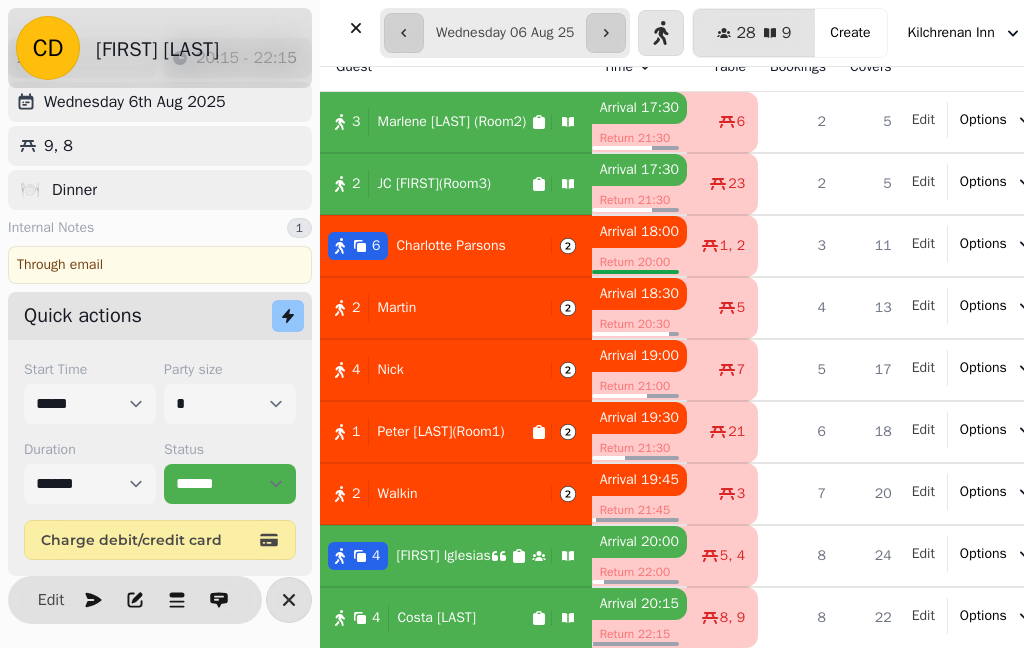 scroll, scrollTop: 348, scrollLeft: 0, axis: vertical 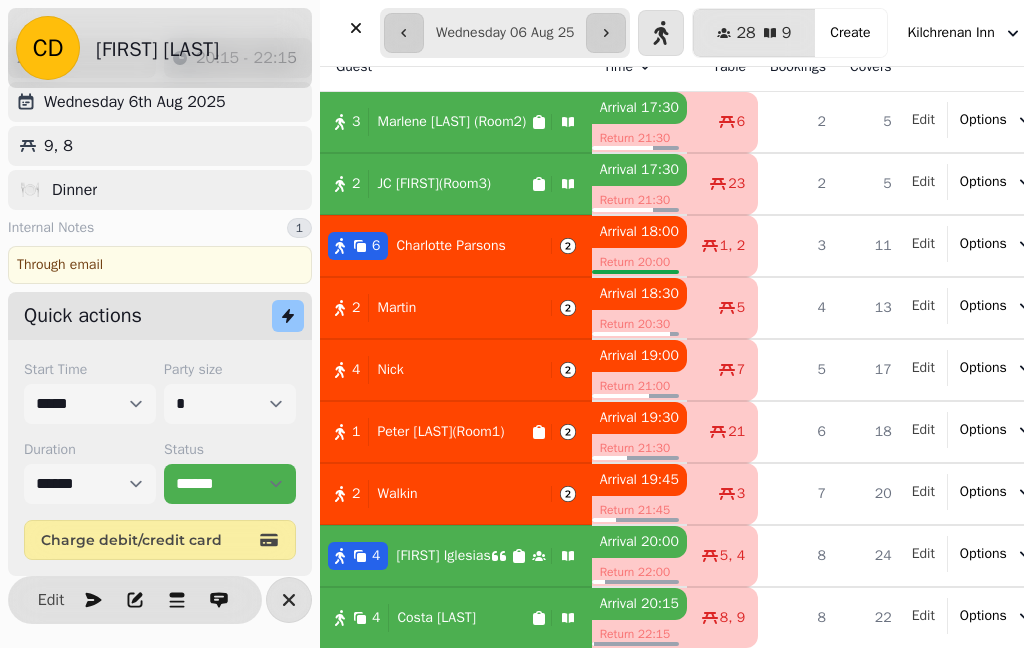 click 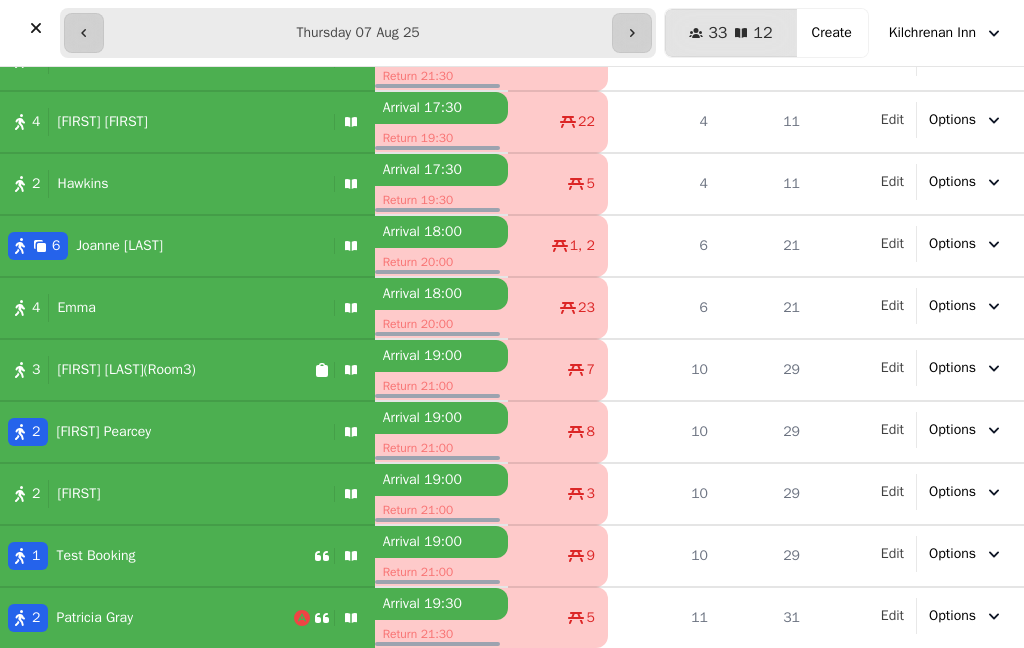 scroll, scrollTop: 210, scrollLeft: 0, axis: vertical 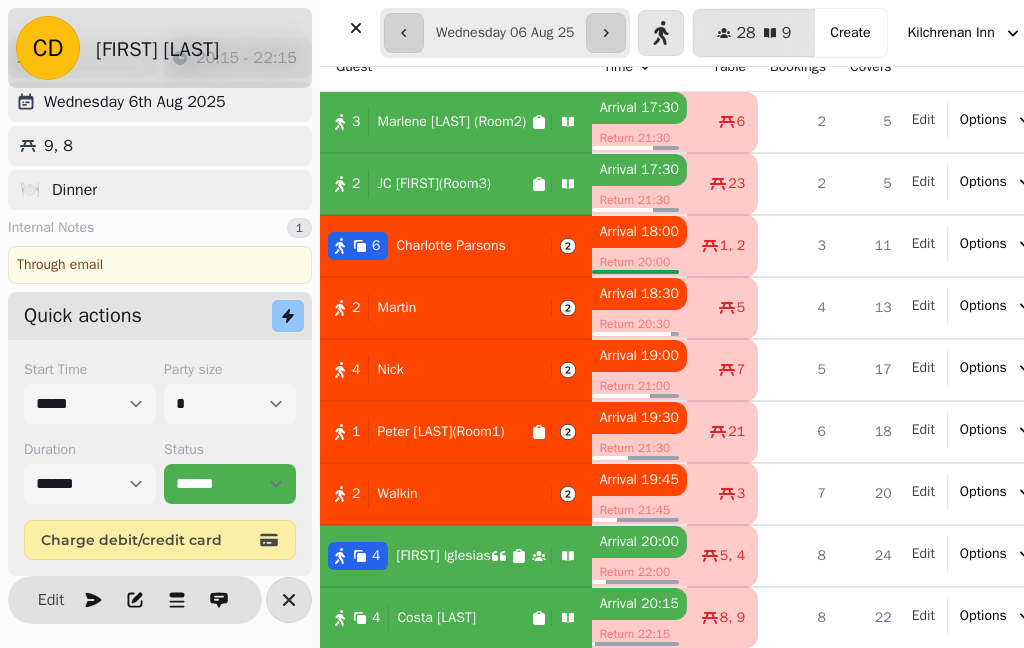 click at bounding box center (356, 28) 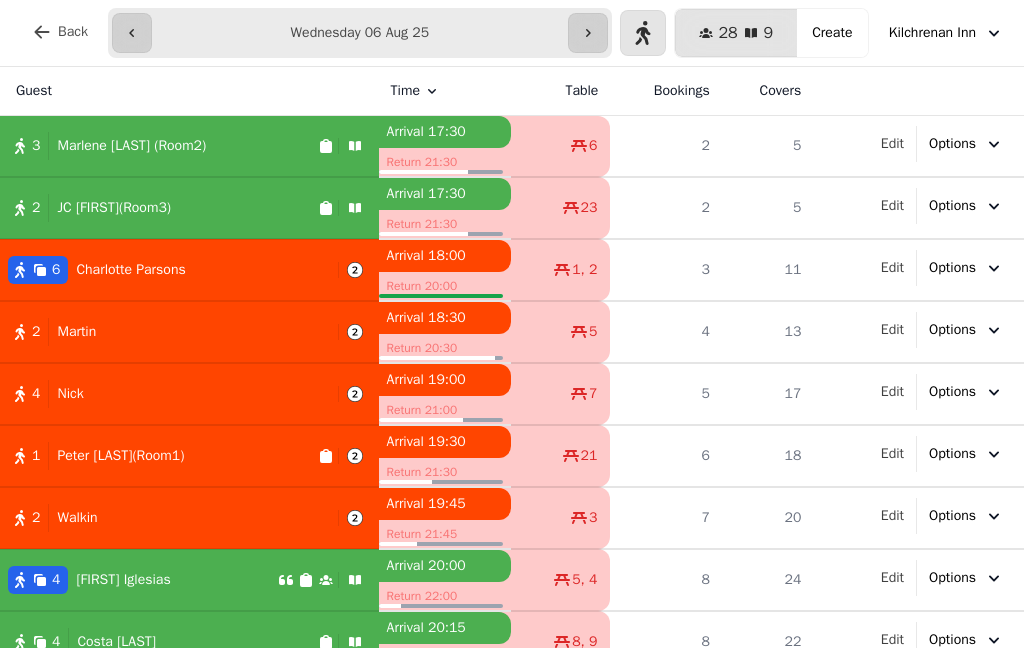 scroll, scrollTop: 0, scrollLeft: 0, axis: both 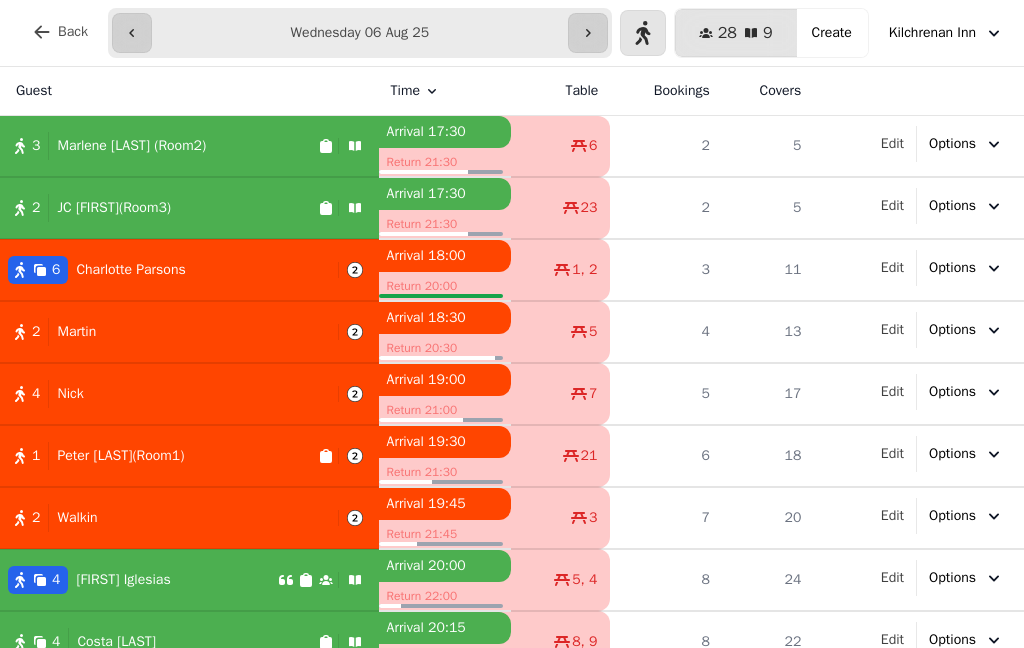 click 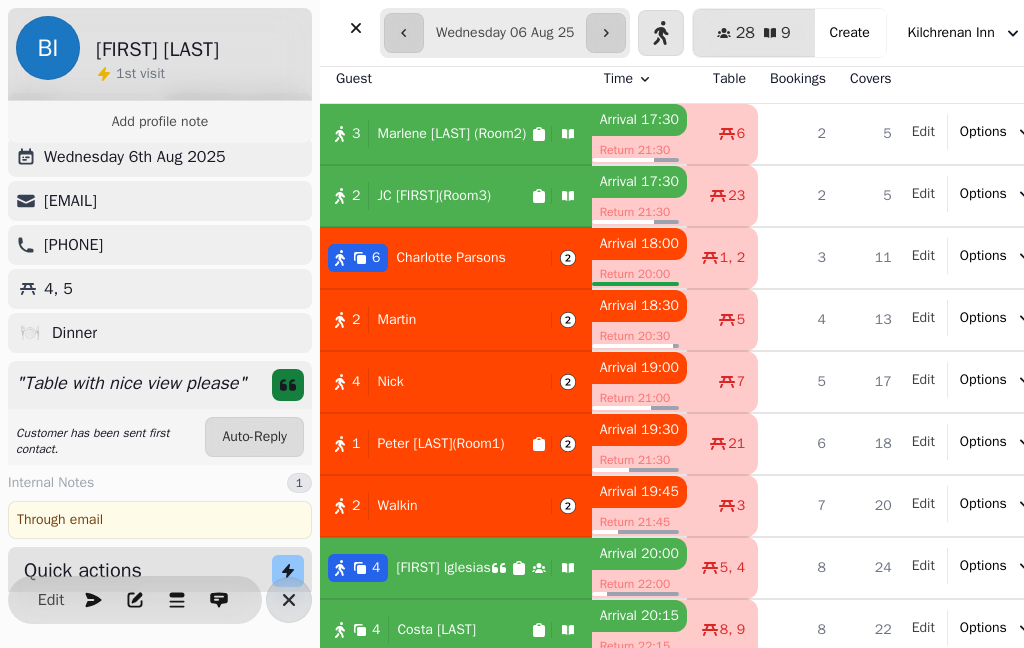 scroll, scrollTop: 24, scrollLeft: 0, axis: vertical 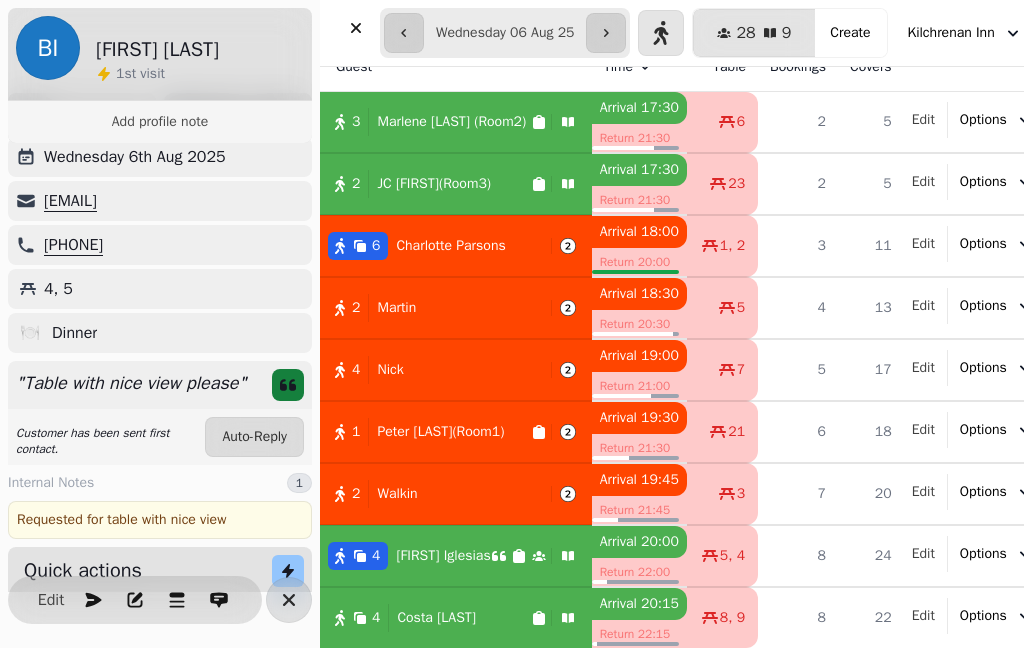 click at bounding box center (356, 28) 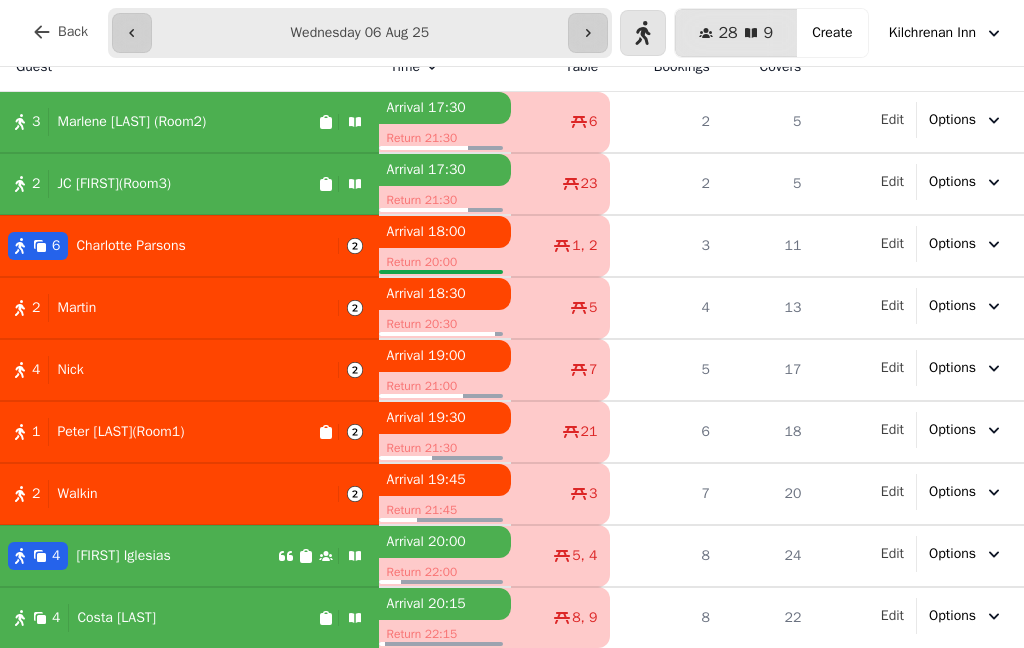 click on "Back" at bounding box center (73, 32) 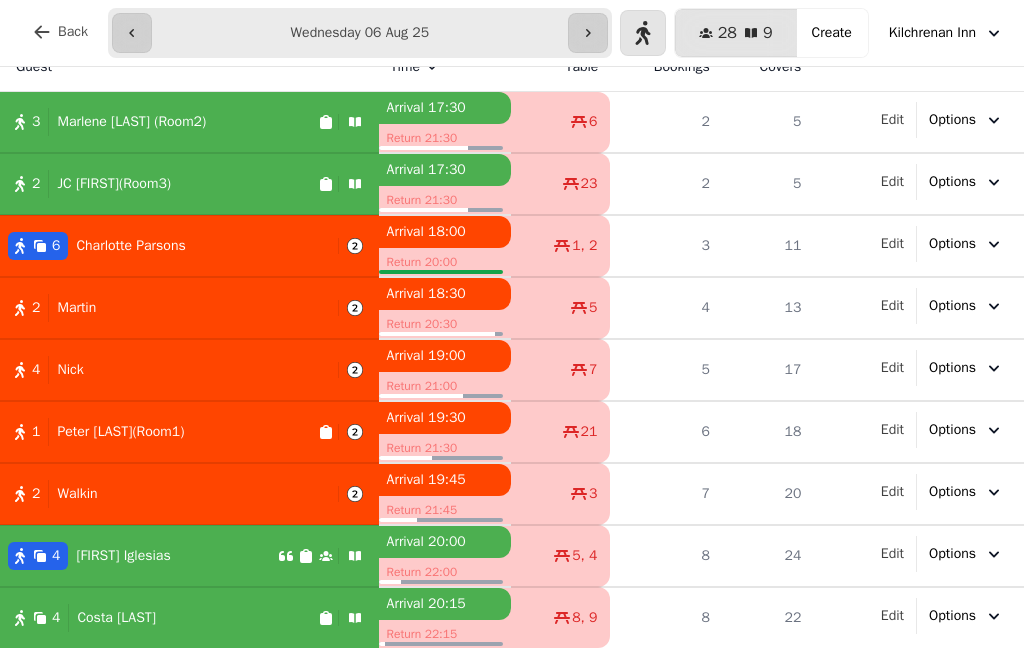 click on "Back" at bounding box center [73, 32] 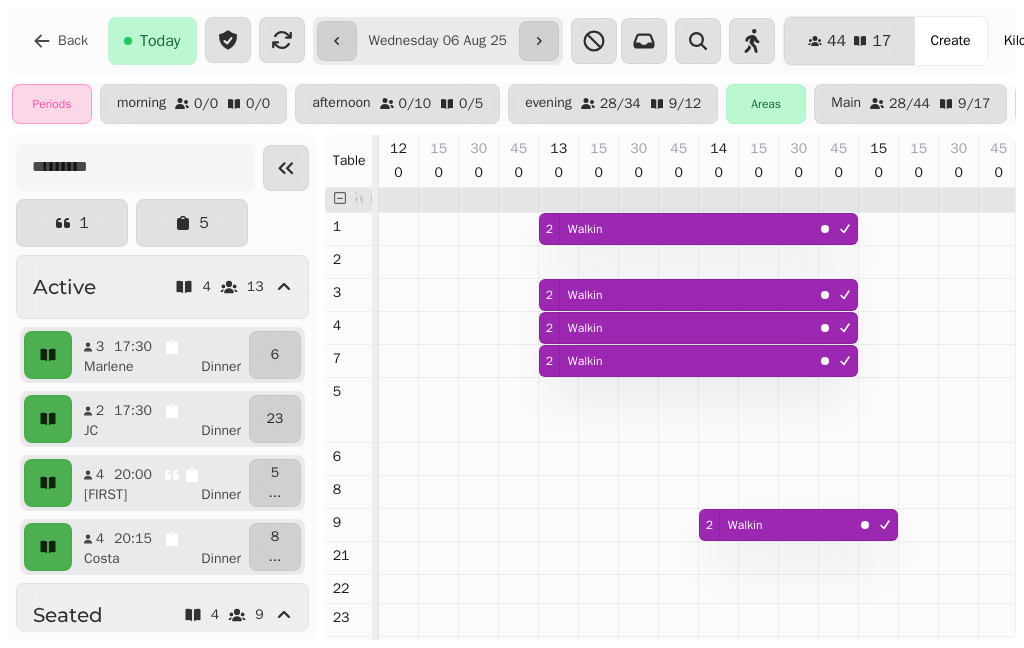 scroll, scrollTop: 0, scrollLeft: 1044, axis: horizontal 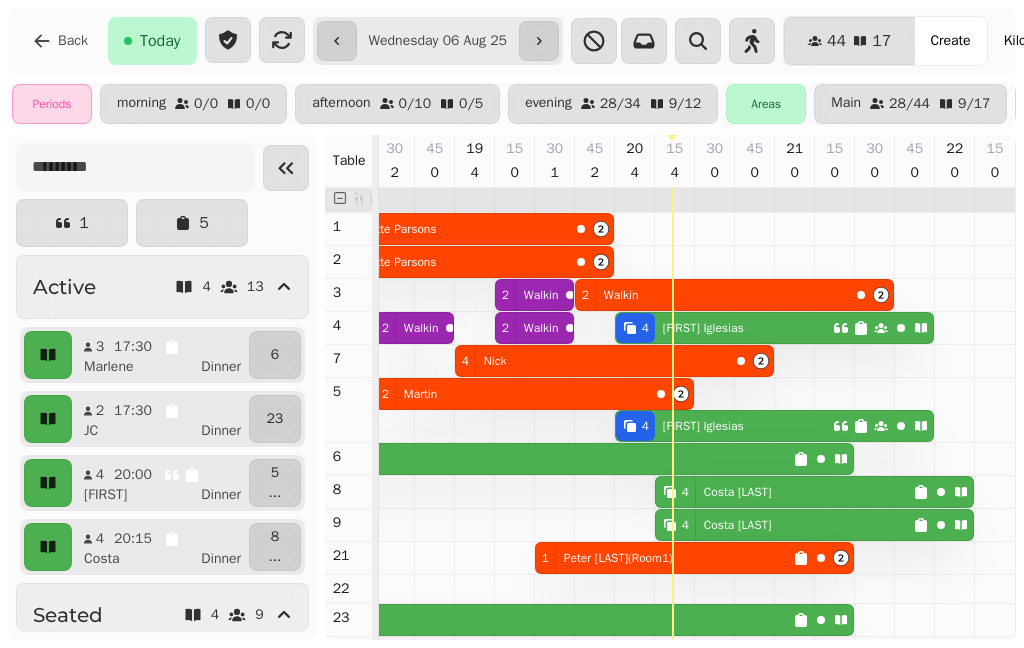 click on "Kilchrenan Inn" at bounding box center [1061, 41] 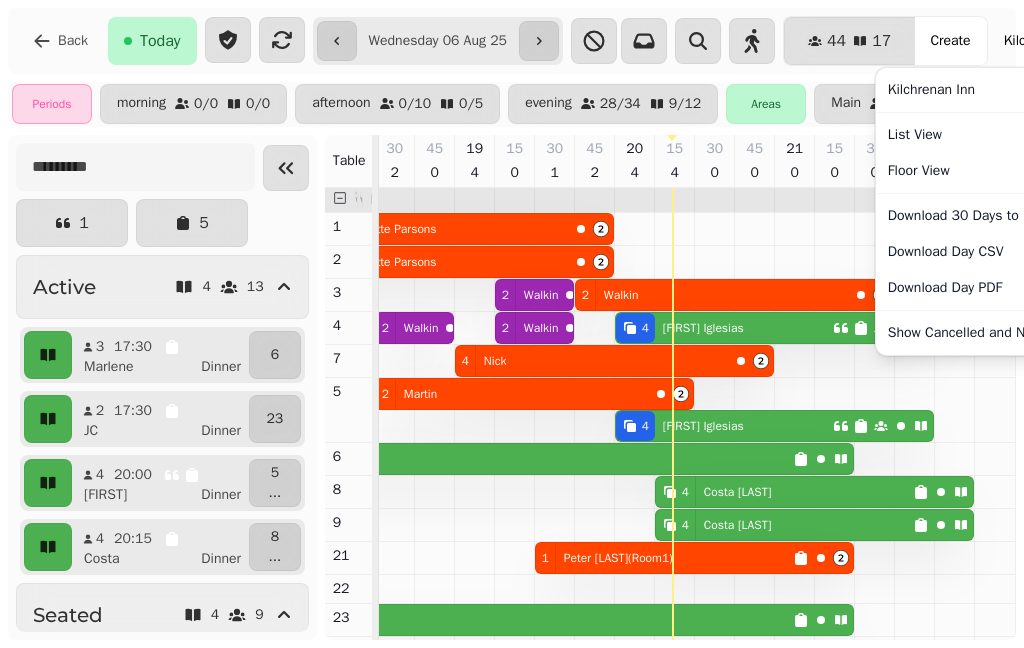 click on "List View" at bounding box center [1003, 135] 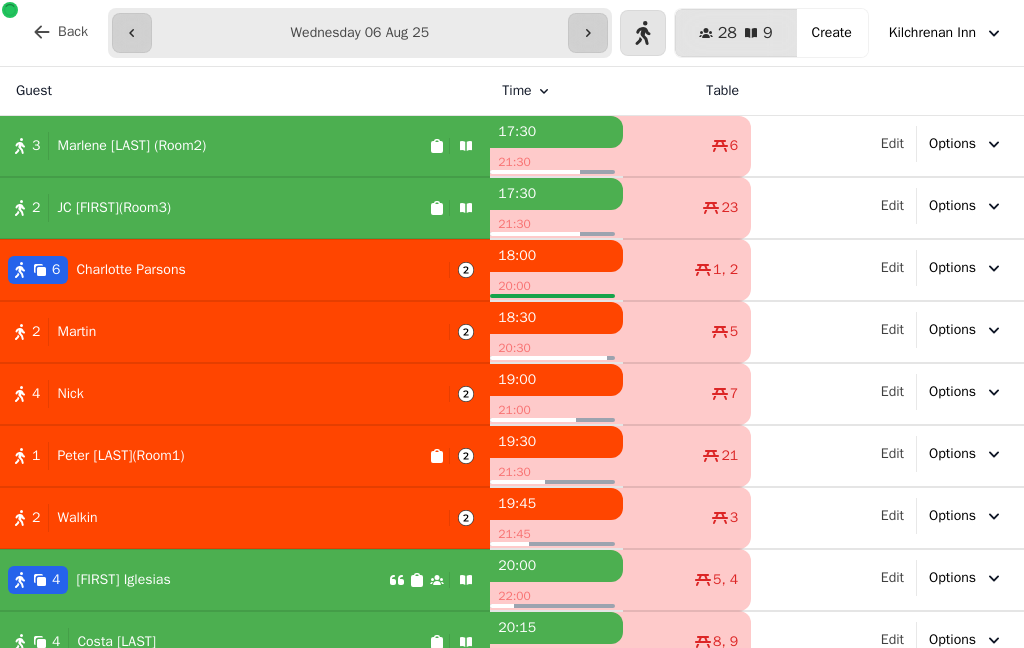 click on "Options" at bounding box center (952, 144) 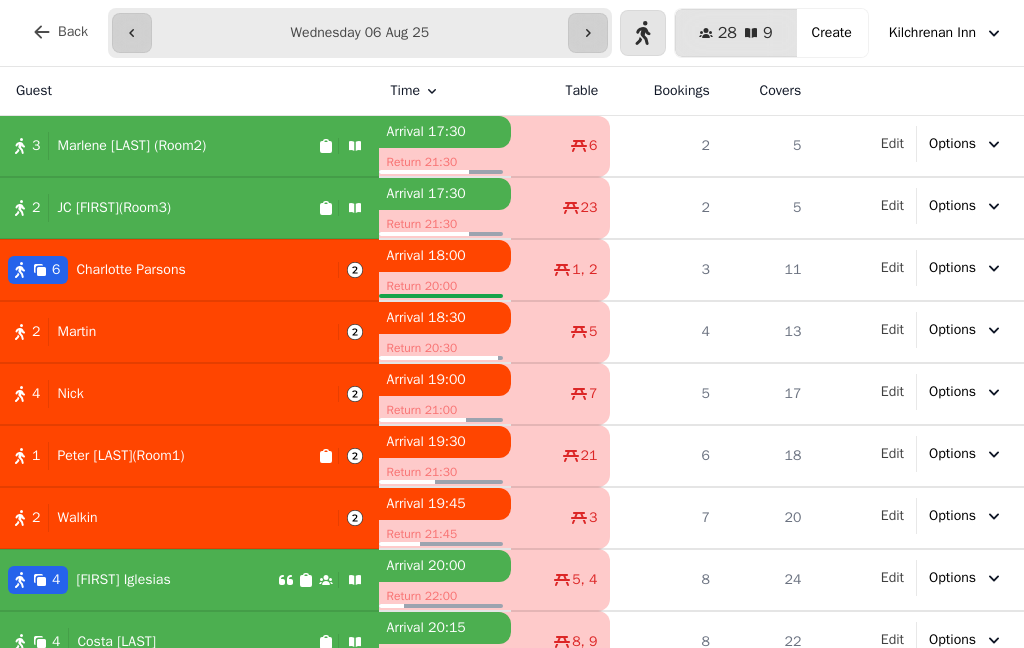 click on "Kilchrenan Inn" at bounding box center [946, 33] 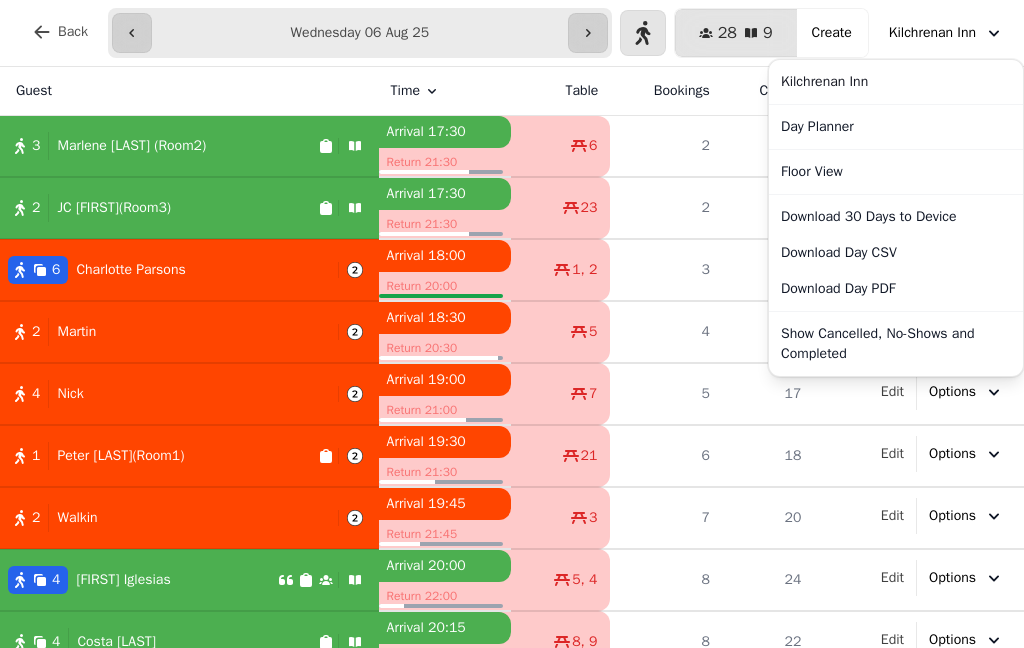 click on "Kilchrenan Inn" at bounding box center (946, 33) 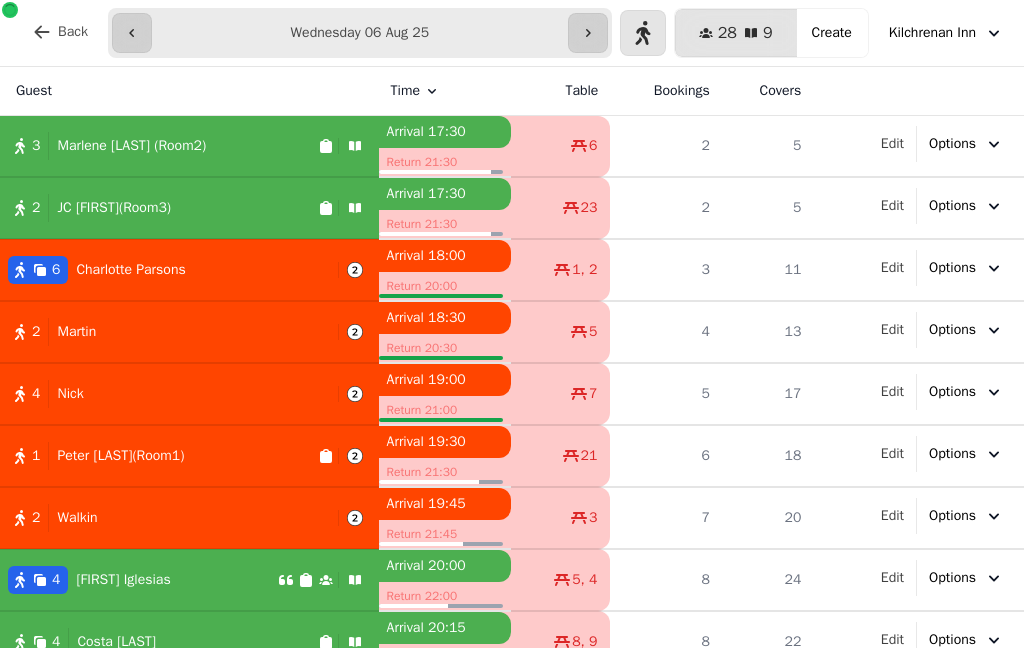 click on "[FIRST]   [LAST] (Room2)" at bounding box center [159, 146] 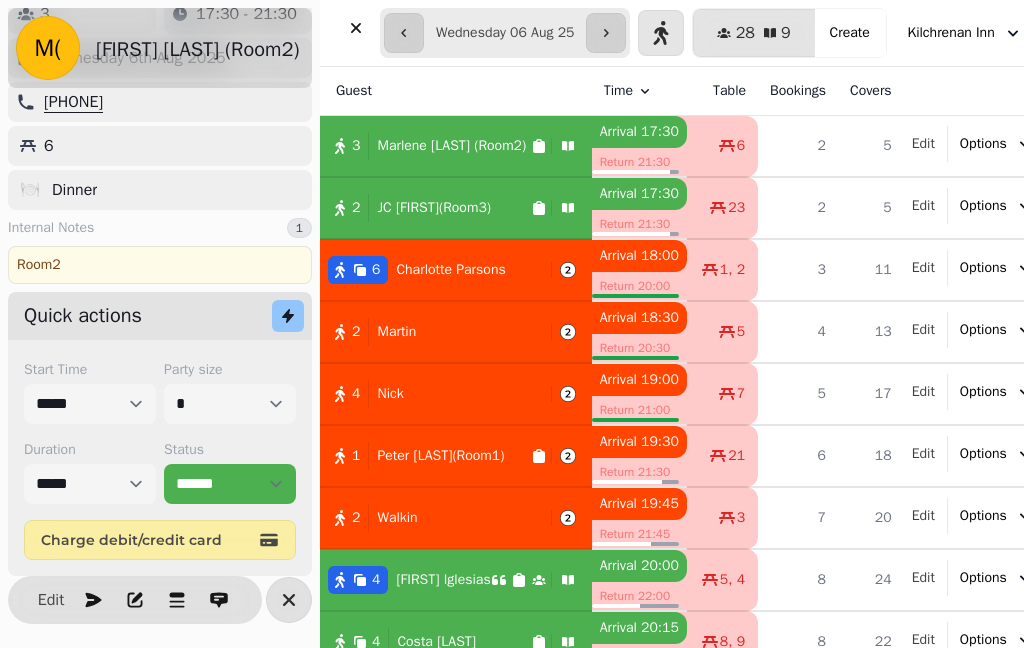 scroll, scrollTop: 130, scrollLeft: 0, axis: vertical 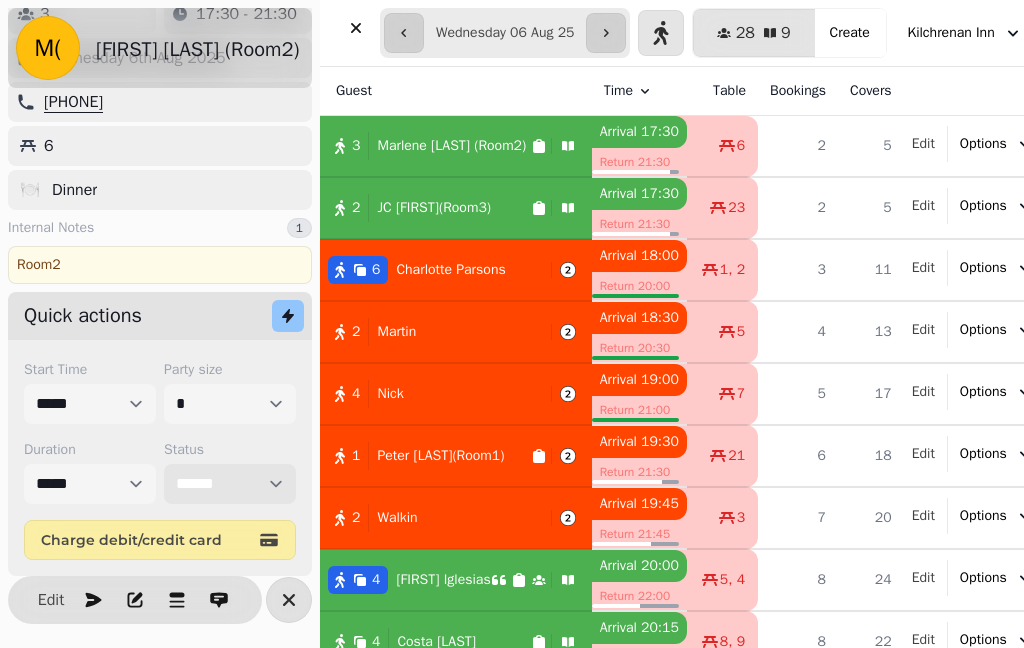 click on "**********" at bounding box center (230, 484) 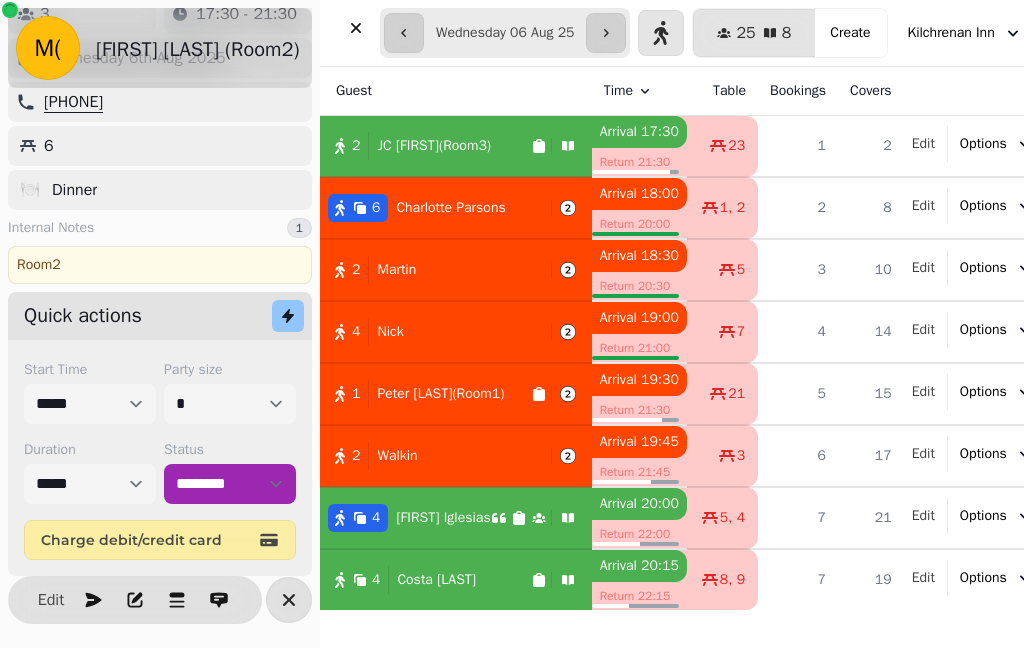 click on "[NUMBER] [FIRST]   [LAST](Room3)" at bounding box center [456, 147] 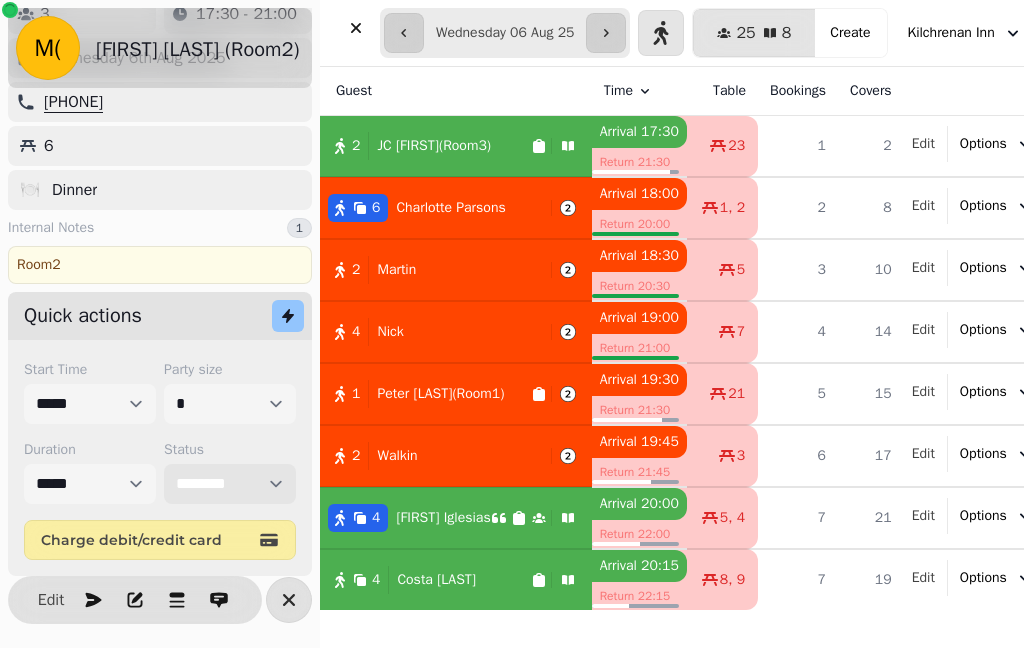 click on "**********" at bounding box center (230, 484) 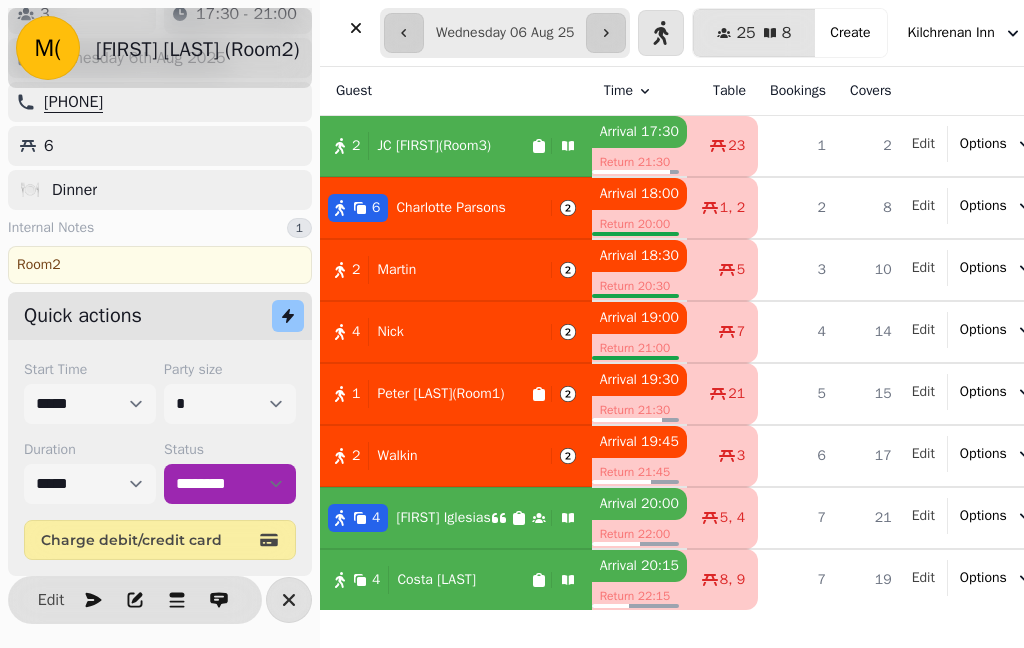 click on "[NUMBER] [FIRST]   [LAST](Room3)" at bounding box center [425, 146] 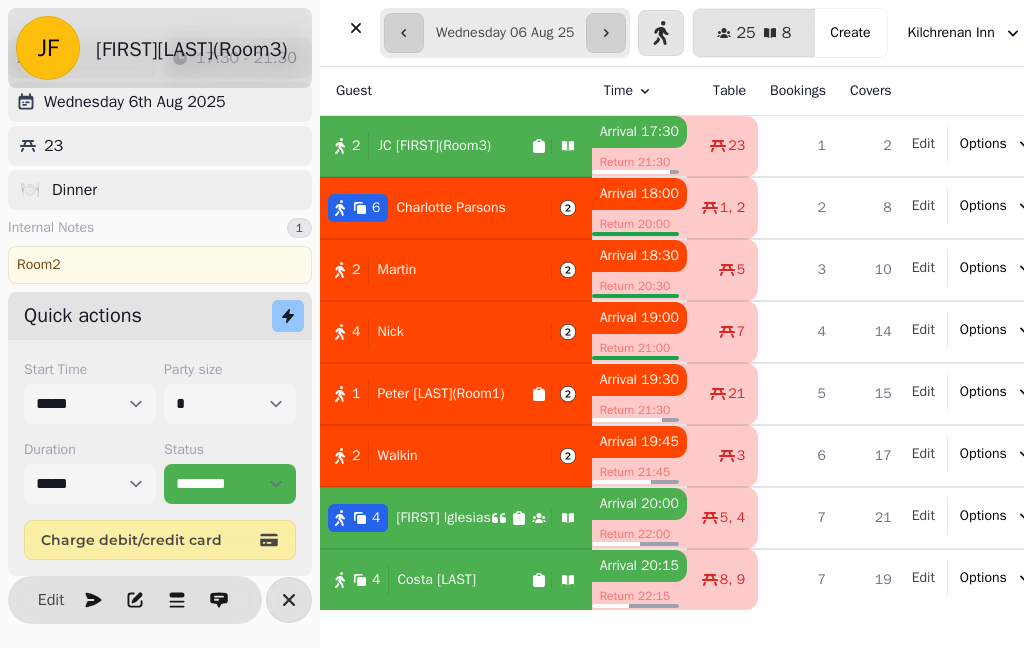 scroll, scrollTop: 58, scrollLeft: 0, axis: vertical 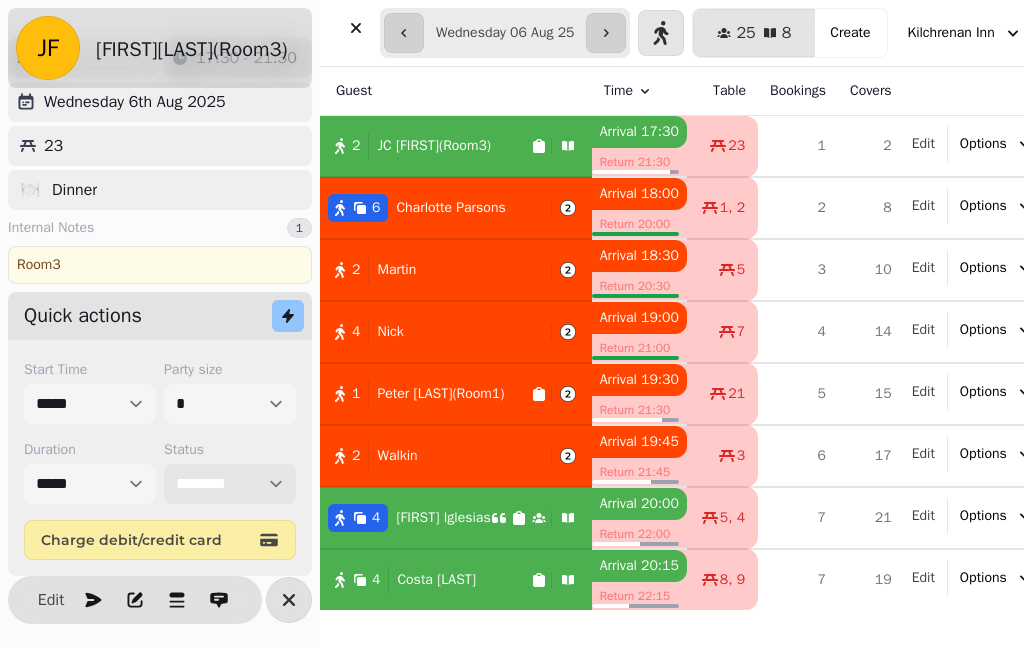click on "**********" at bounding box center [230, 484] 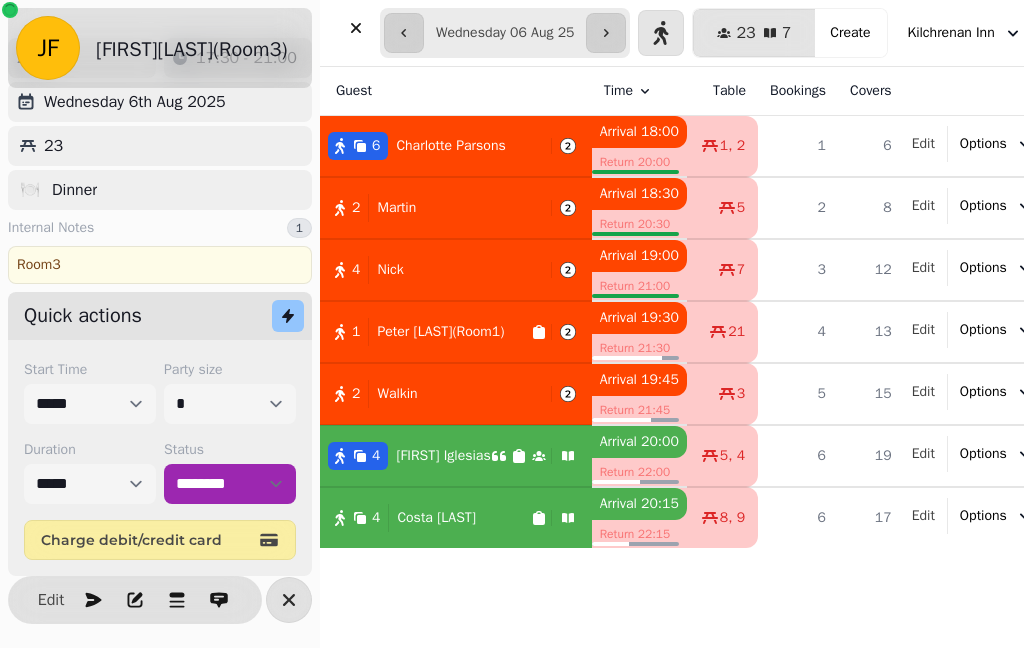 click at bounding box center (356, 28) 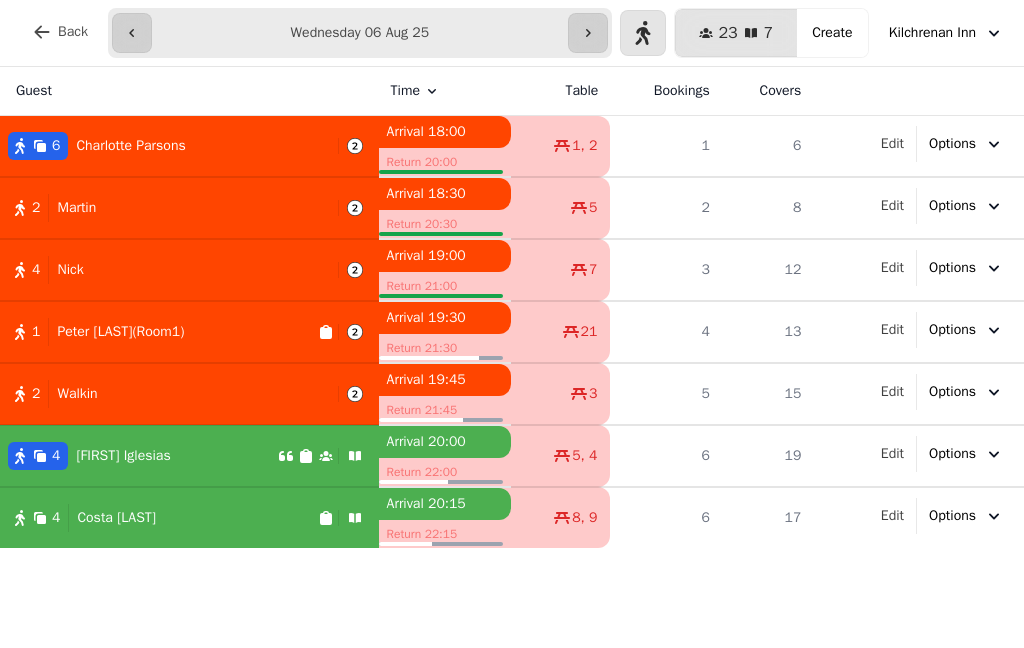 click on "2 Walkin" at bounding box center [165, 394] 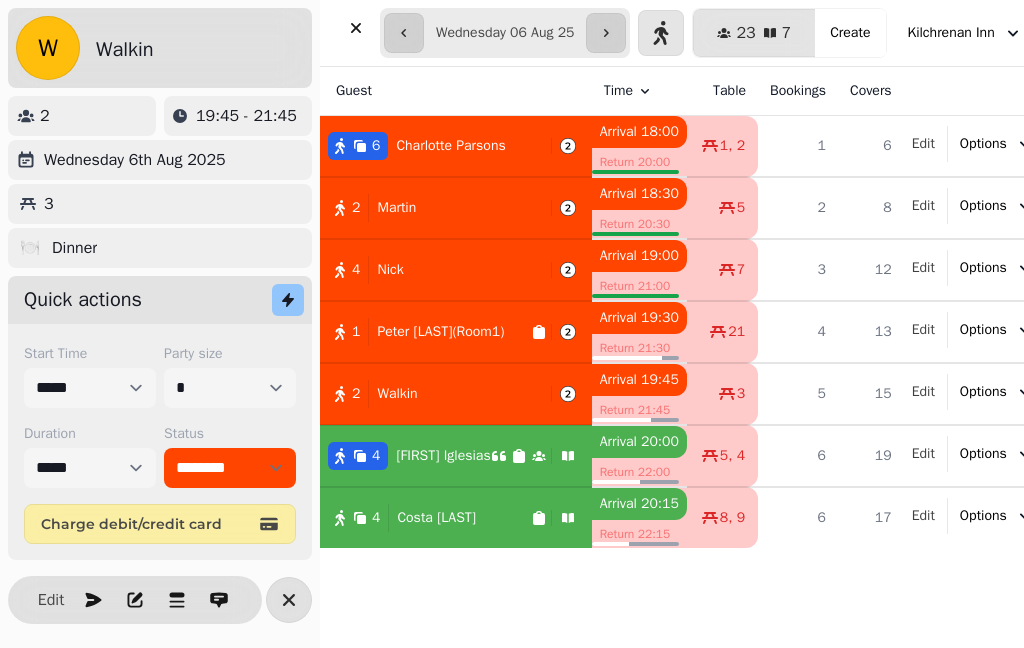 scroll, scrollTop: 0, scrollLeft: 0, axis: both 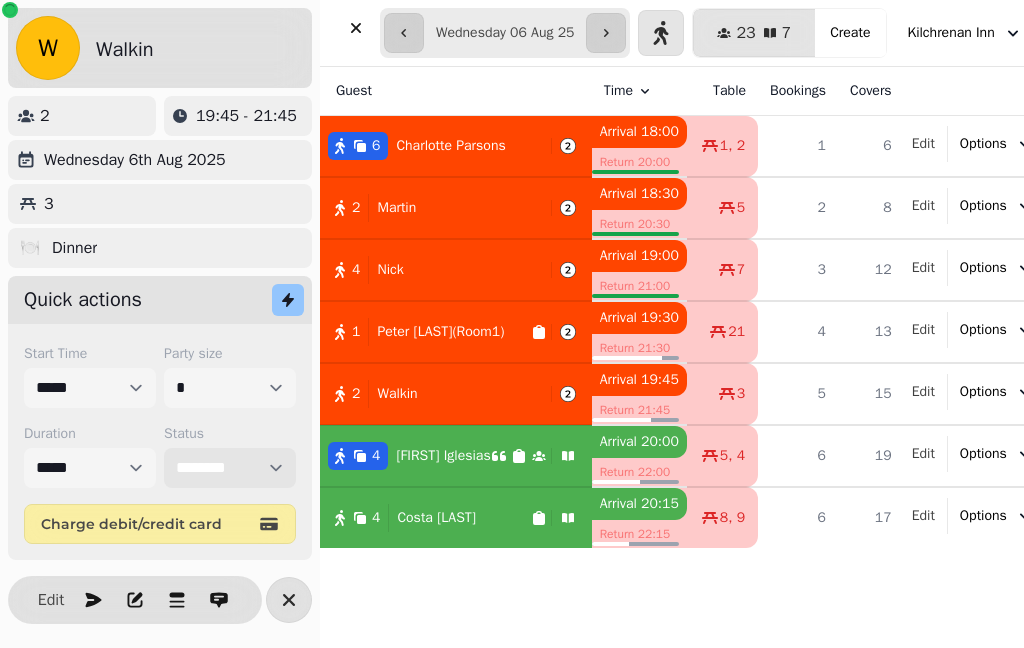 click on "**********" at bounding box center [230, 468] 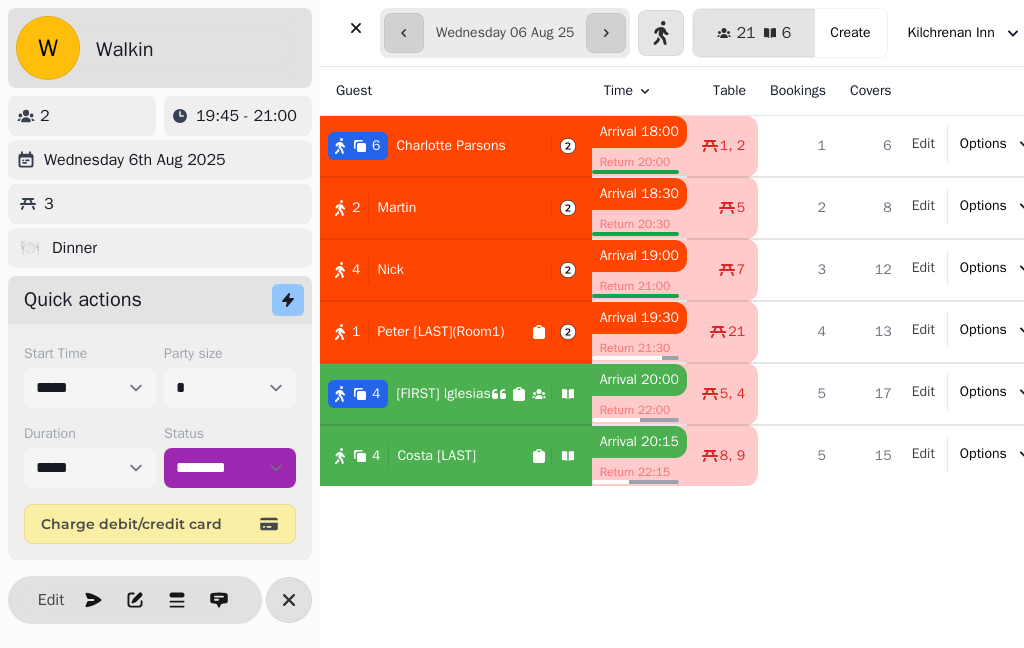 click on "[NUMBER] [FIRST]   [LAST](Room1)" at bounding box center (456, 332) 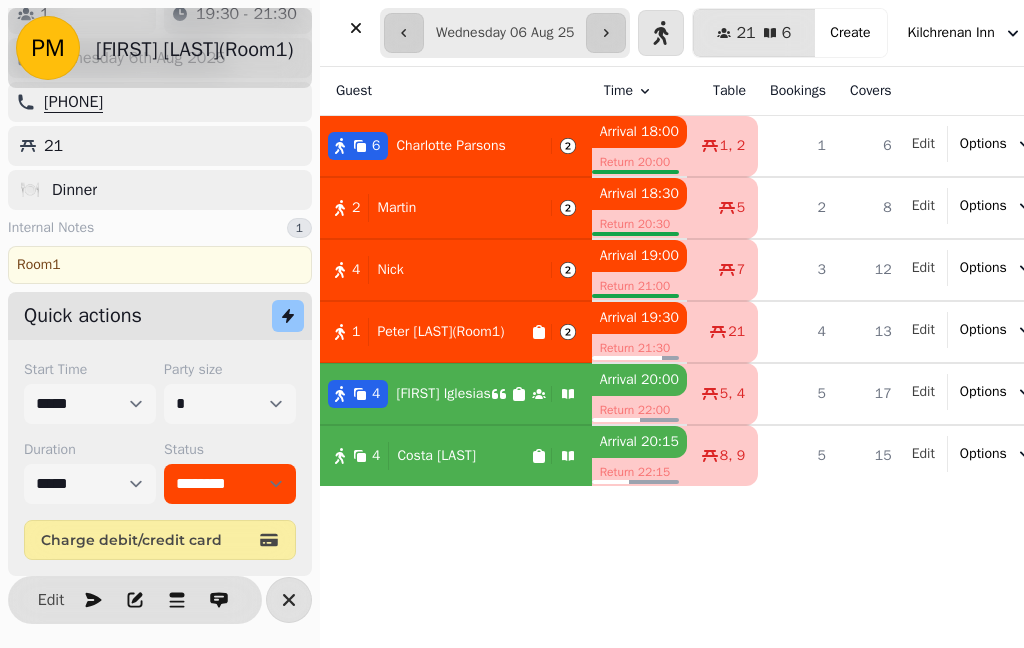 scroll, scrollTop: 130, scrollLeft: 0, axis: vertical 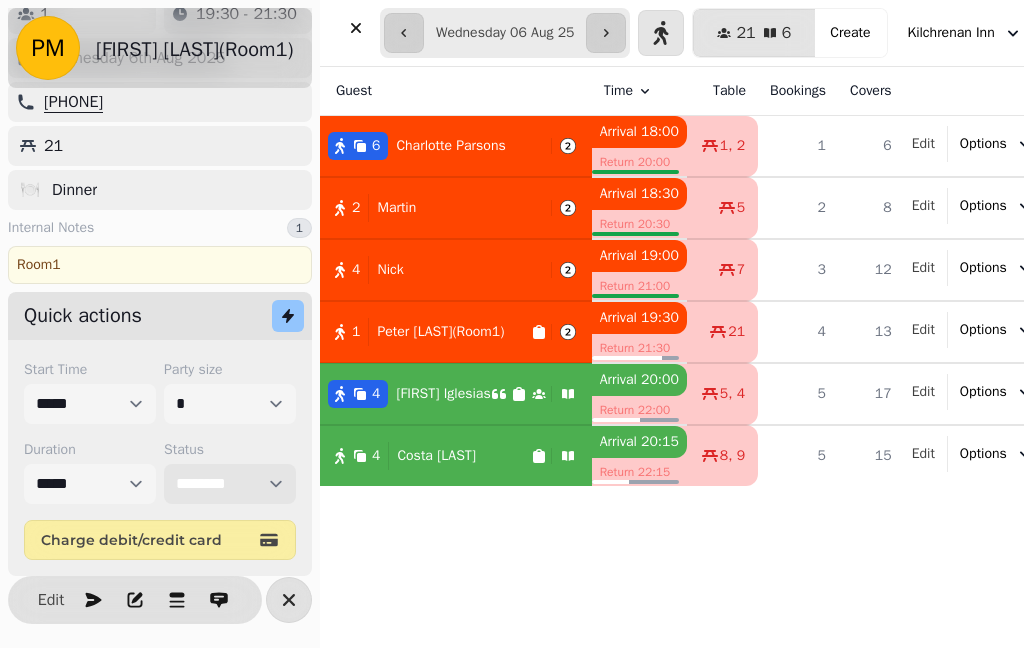 click on "**********" at bounding box center (230, 484) 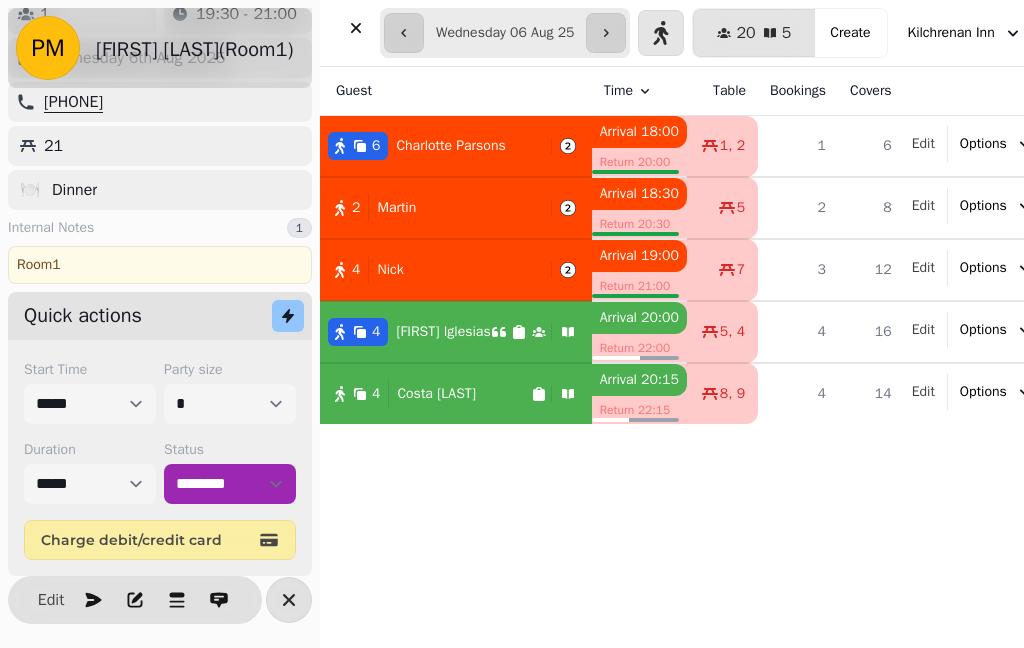 click on "[NUMBER] [FIRST]" at bounding box center (431, 208) 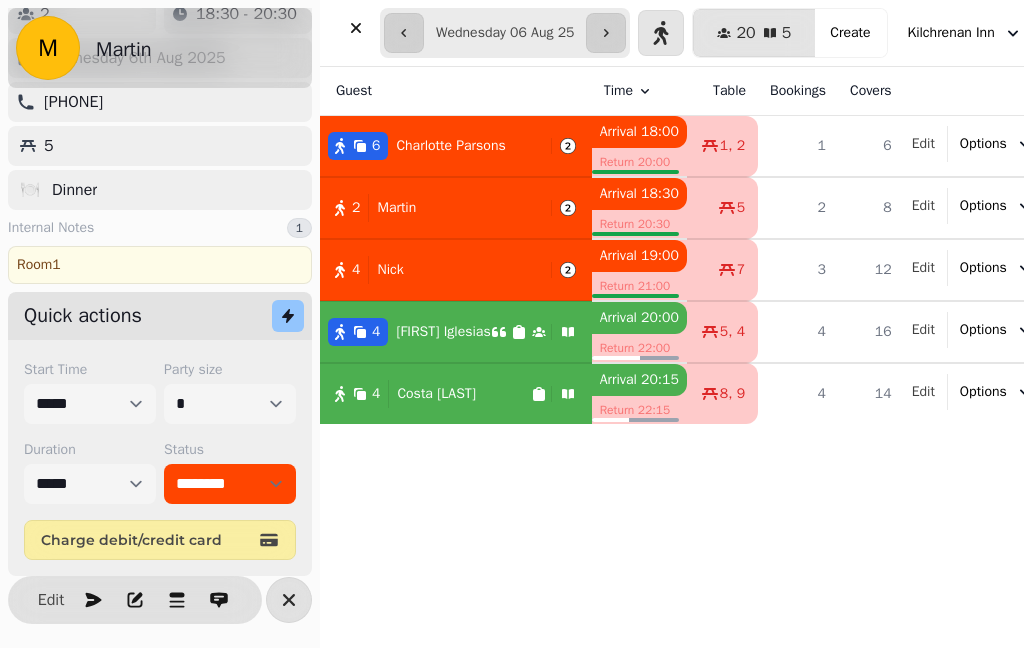 scroll, scrollTop: 28, scrollLeft: 0, axis: vertical 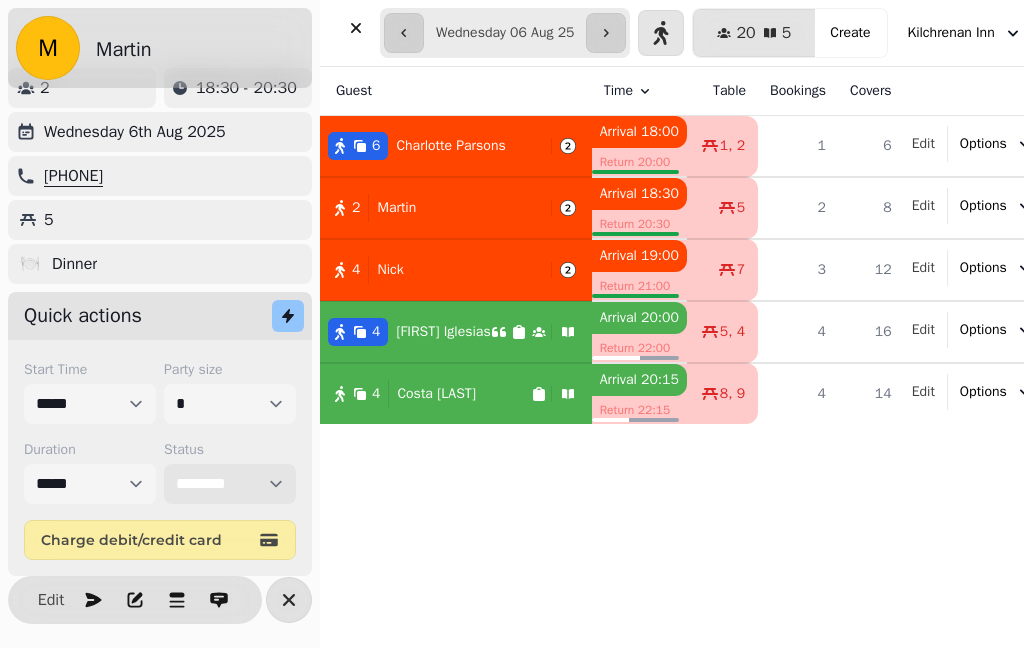 click on "**********" at bounding box center [230, 484] 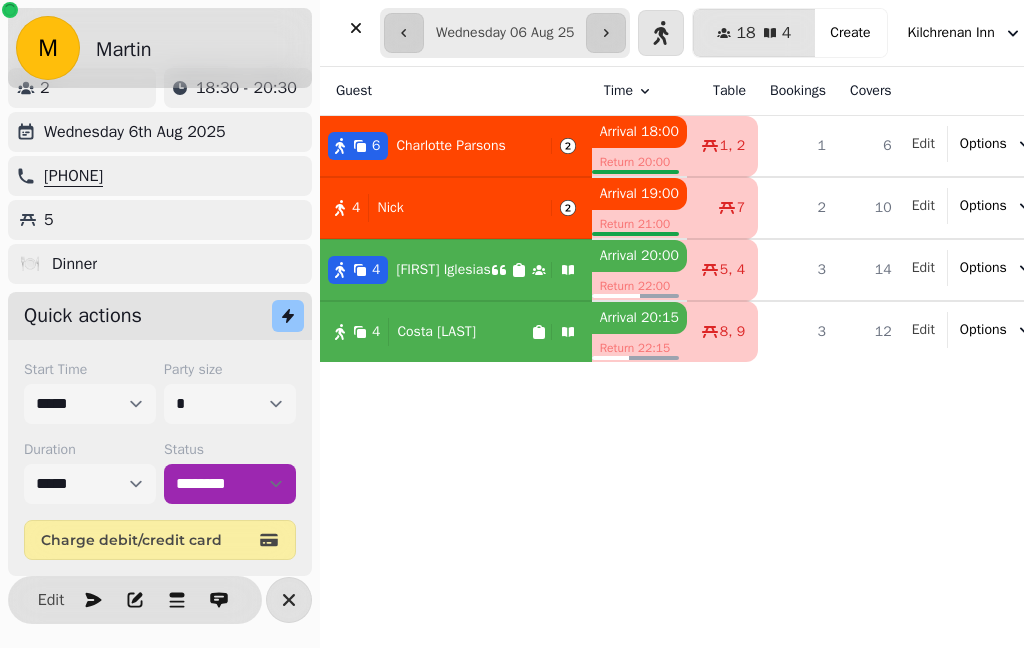 click 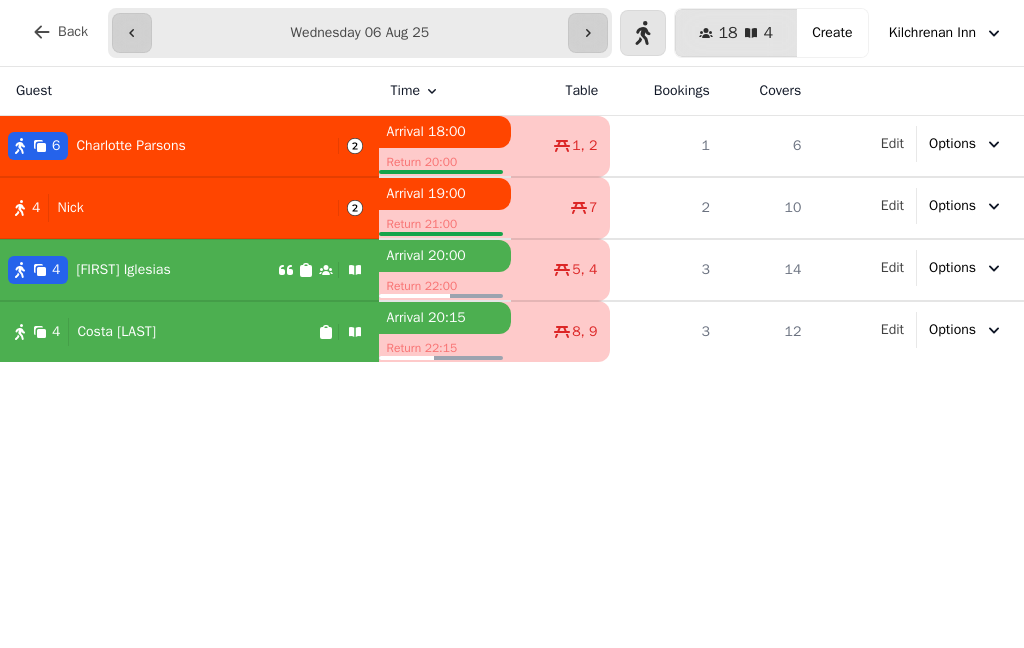 click 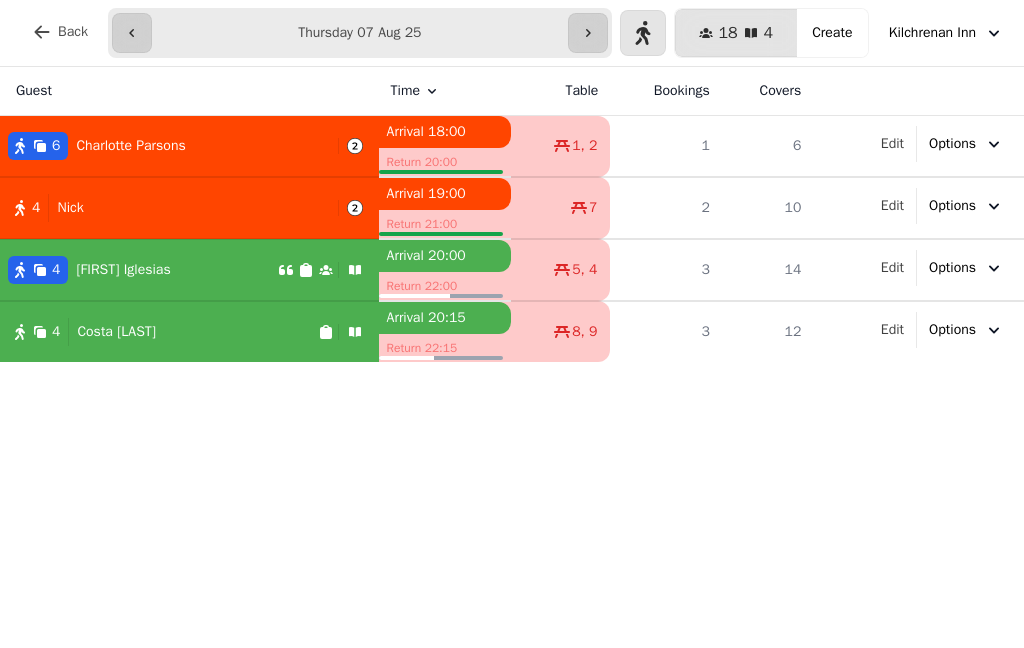 type on "**********" 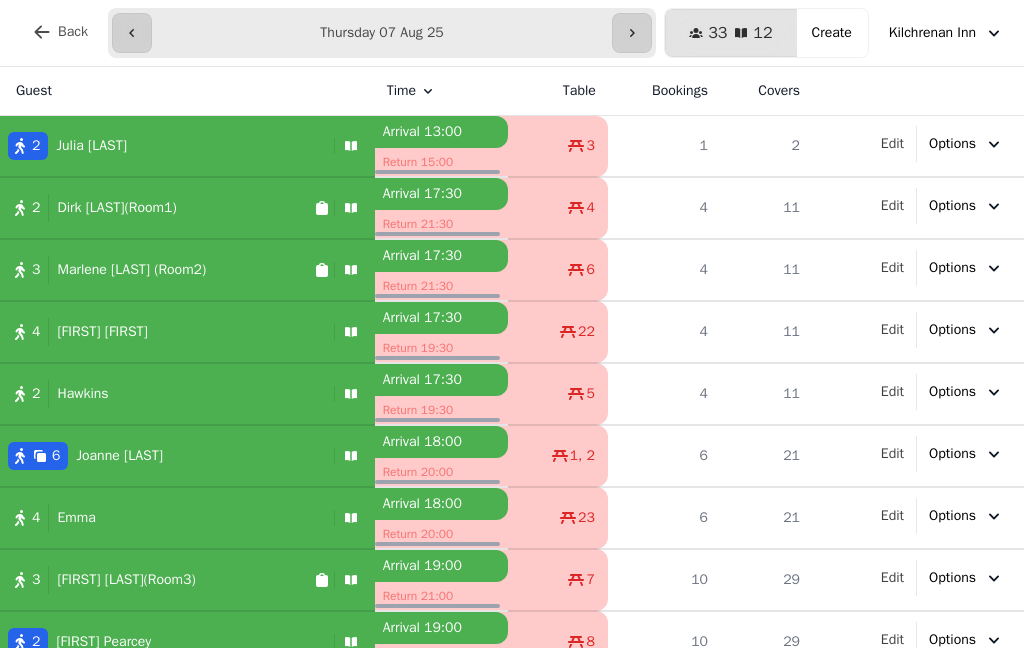 click on "Create" at bounding box center (832, 33) 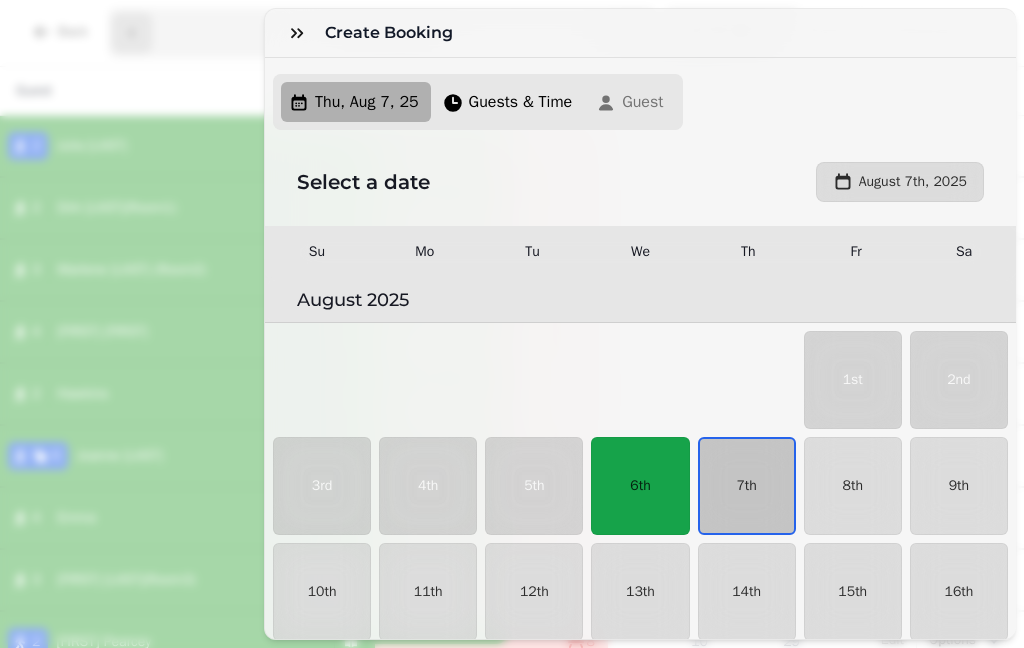 scroll, scrollTop: 54, scrollLeft: 0, axis: vertical 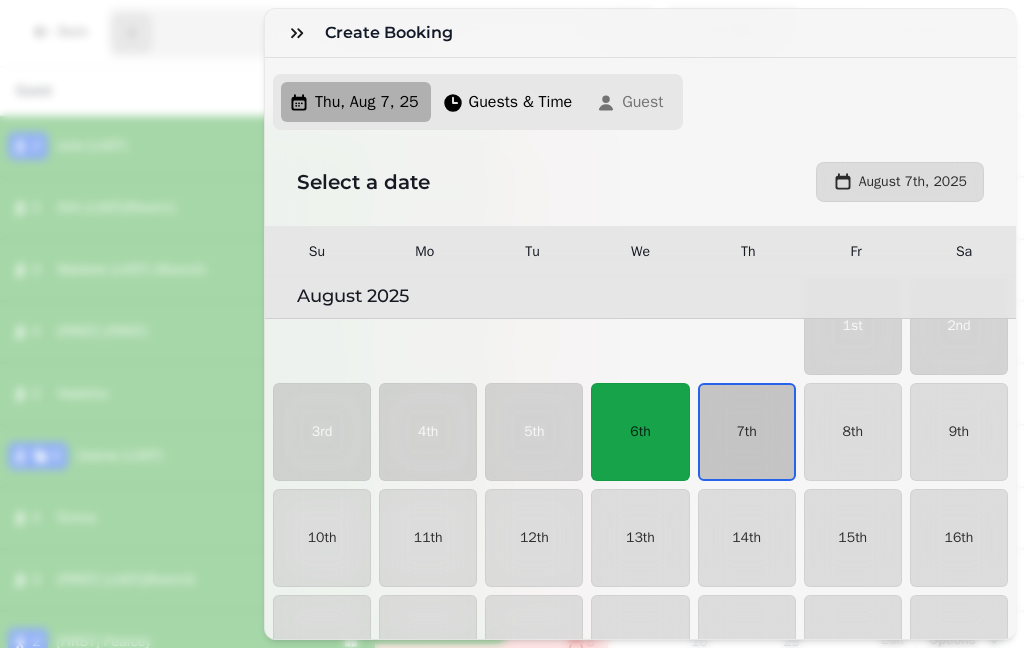 click on "7th" at bounding box center (746, 432) 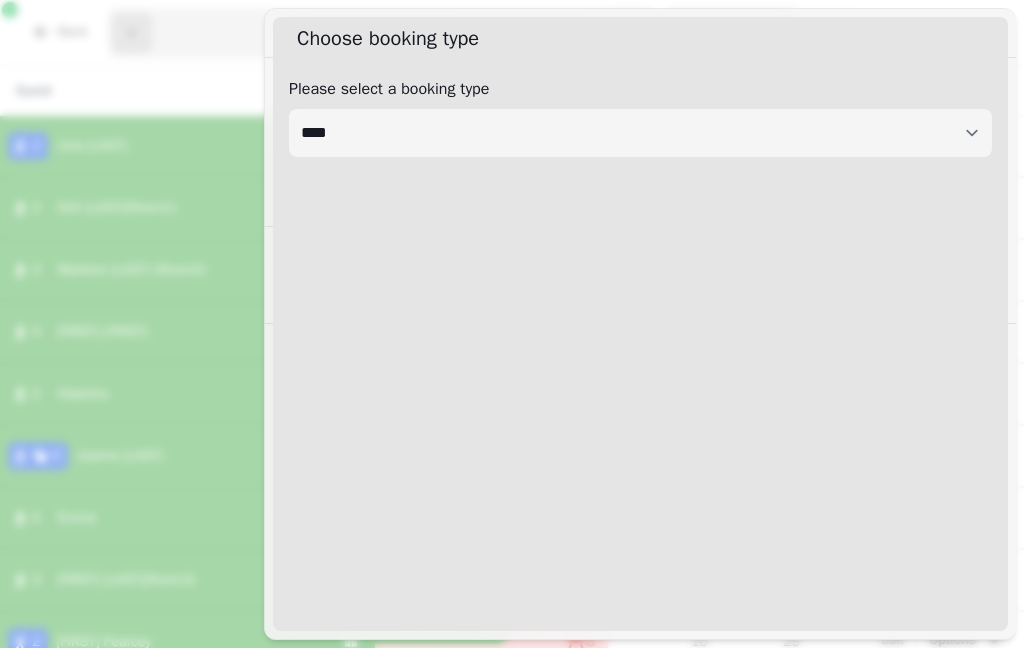 select on "****" 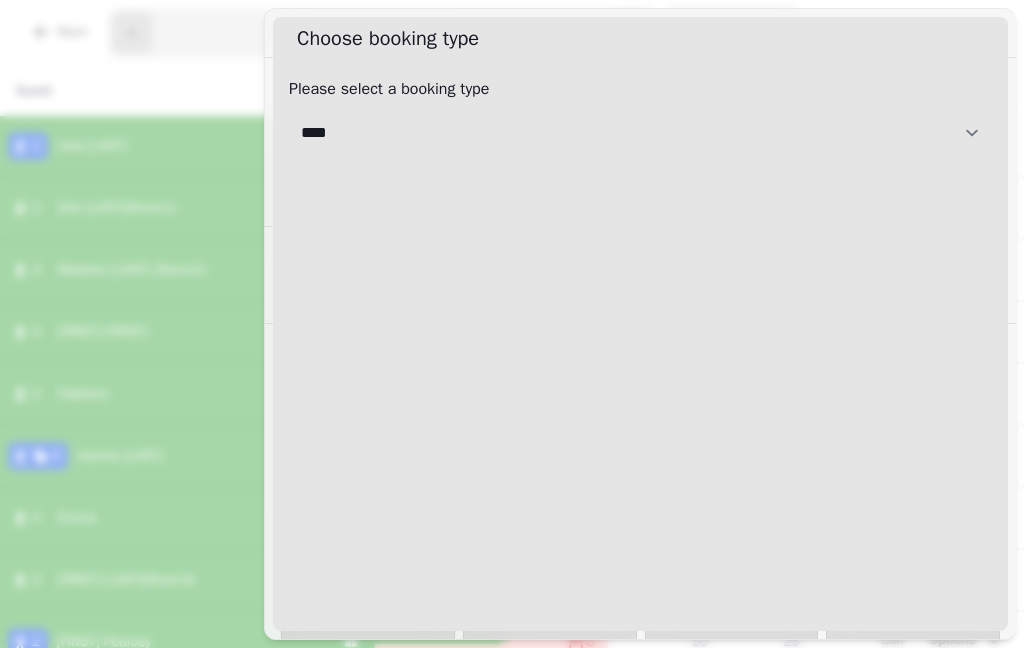 click on "**********" at bounding box center [640, 133] 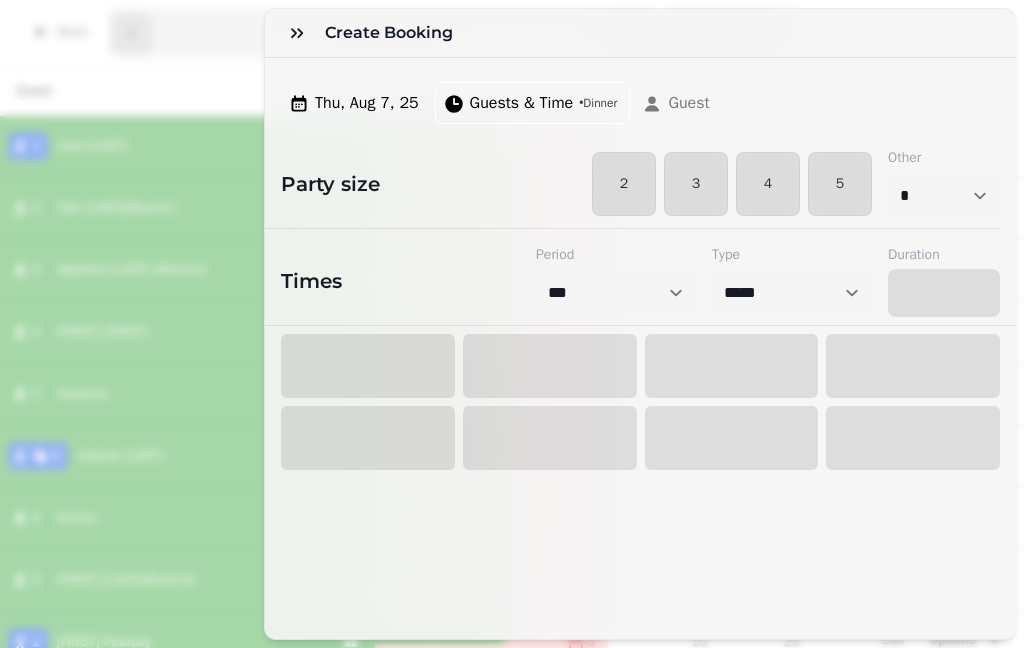 select on "****" 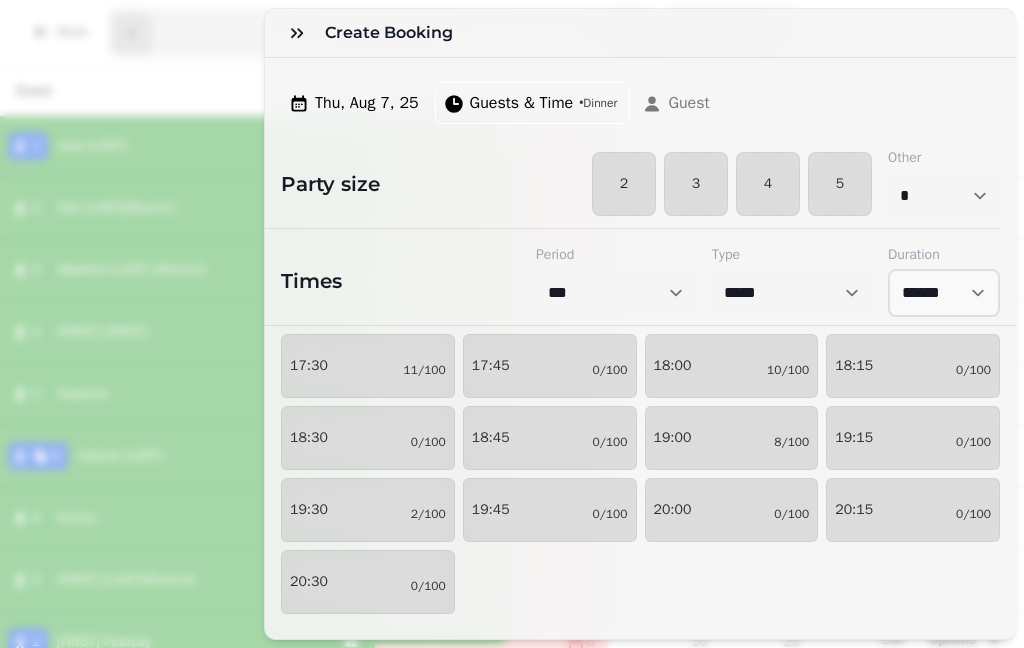 click on "4" at bounding box center (768, 184) 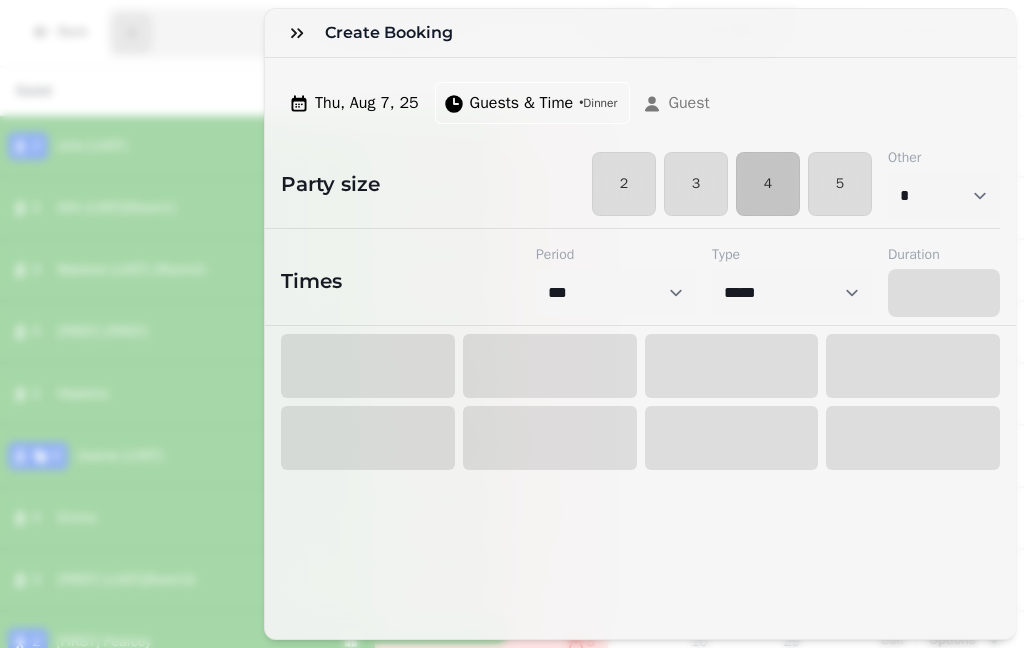 select on "****" 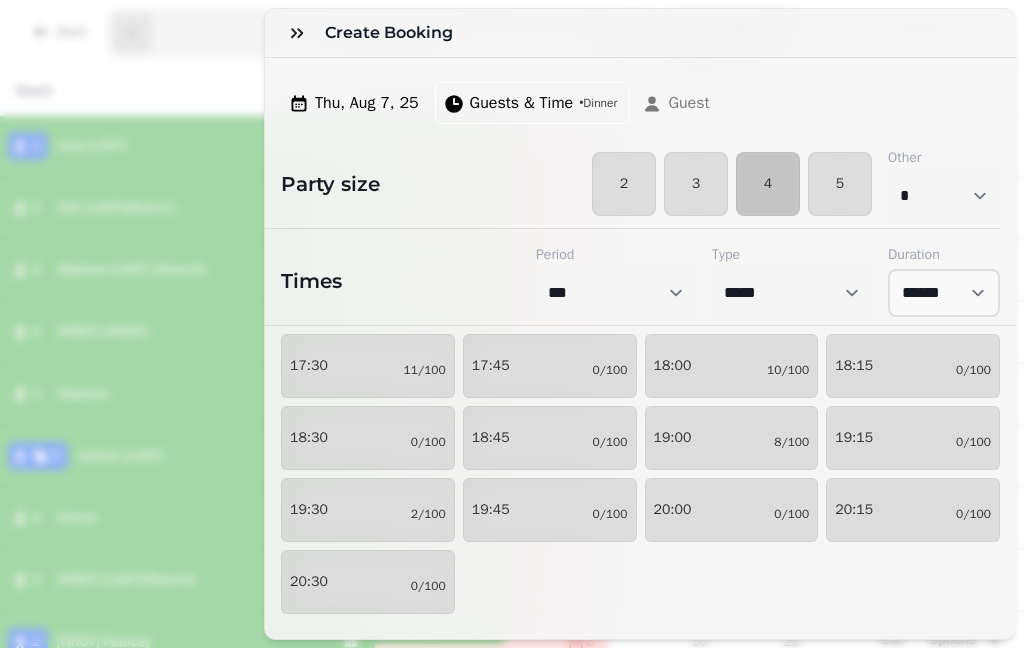 click on "•  Dinner" at bounding box center (598, 103) 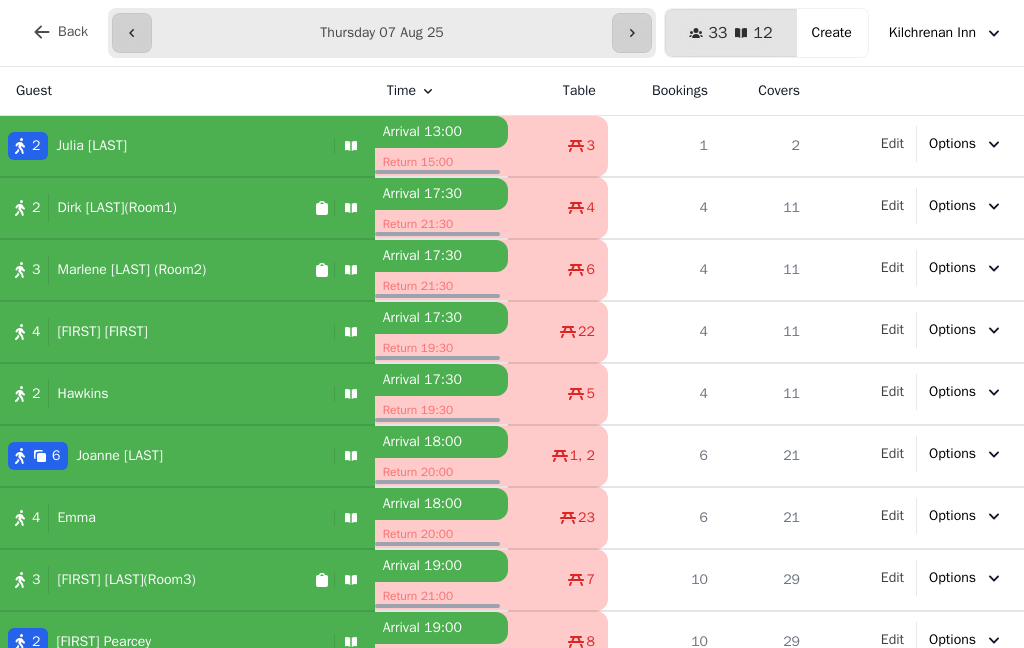 click on "Create" at bounding box center [832, 33] 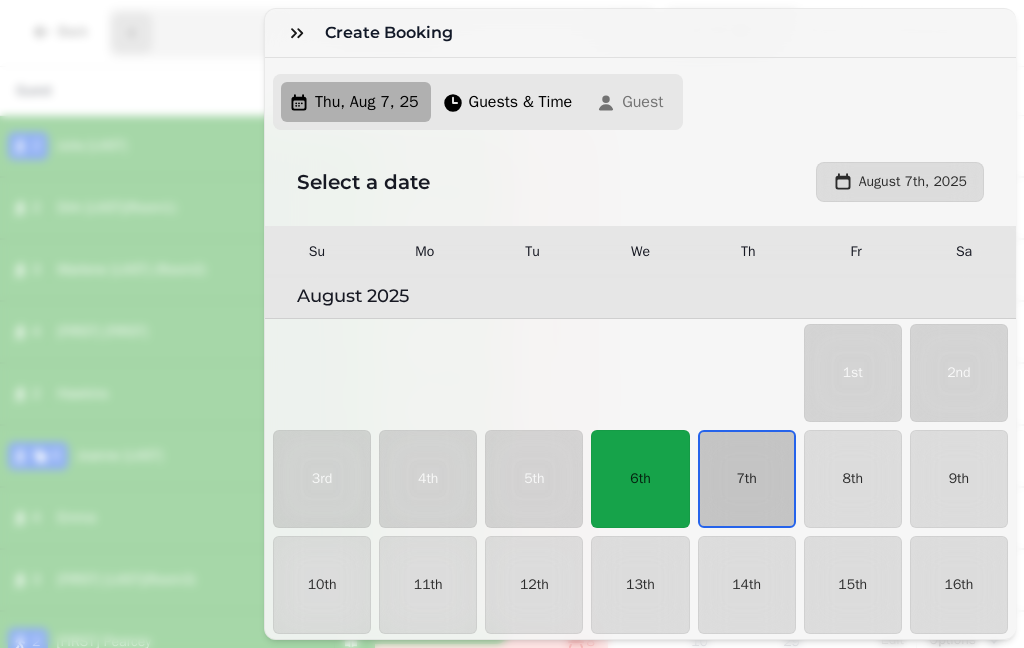 scroll, scrollTop: 54, scrollLeft: 0, axis: vertical 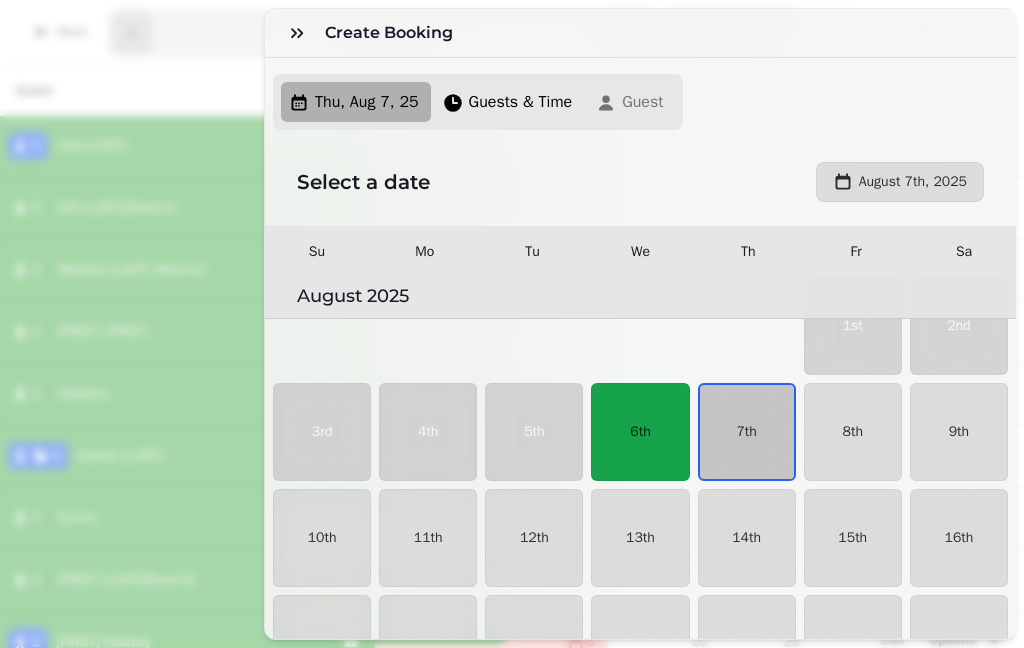 click on "7th" at bounding box center [746, 432] 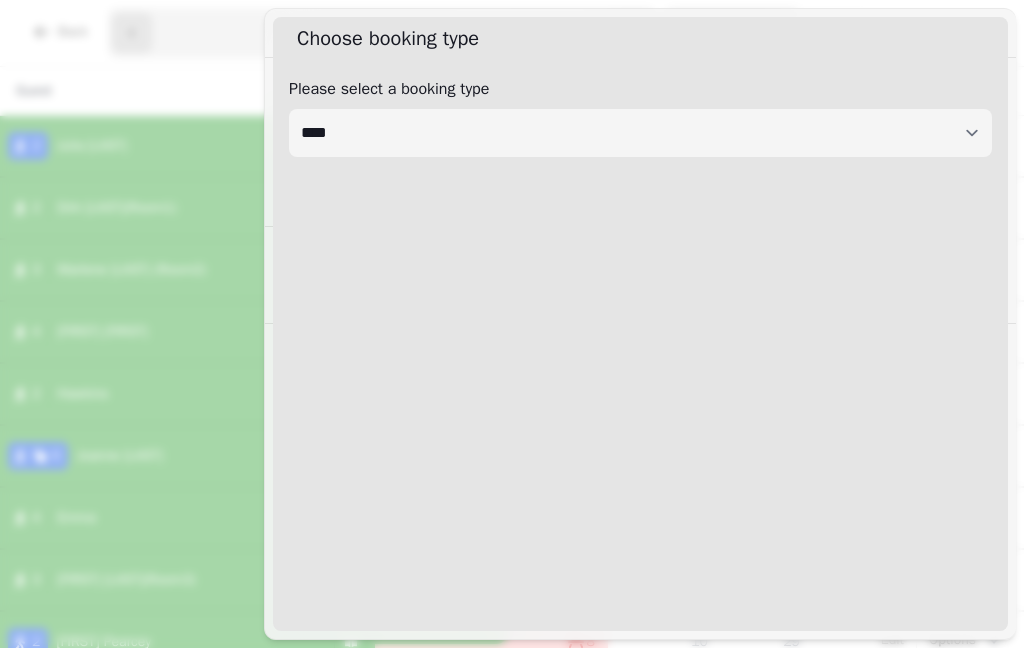 select on "****" 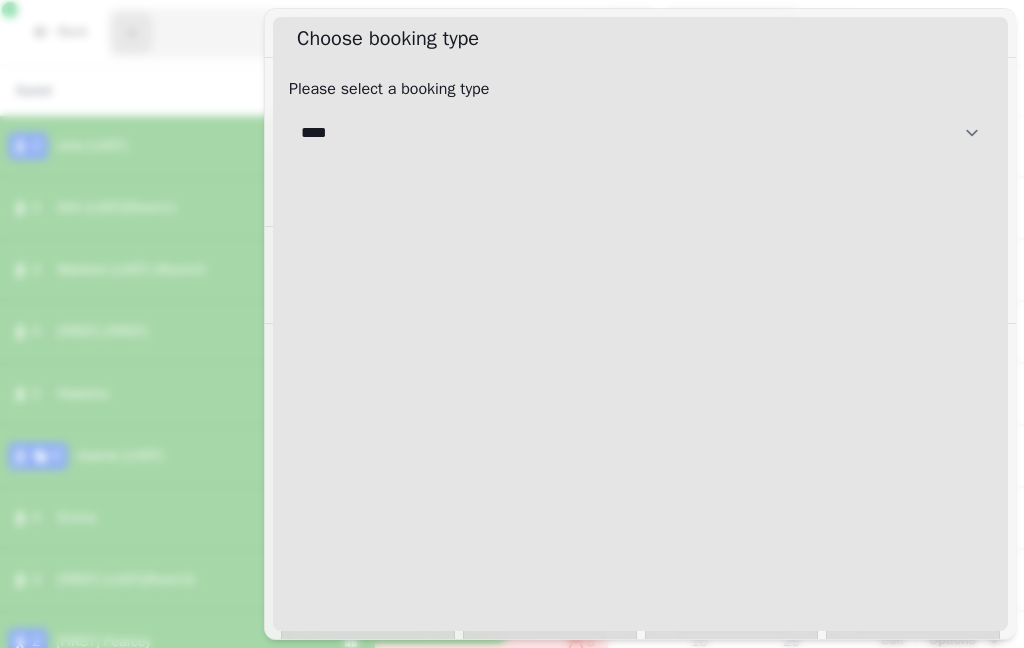 click on "**********" at bounding box center (640, 133) 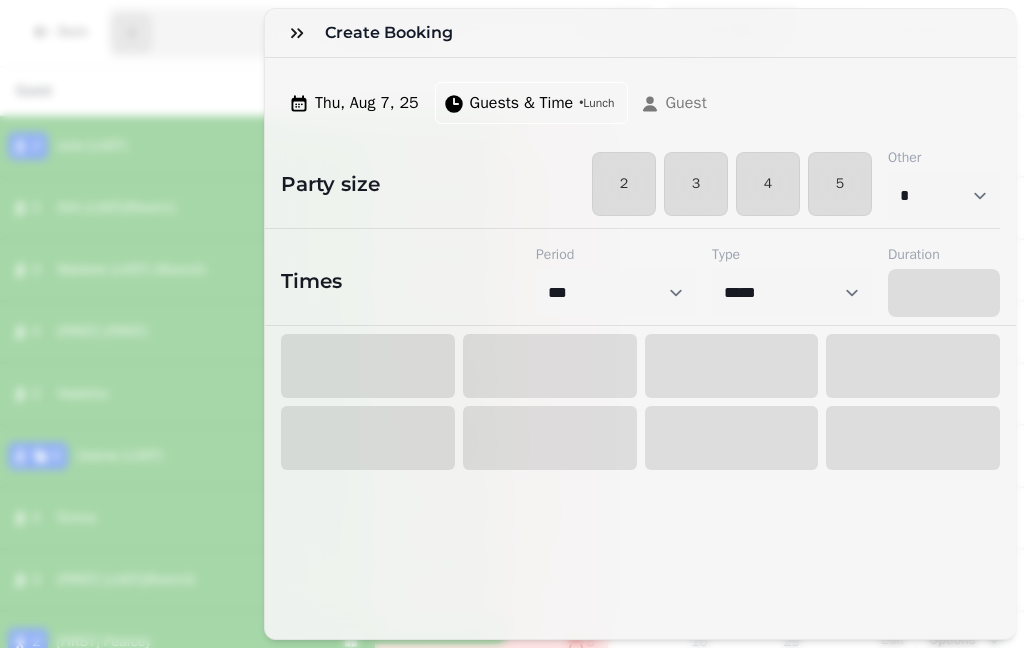 select on "****" 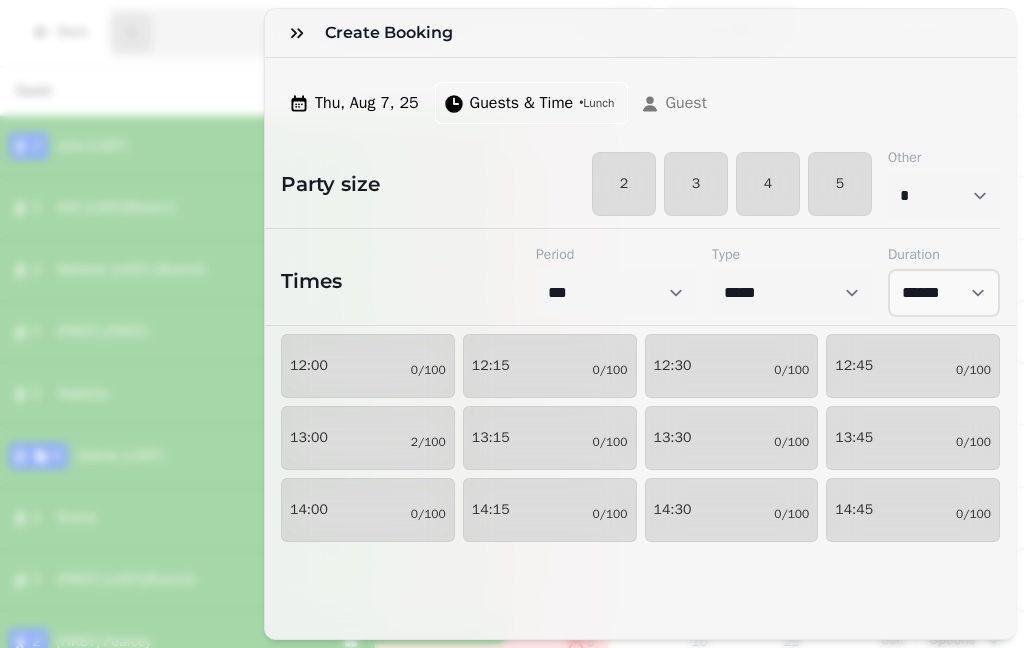 click on "4" at bounding box center (768, 184) 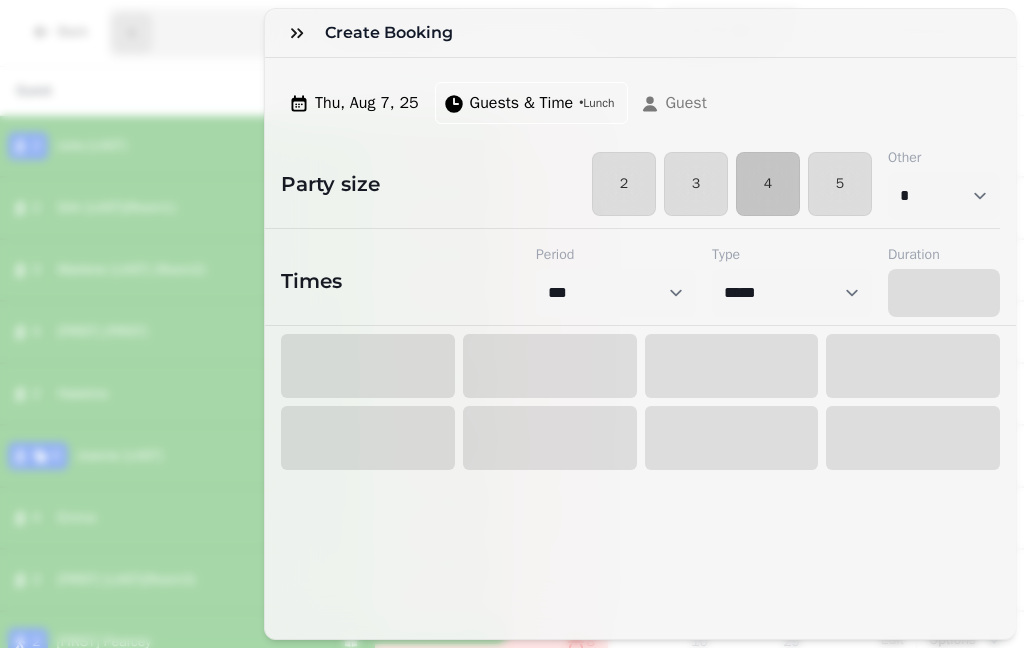 select on "****" 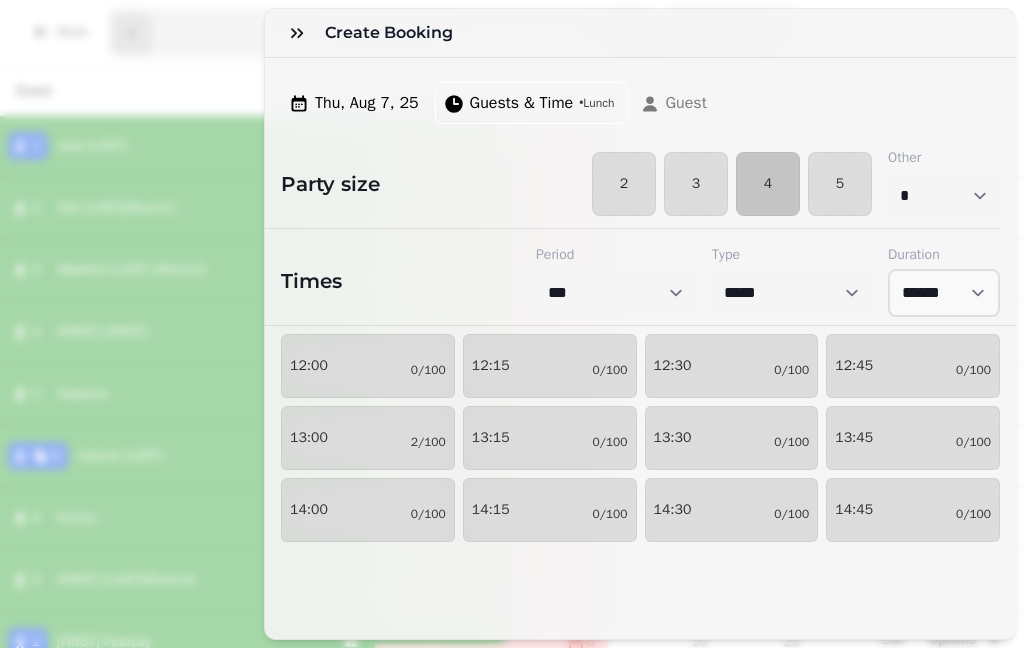 click on "[TIME] [DATE]" at bounding box center [368, 438] 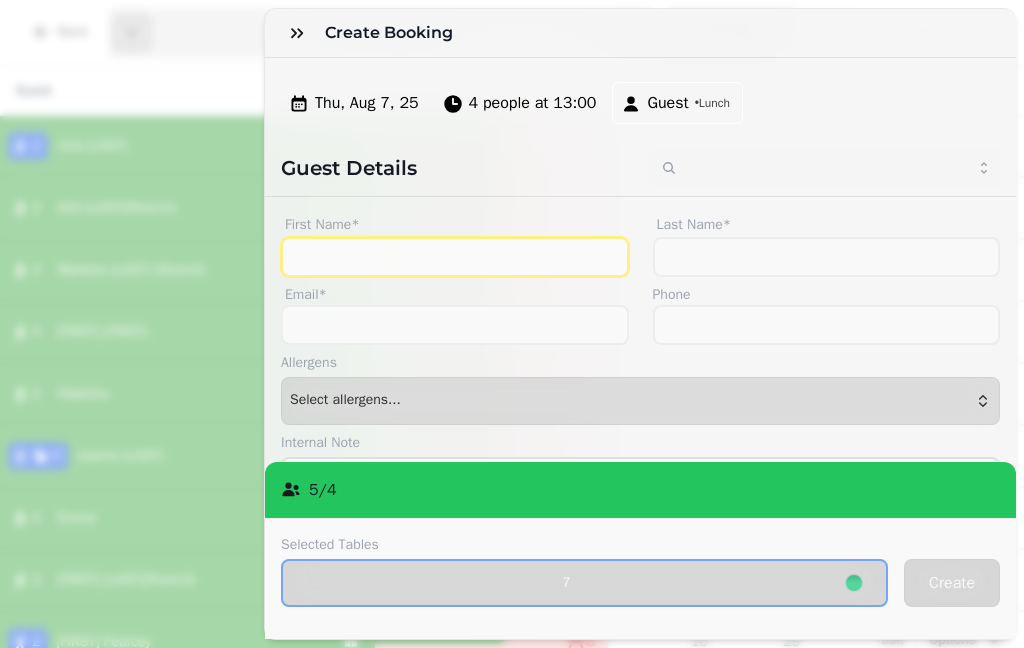 click on "First Name*" at bounding box center (455, 257) 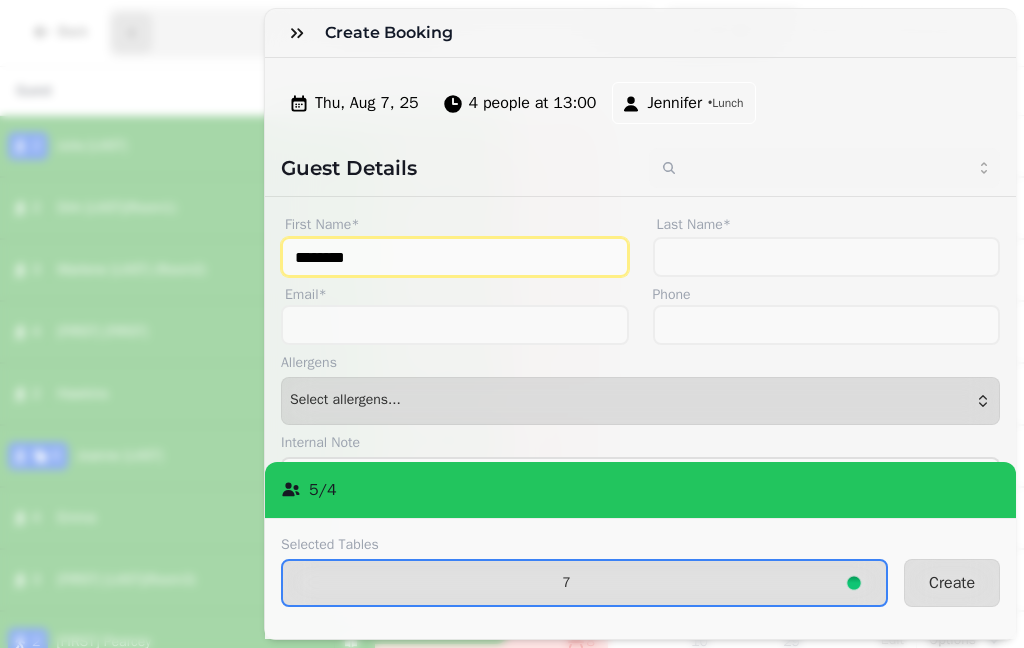 type on "********" 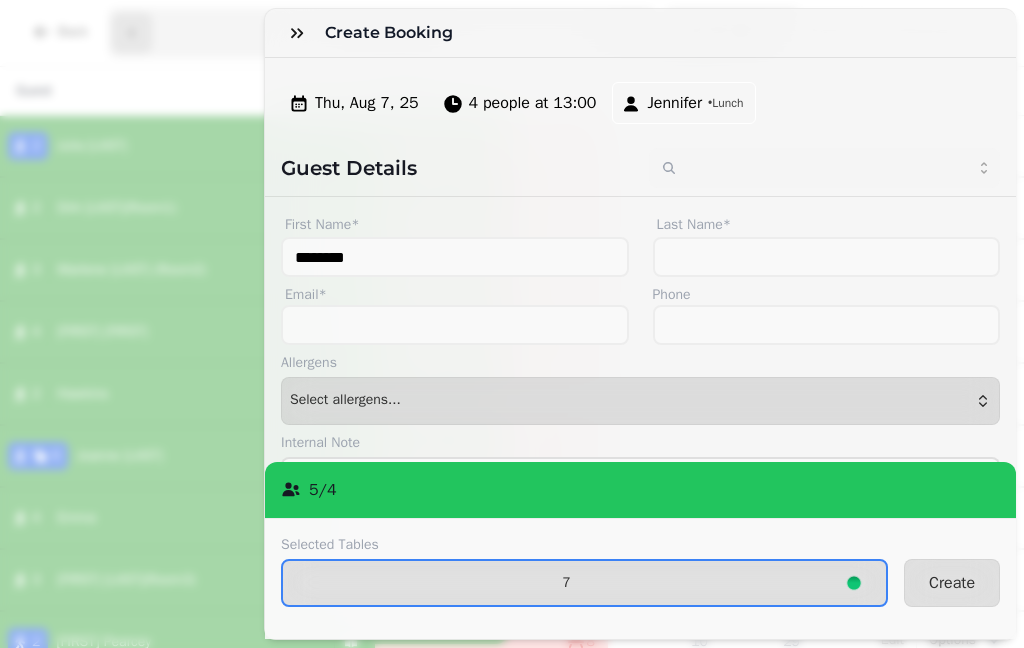 click on "7" at bounding box center (566, 583) 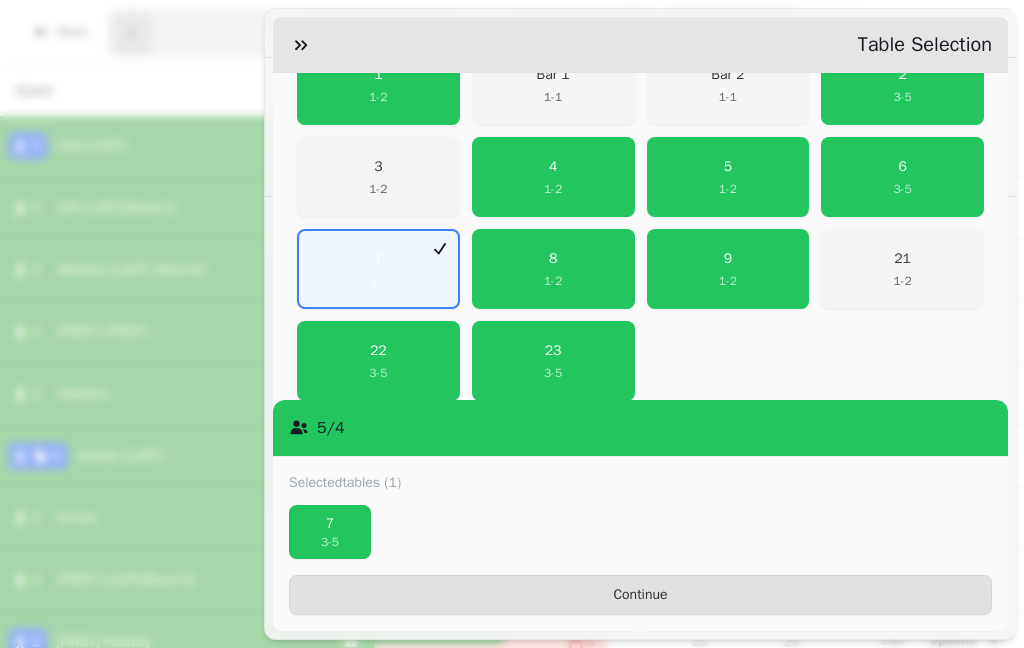 scroll, scrollTop: 480, scrollLeft: 0, axis: vertical 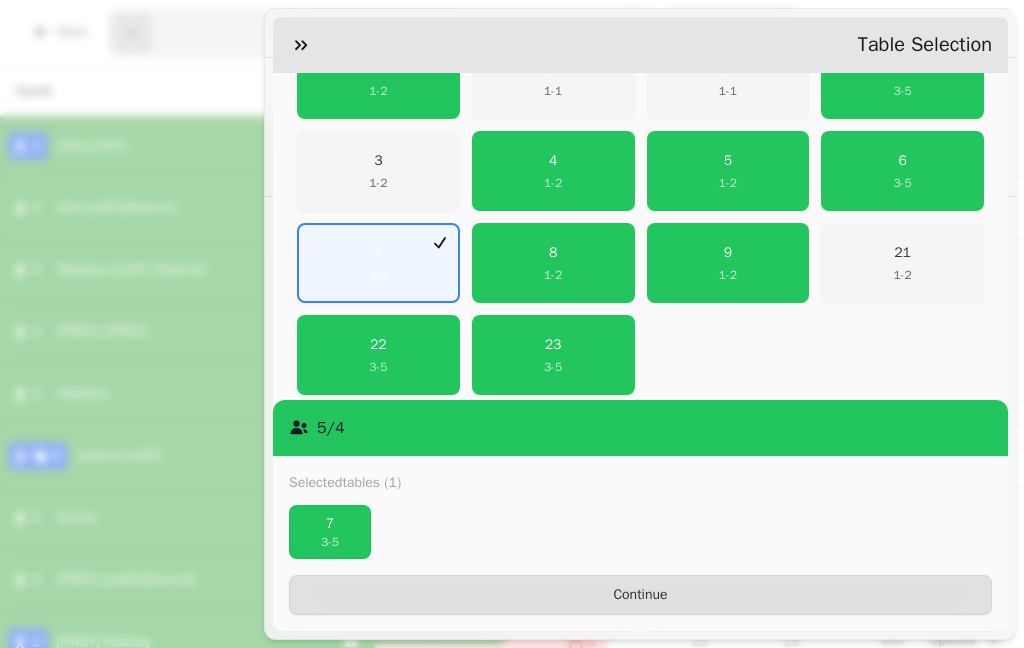 click on "22" at bounding box center [378, 345] 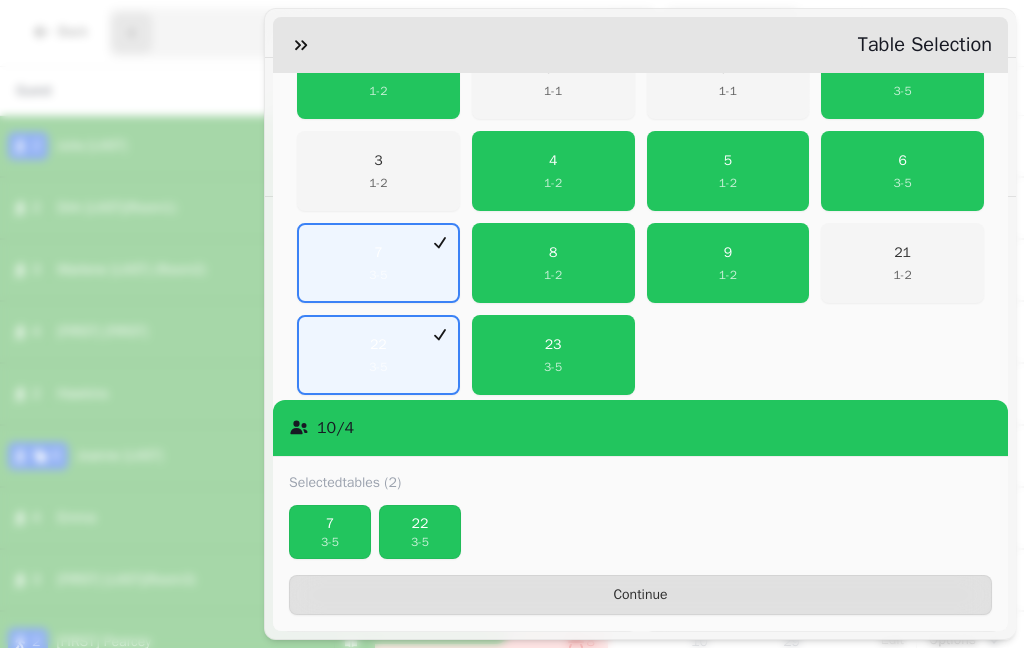 click on "7" at bounding box center (330, 524) 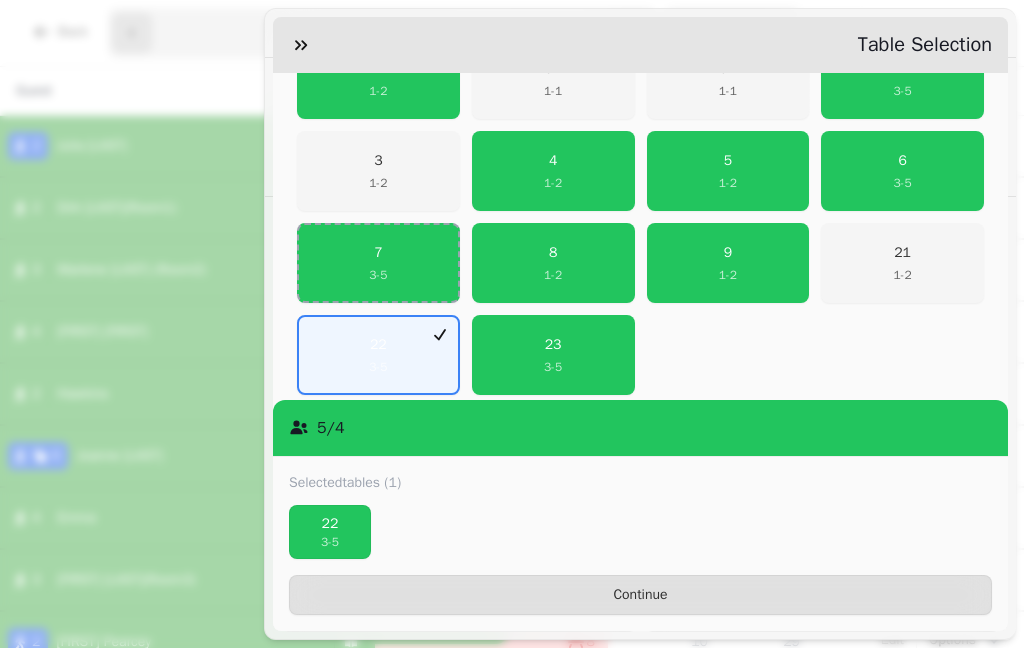click on "Continue" at bounding box center (640, 595) 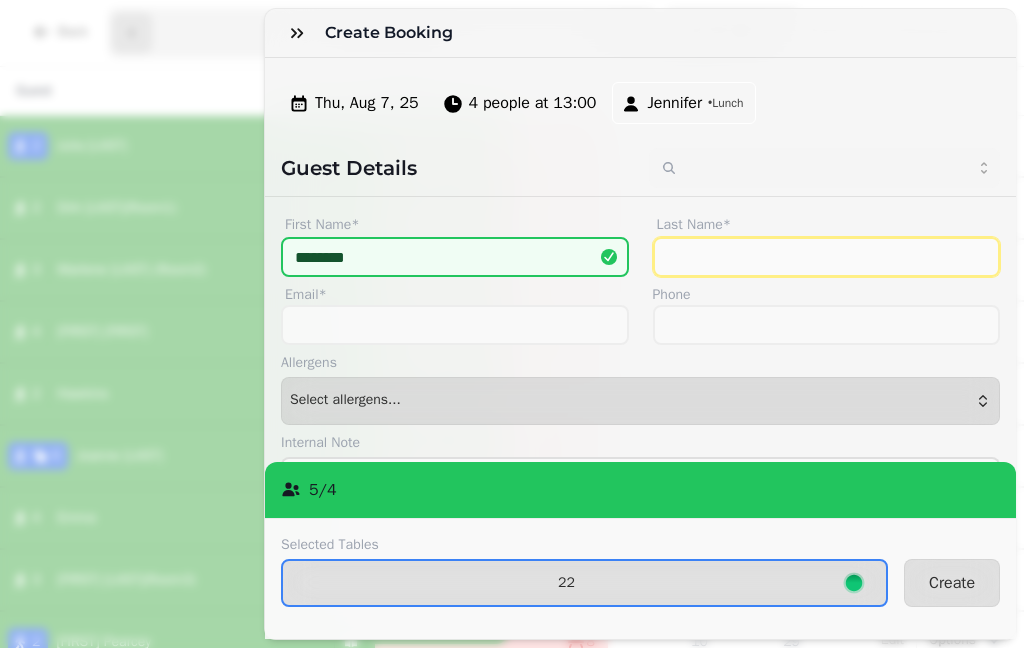 click on "Last Name*" at bounding box center [827, 257] 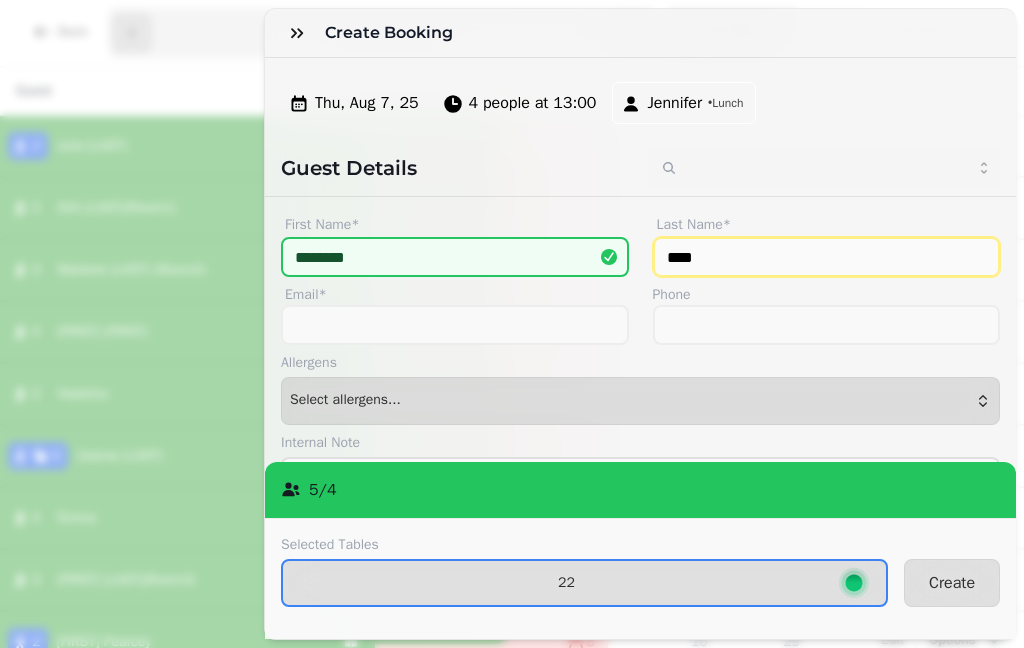 type on "****" 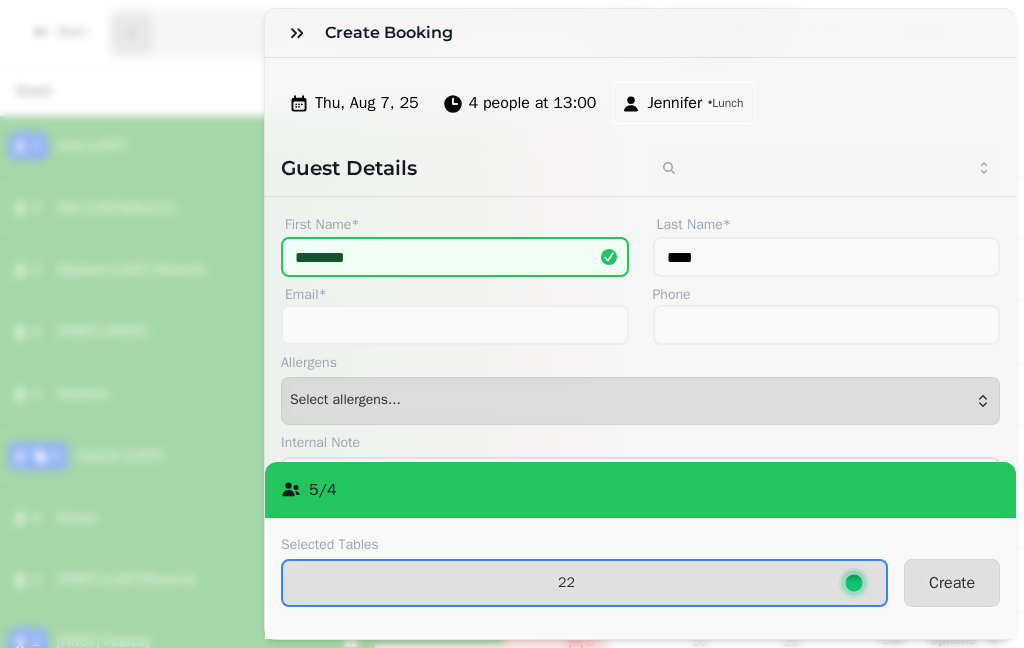 click on "Create" at bounding box center (952, 583) 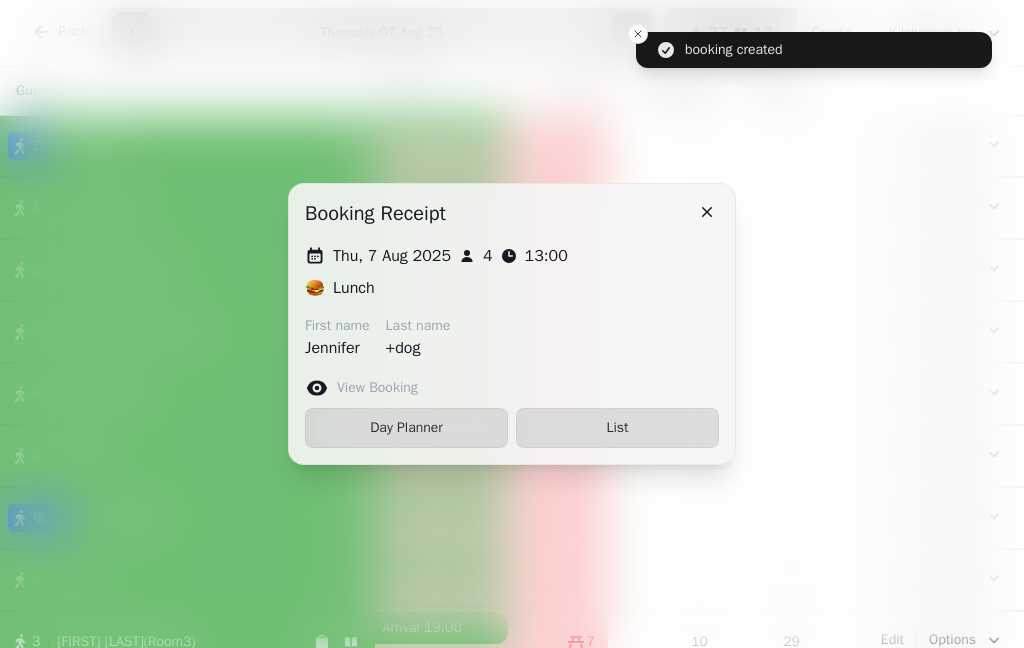 click 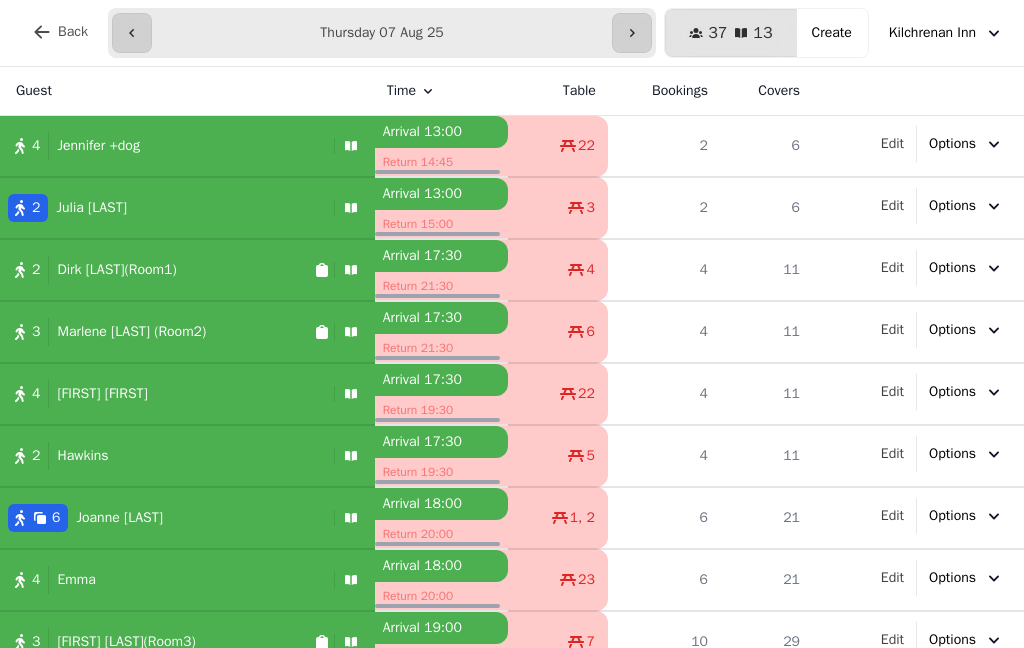 click 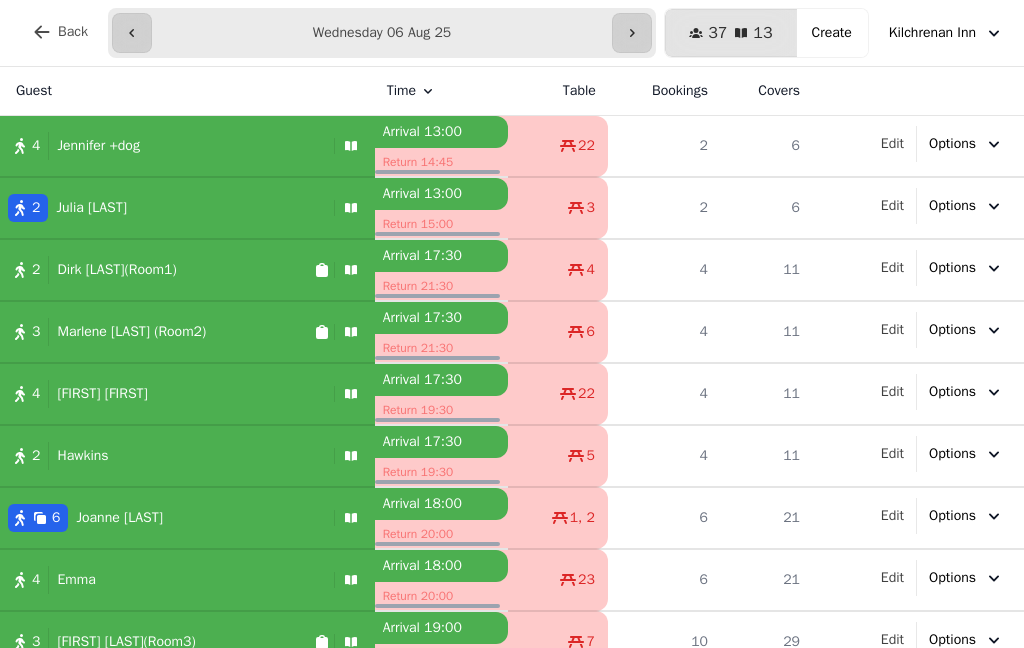 type on "**********" 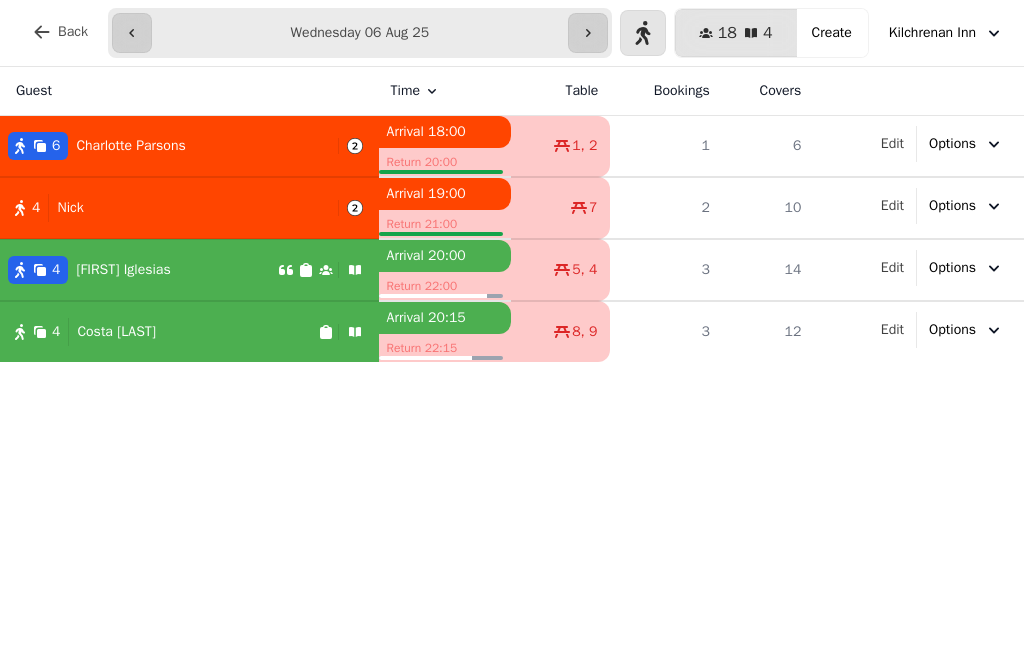 click on "Kilchrenan Inn" at bounding box center (932, 33) 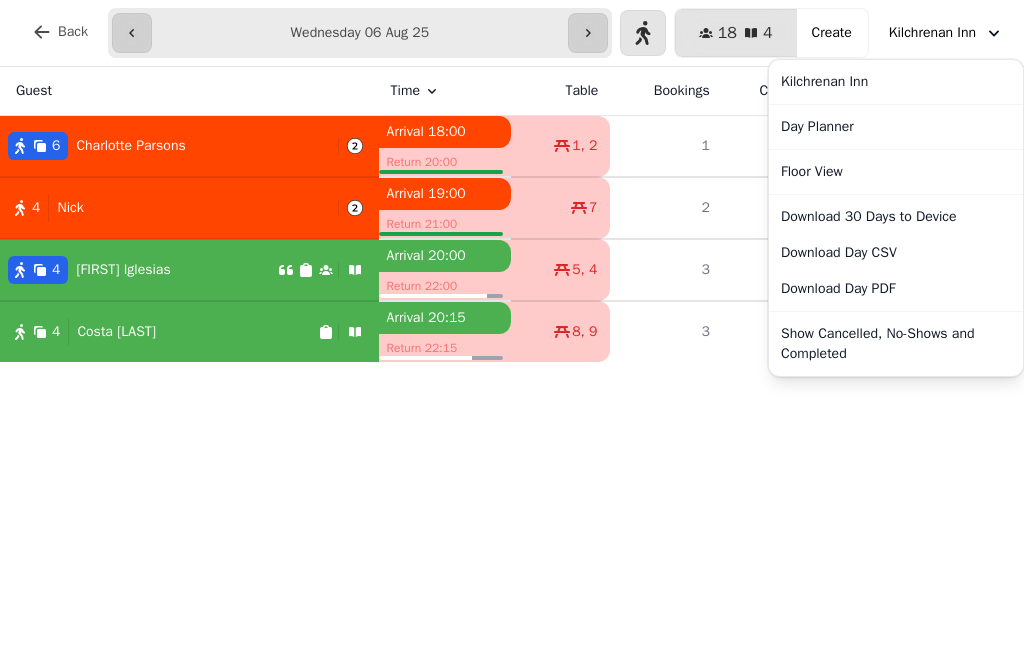 click on "Day Planner" at bounding box center [896, 127] 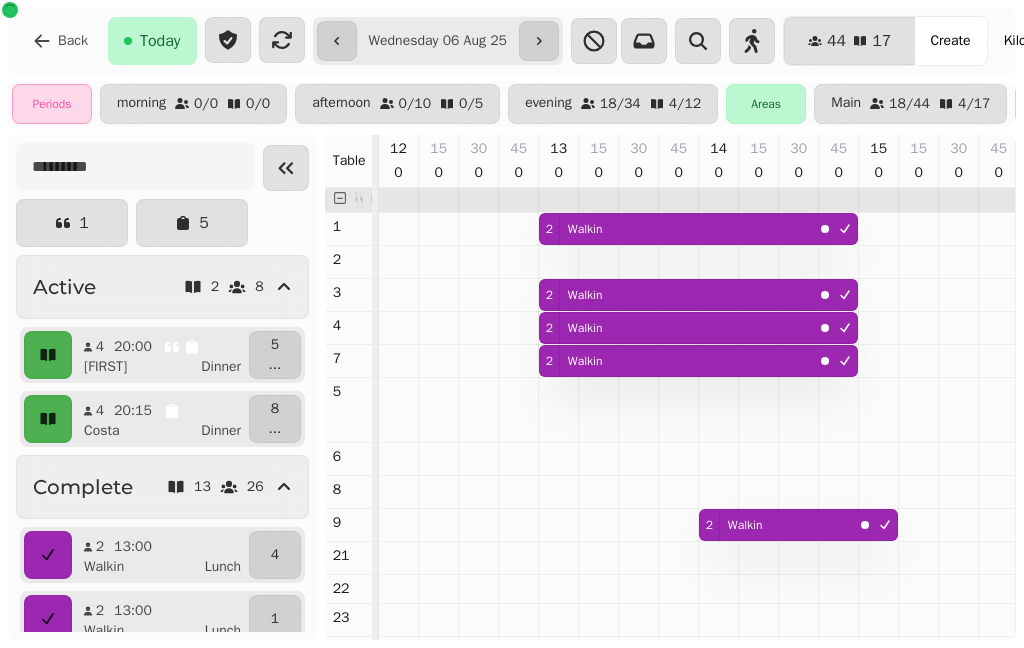 scroll, scrollTop: 0, scrollLeft: 1044, axis: horizontal 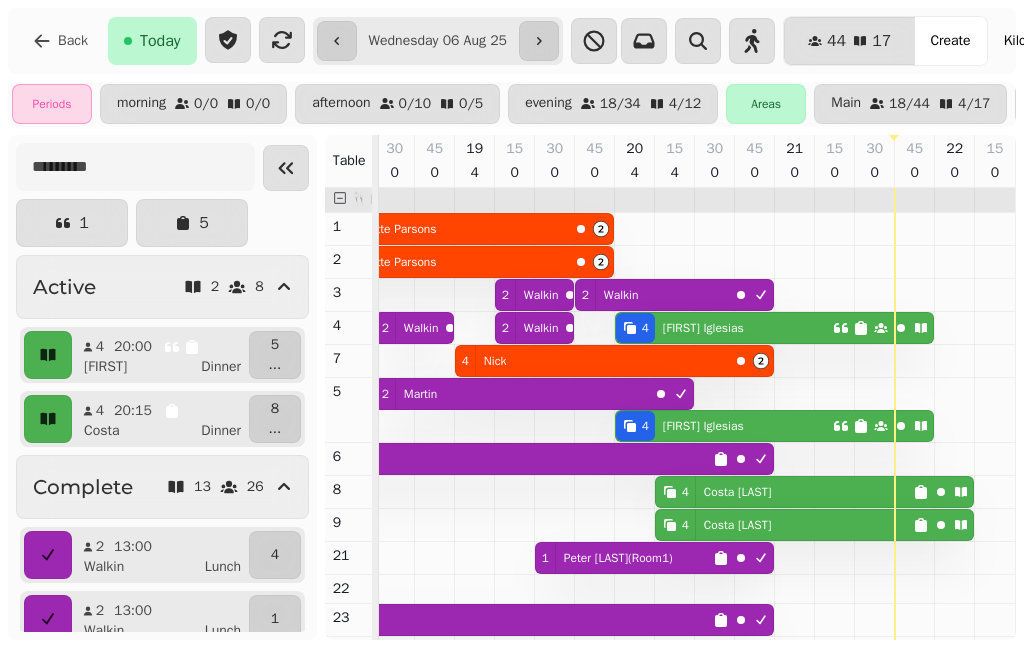 click on "[NUMBER] [NUMBER]" at bounding box center [850, 41] 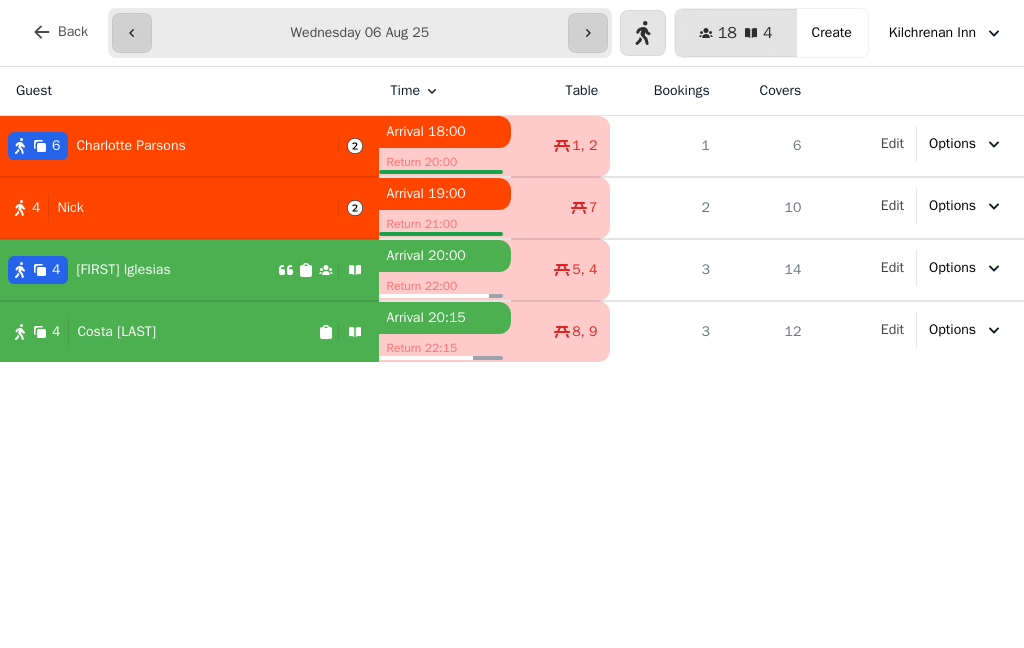 click on "[FIRST]   [LAST]" at bounding box center [116, 332] 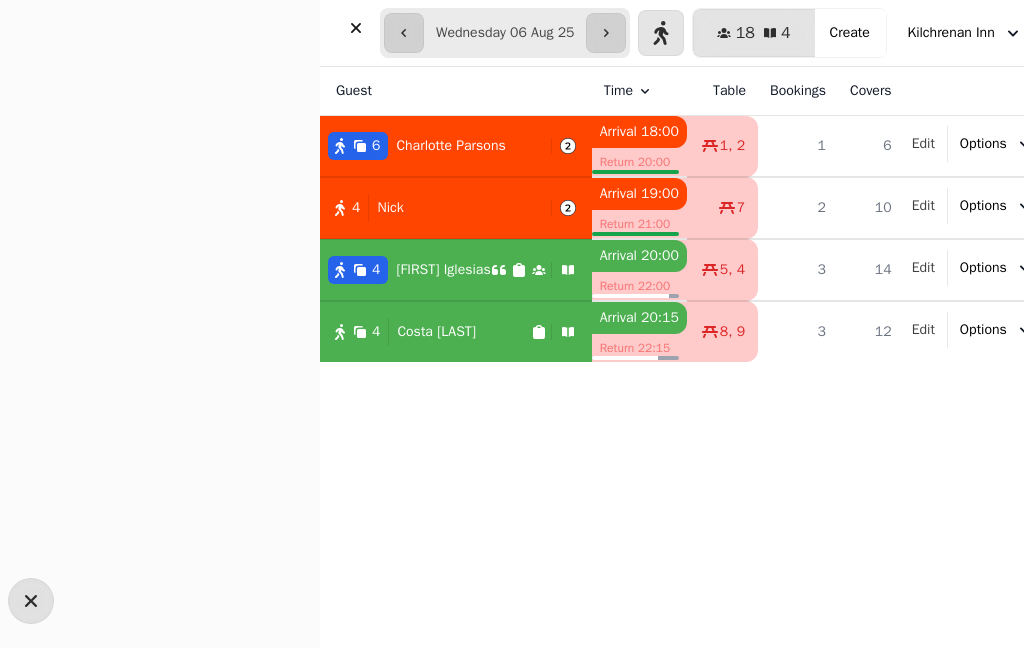 select on "**********" 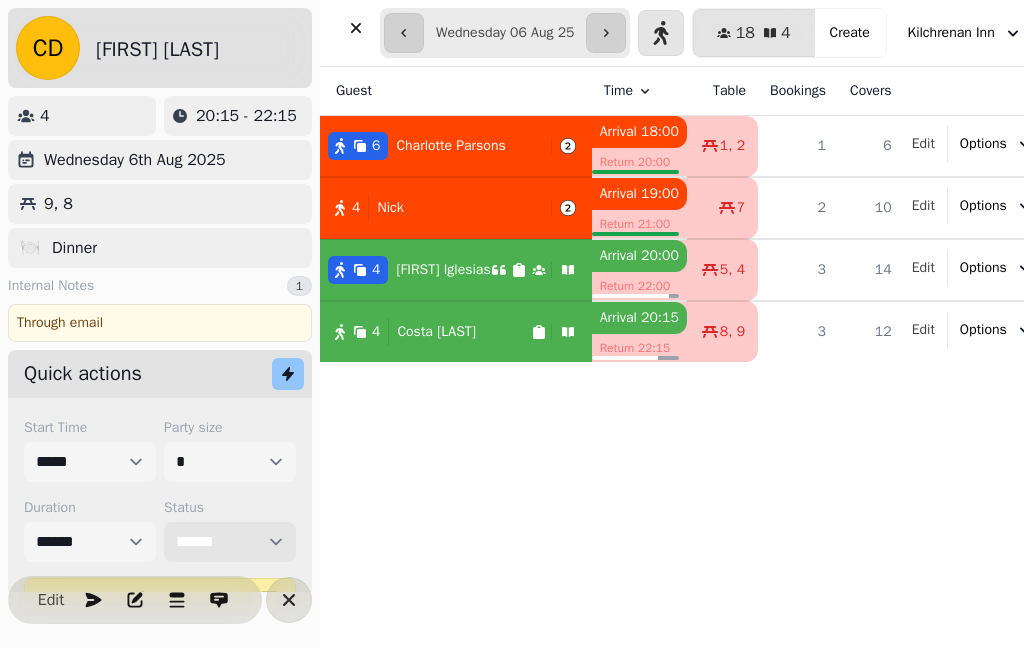 click on "**********" at bounding box center [230, 542] 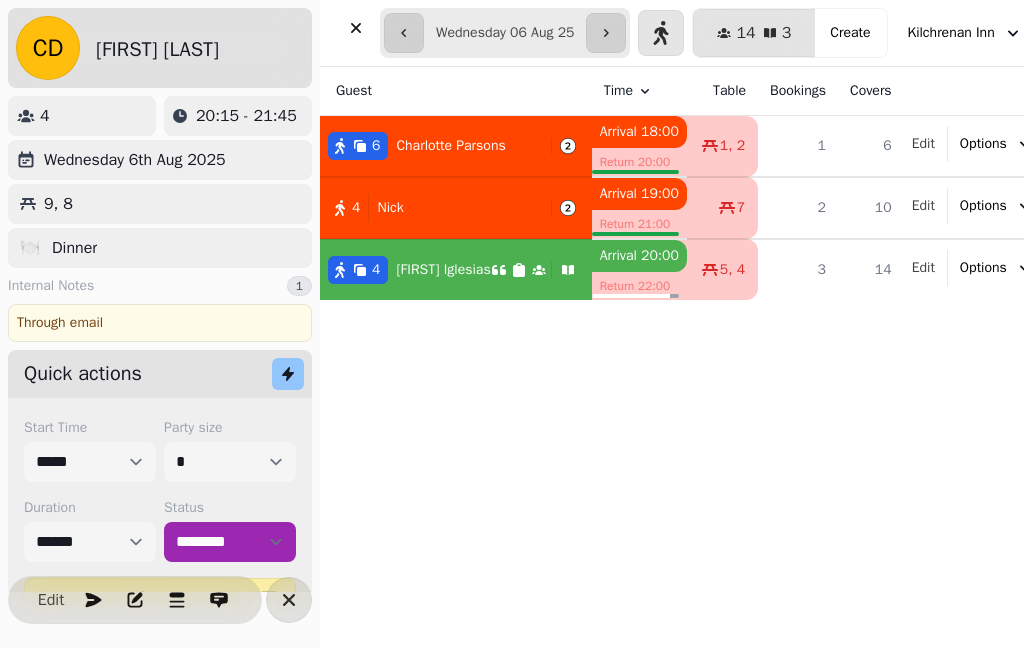 click on "[FIRST]   [LAST]" at bounding box center (450, 146) 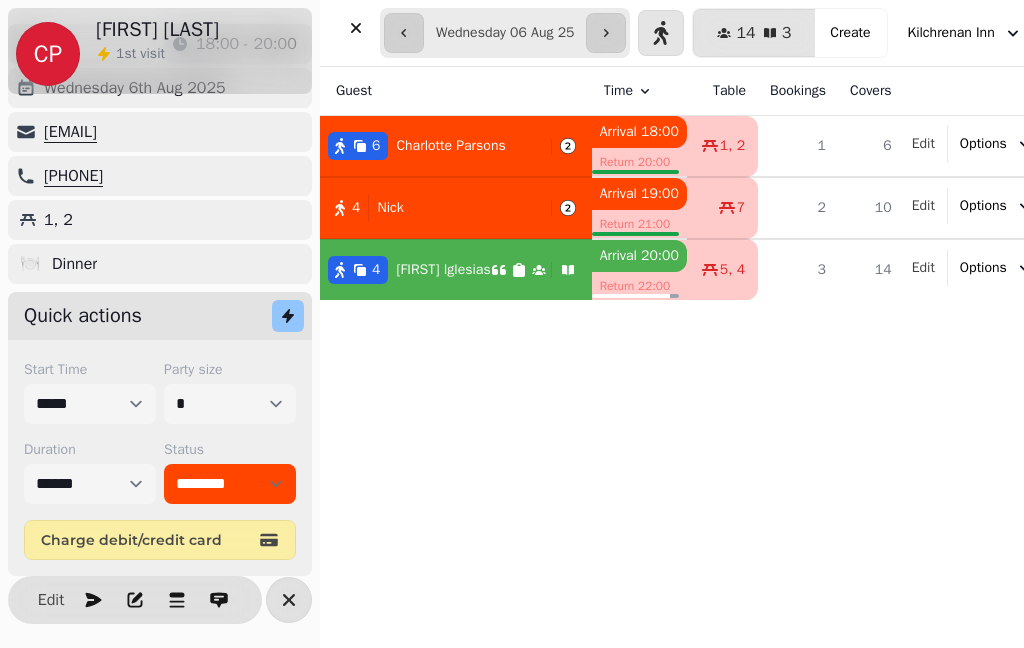 scroll, scrollTop: 78, scrollLeft: 0, axis: vertical 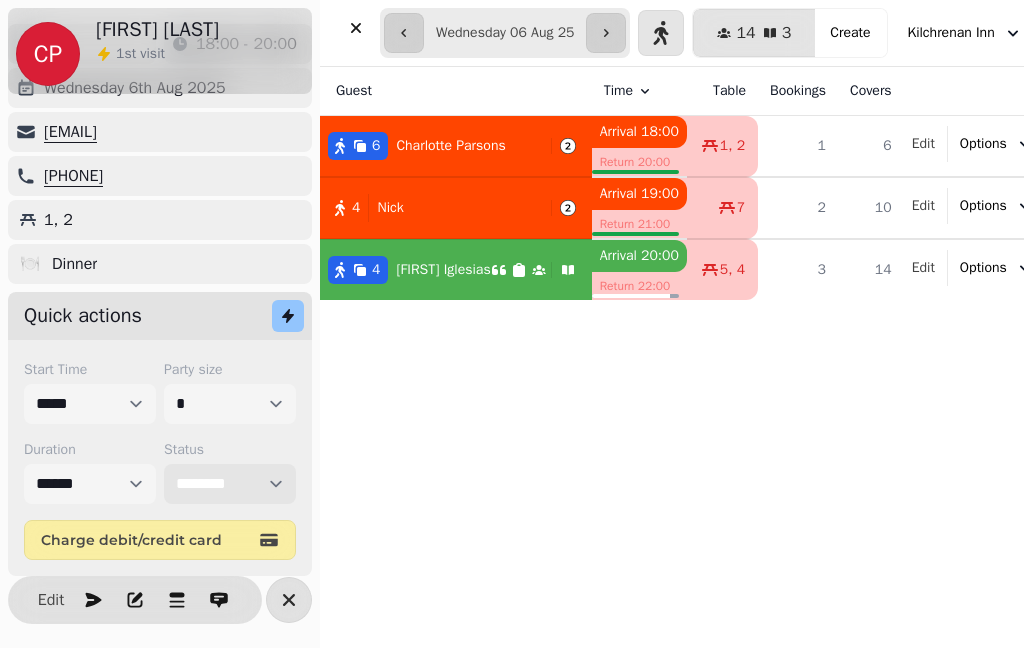 click on "**********" at bounding box center [230, 484] 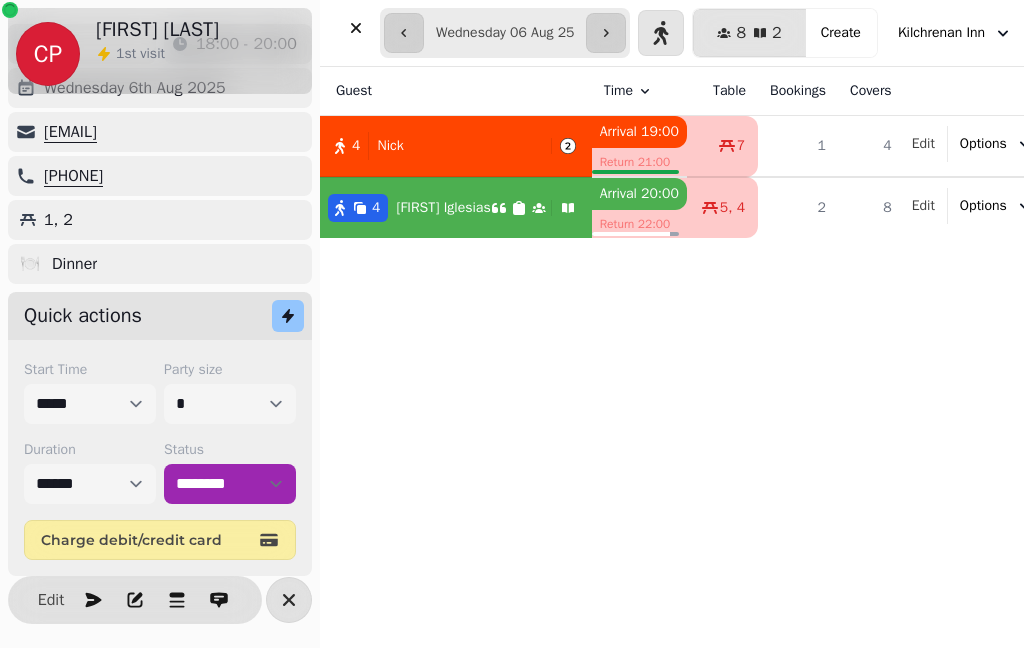 click on "[NUMBER] [LAST]" at bounding box center [431, 146] 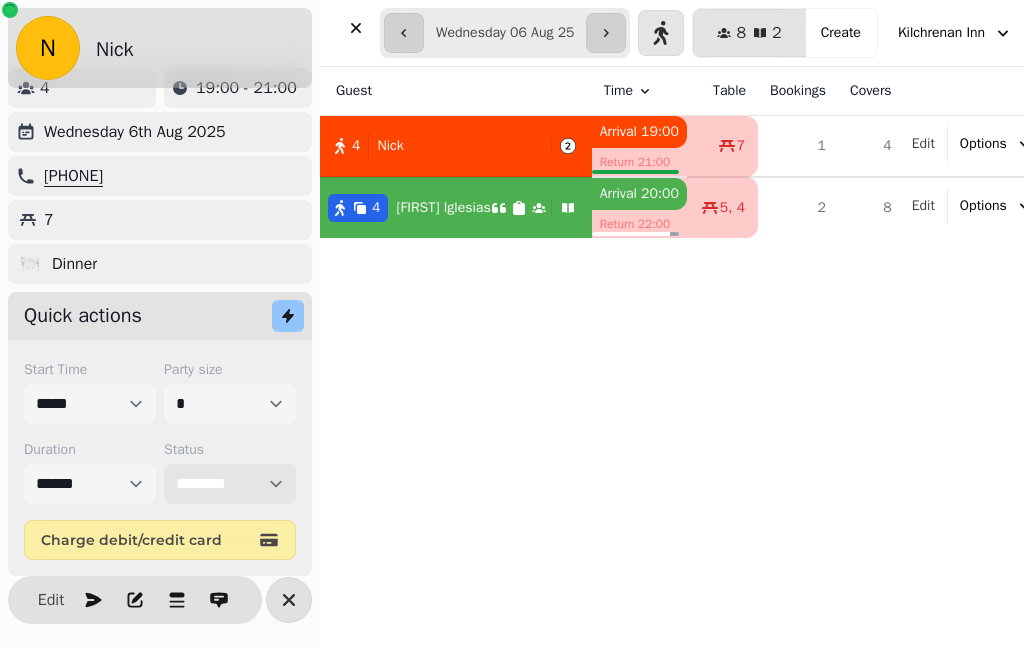 click on "**********" at bounding box center [230, 484] 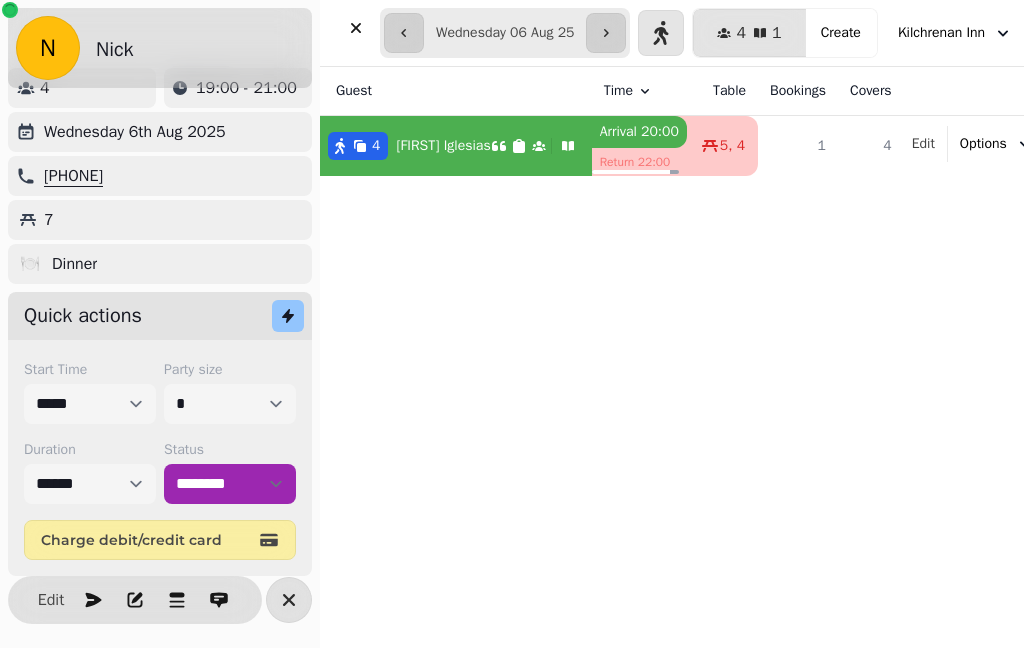 click on "[FIRST]   [LAST]" at bounding box center [443, 146] 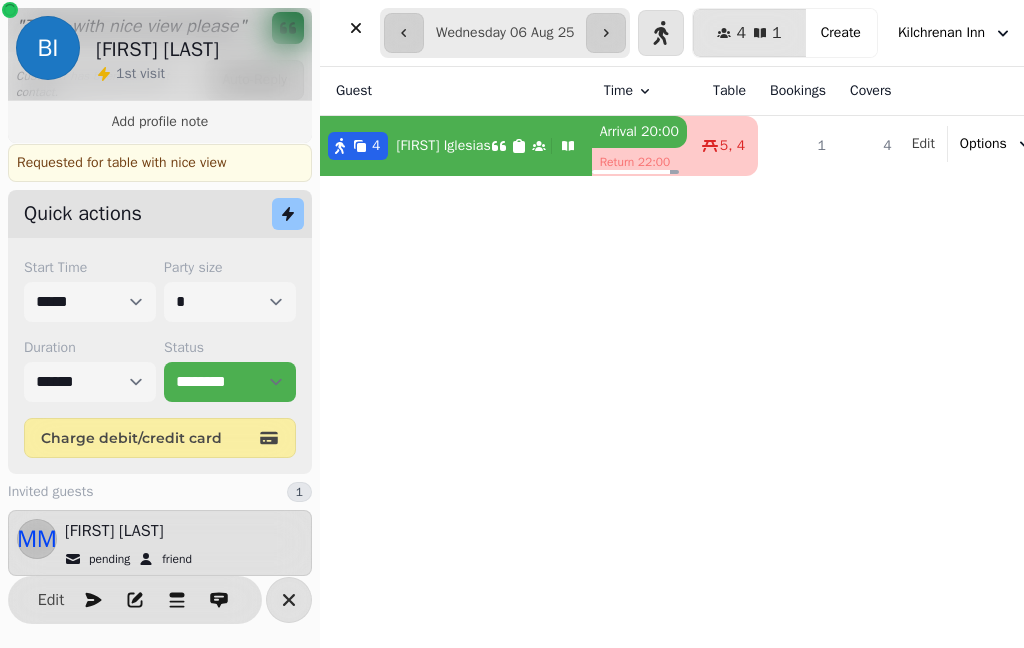 scroll, scrollTop: 438, scrollLeft: 0, axis: vertical 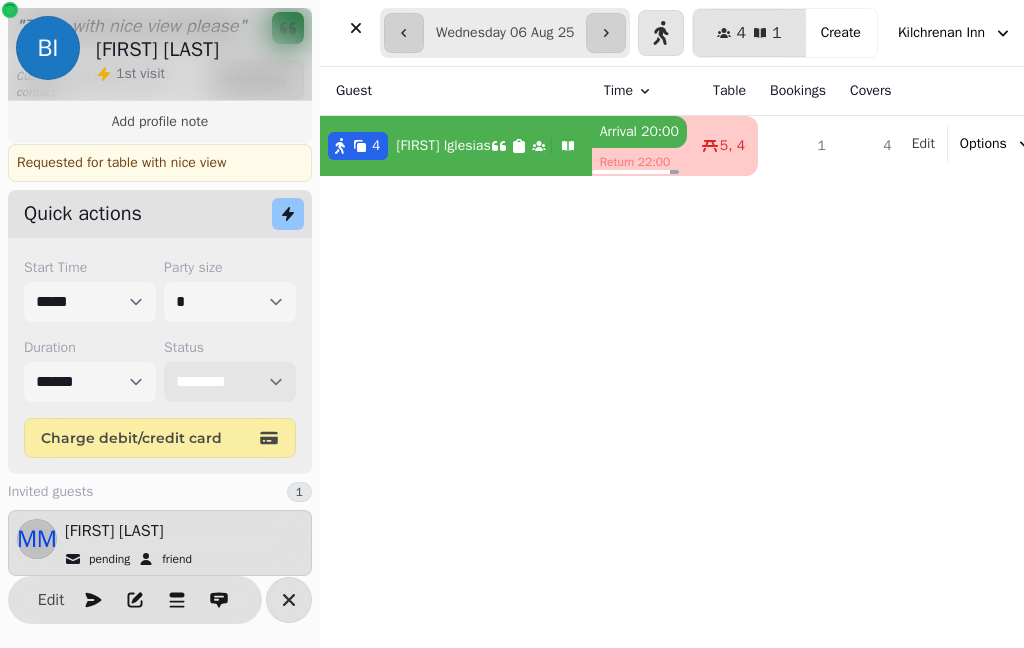 click on "**********" at bounding box center (230, 382) 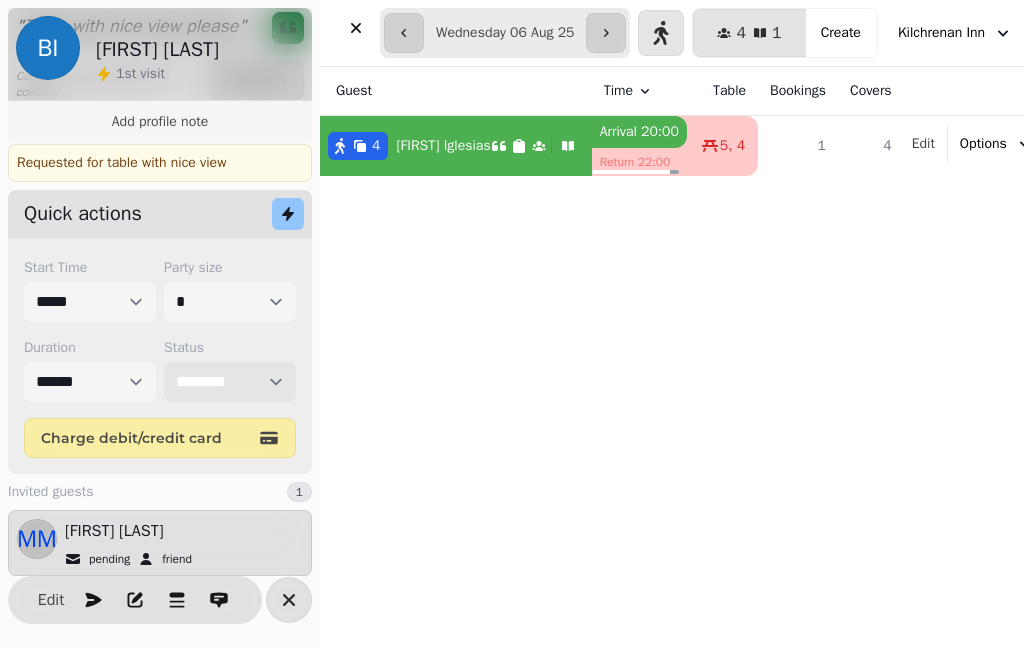 select on "********" 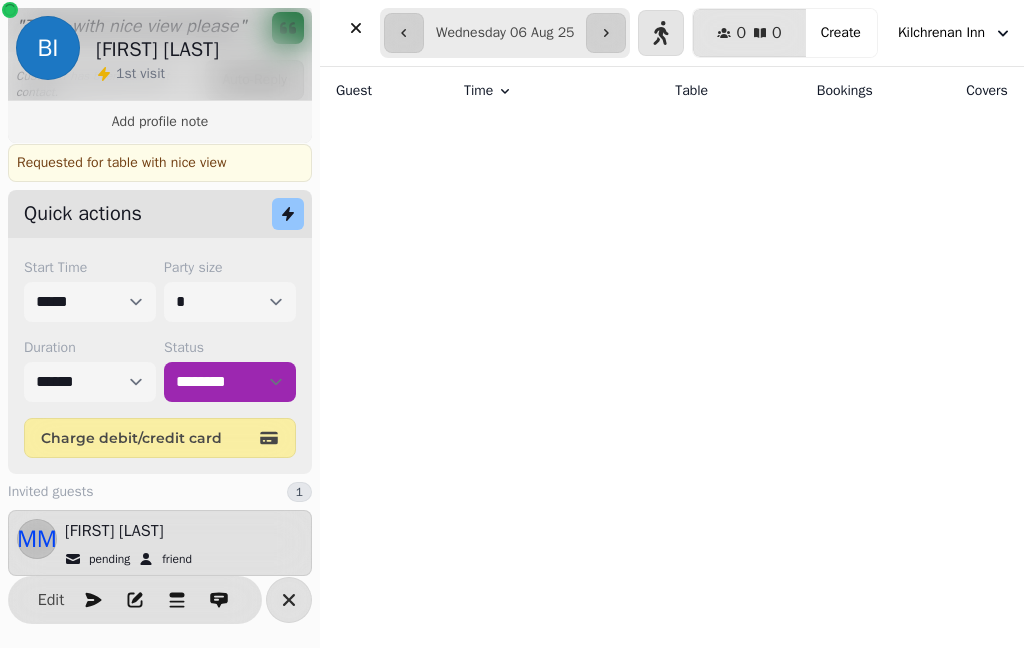 click at bounding box center [356, 28] 